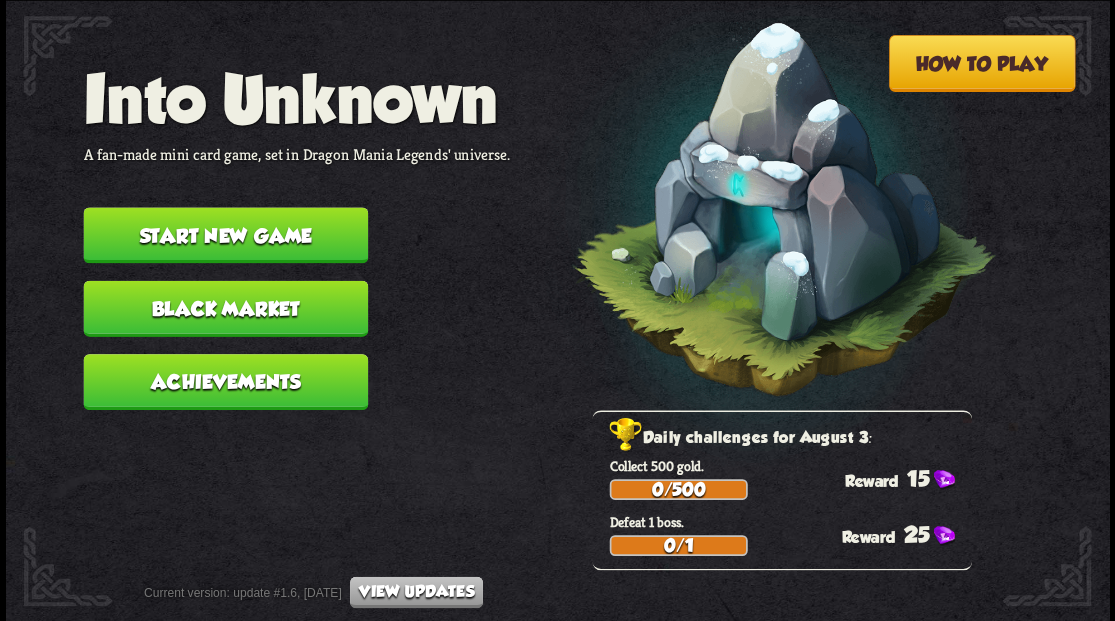 scroll, scrollTop: 0, scrollLeft: 0, axis: both 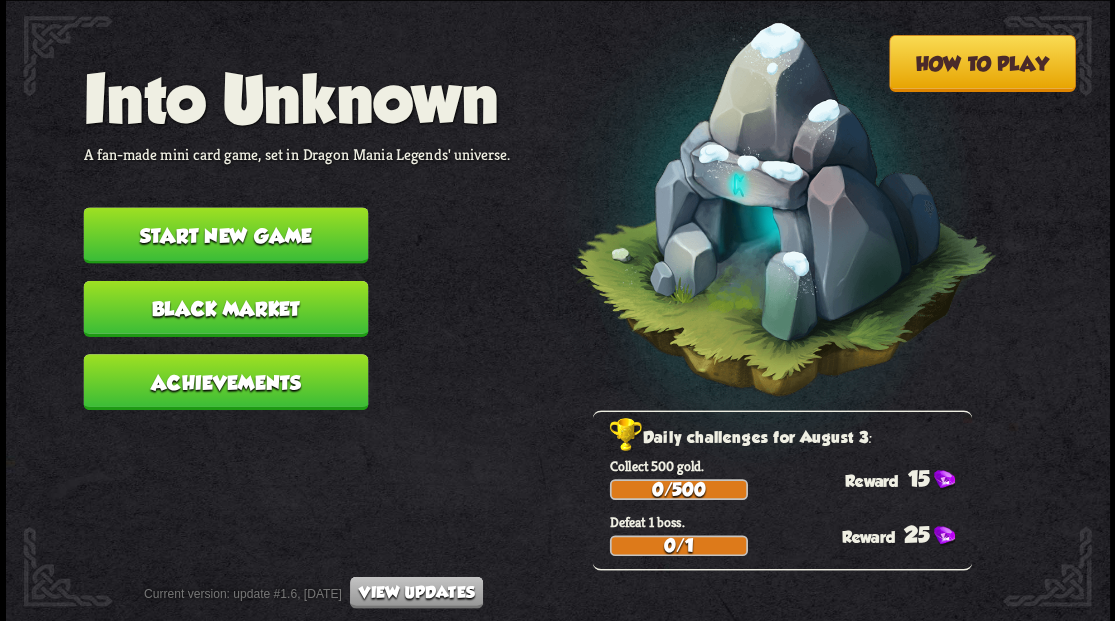 click on "Start new game" at bounding box center (225, 235) 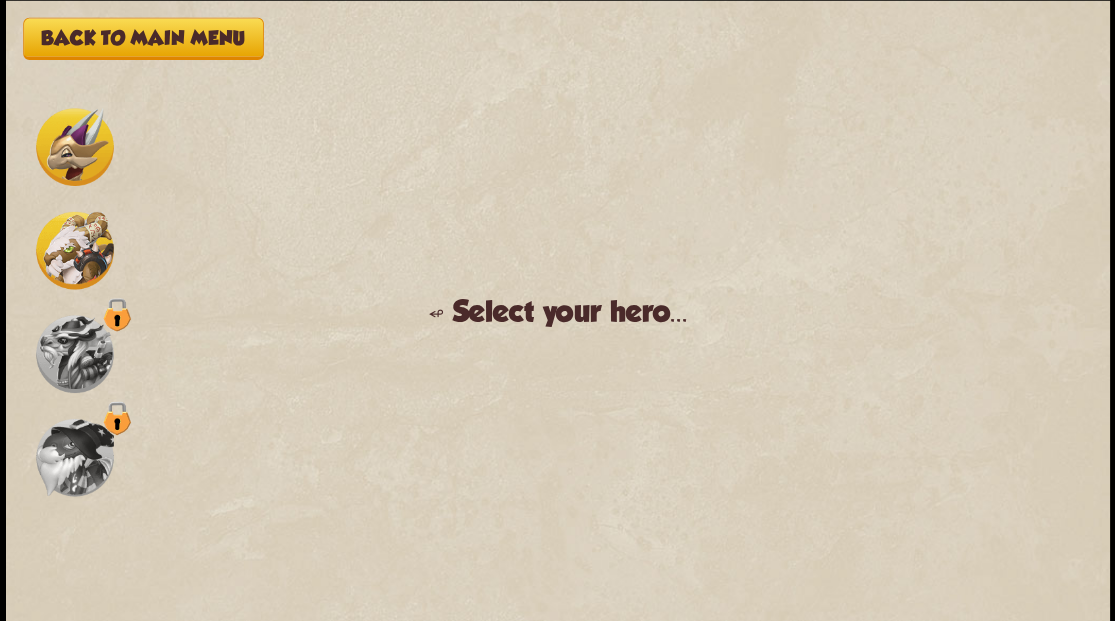 click at bounding box center [75, 147] 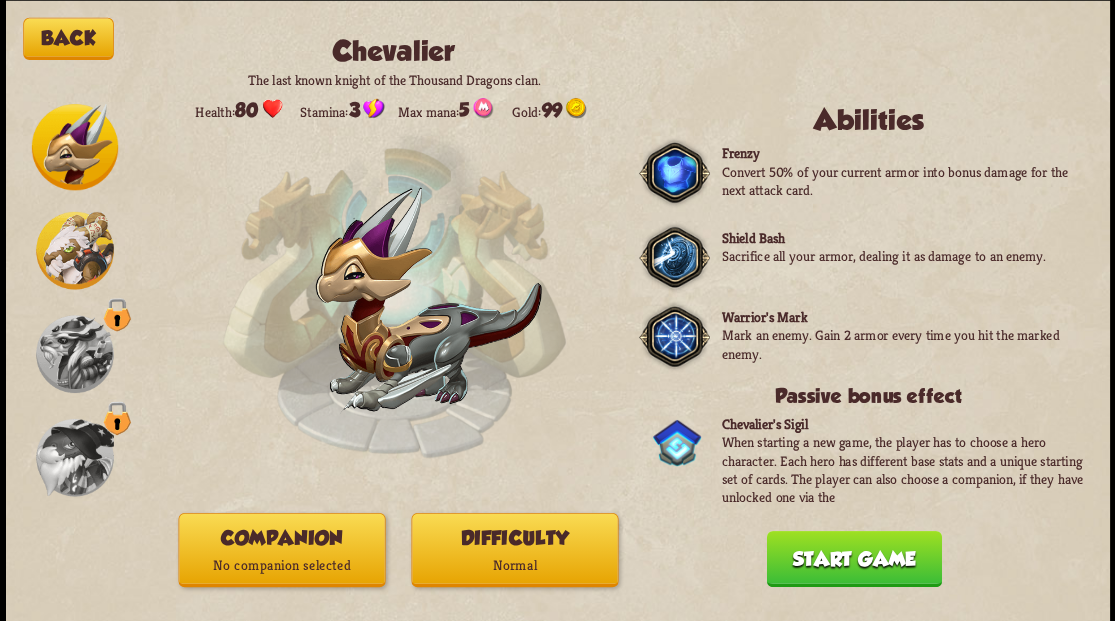 click on "No companion selected" at bounding box center (281, 565) 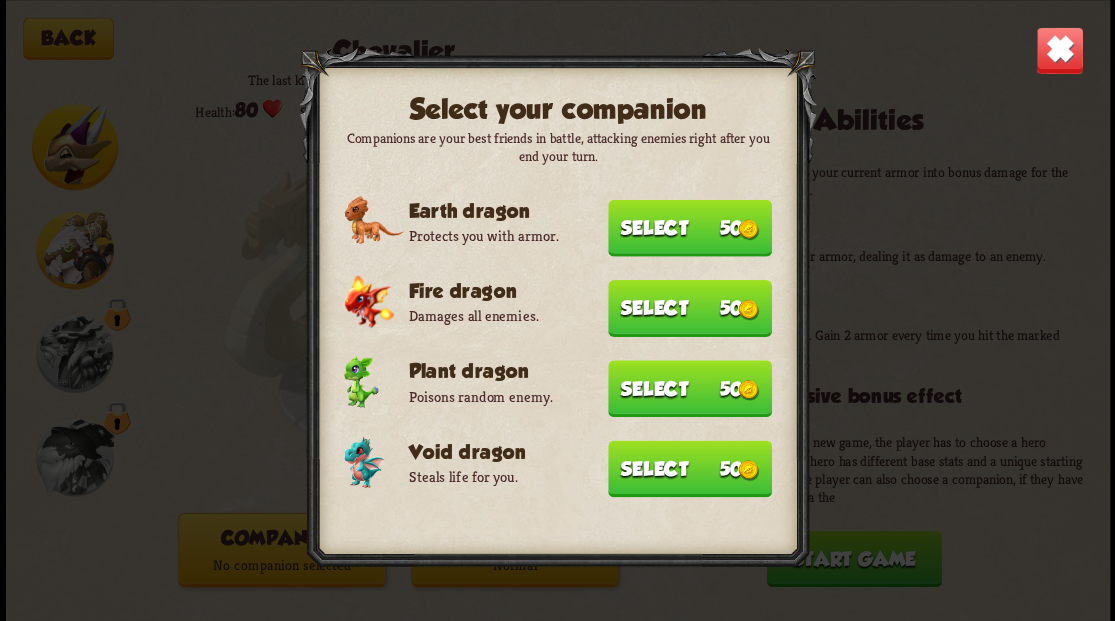 click on "Select
50" at bounding box center [690, 468] 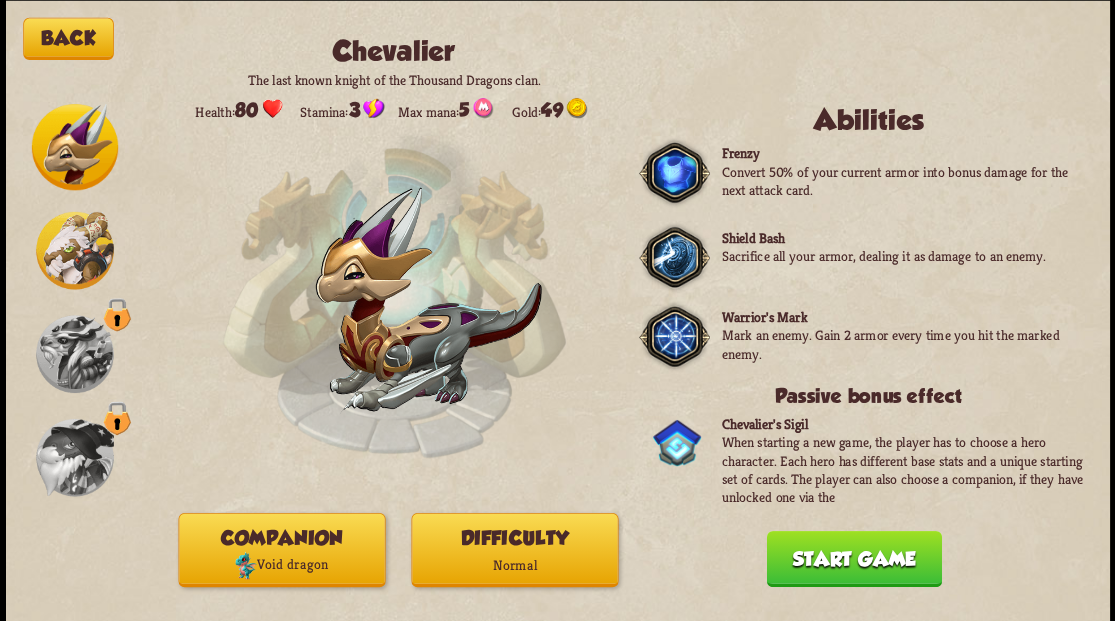 click on "Start game" at bounding box center (853, 558) 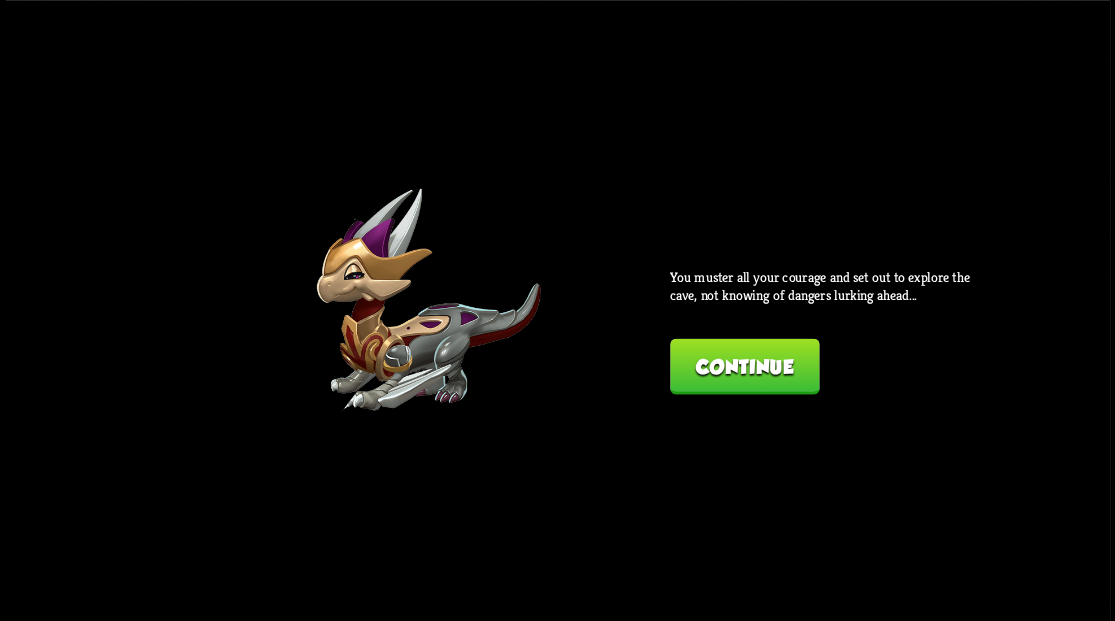click on "Continue" at bounding box center (744, 366) 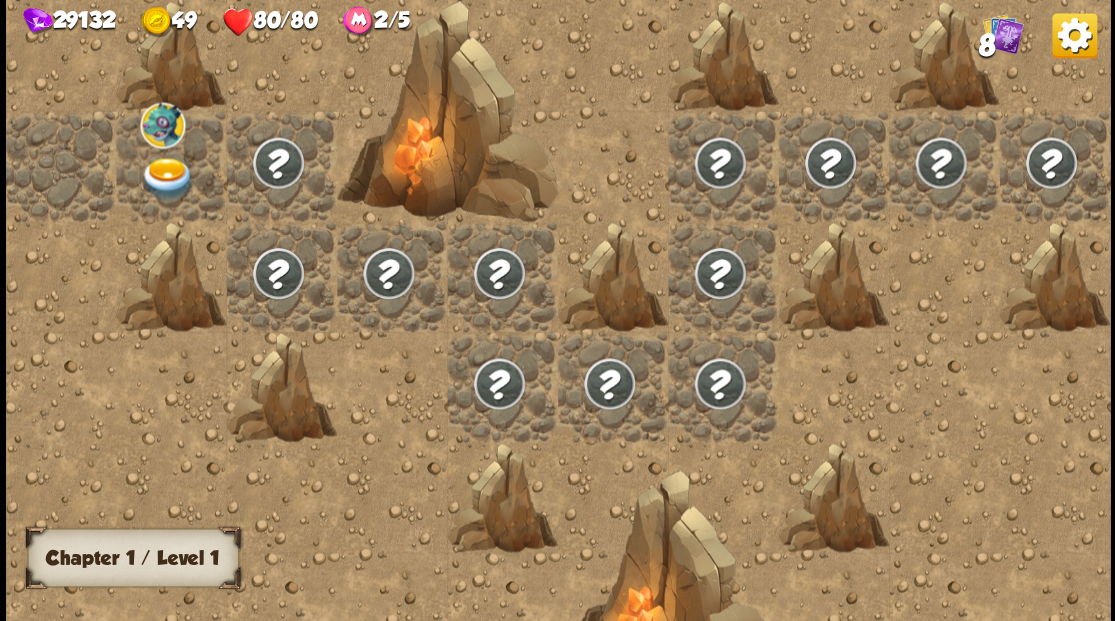 click at bounding box center [167, 178] 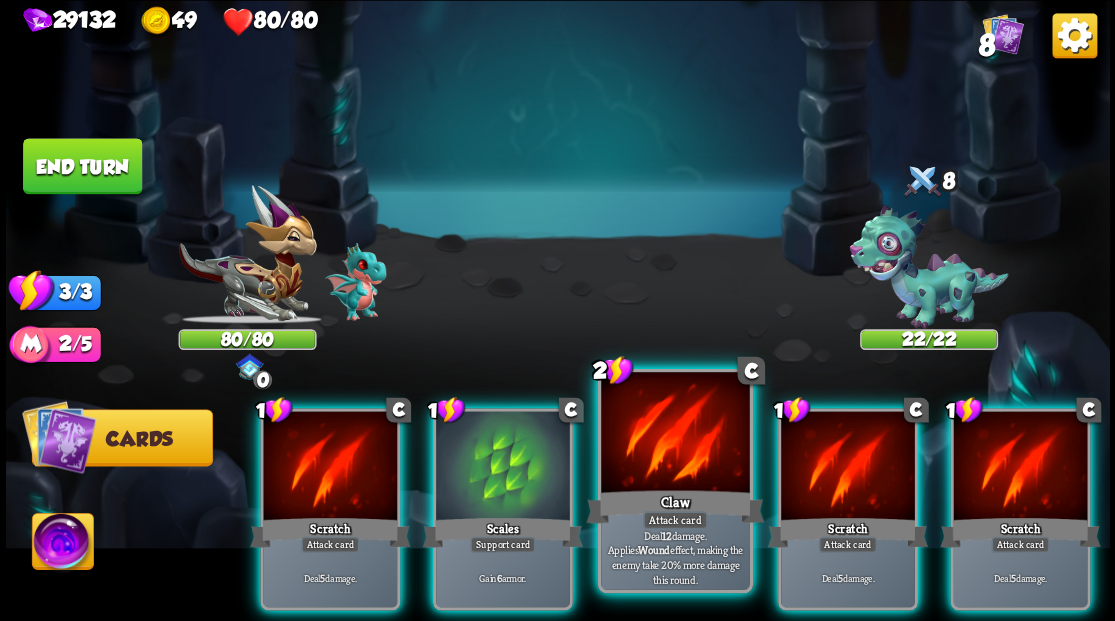 click at bounding box center [675, 434] 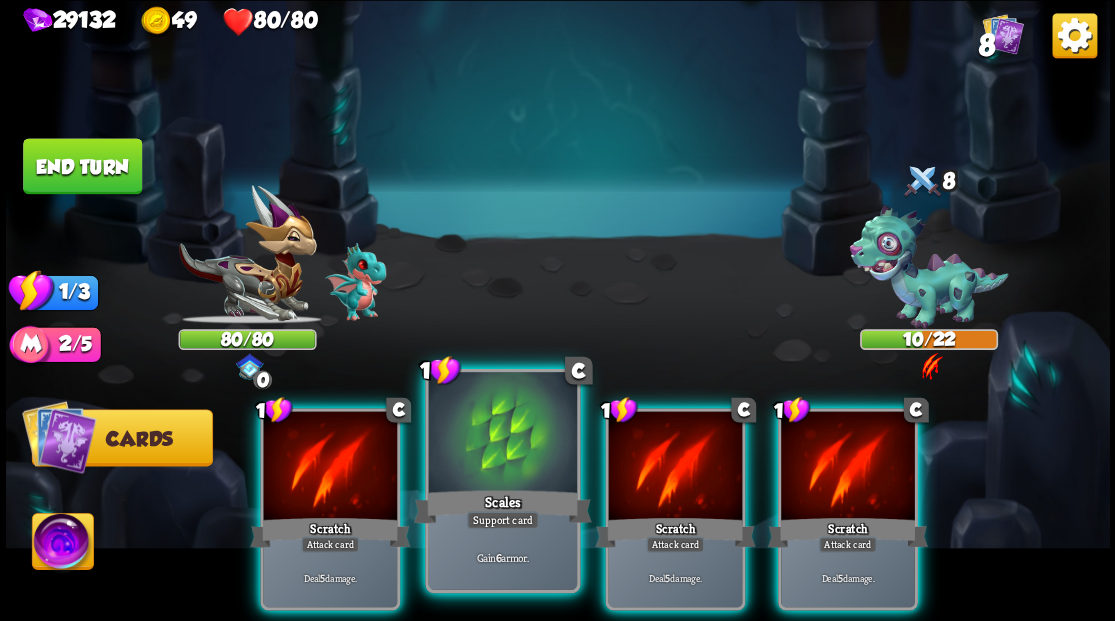 click at bounding box center [502, 434] 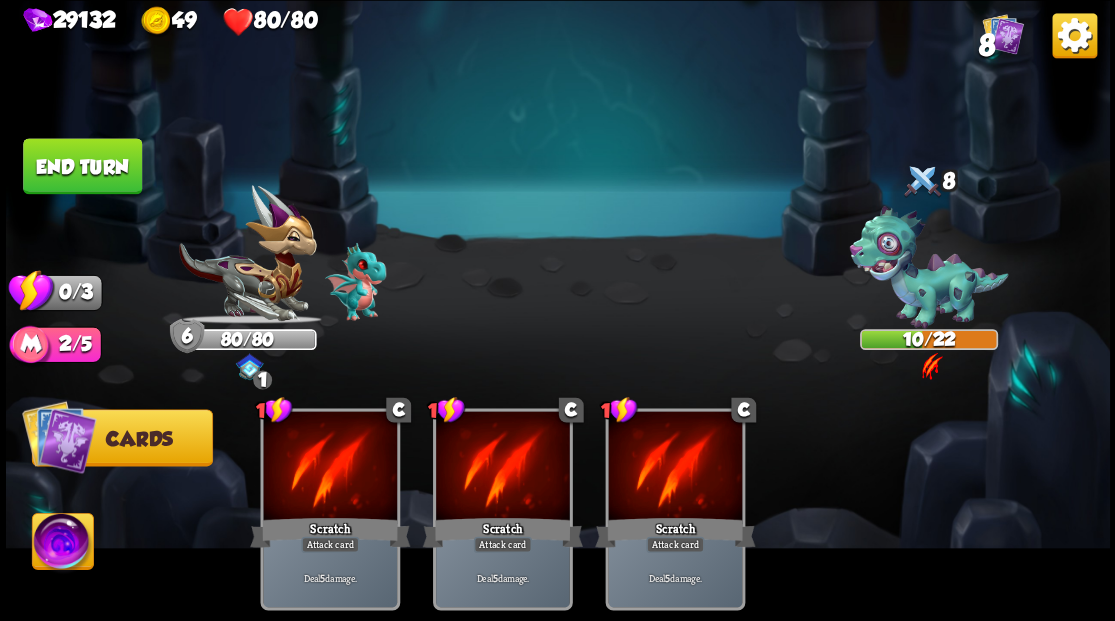 click on "End turn" at bounding box center (82, 166) 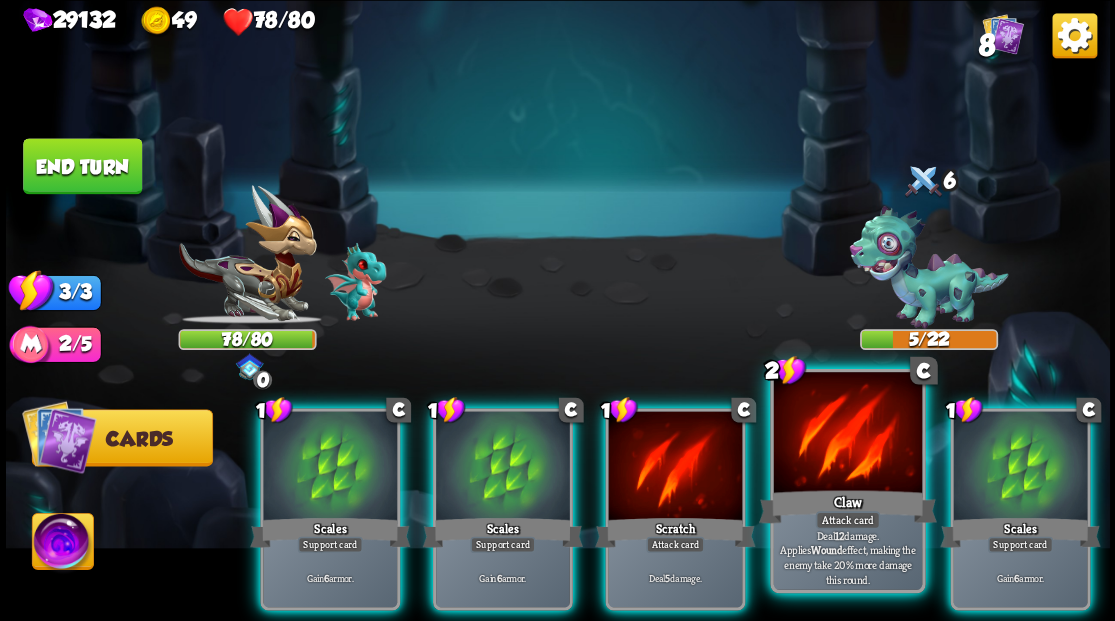 click at bounding box center [847, 434] 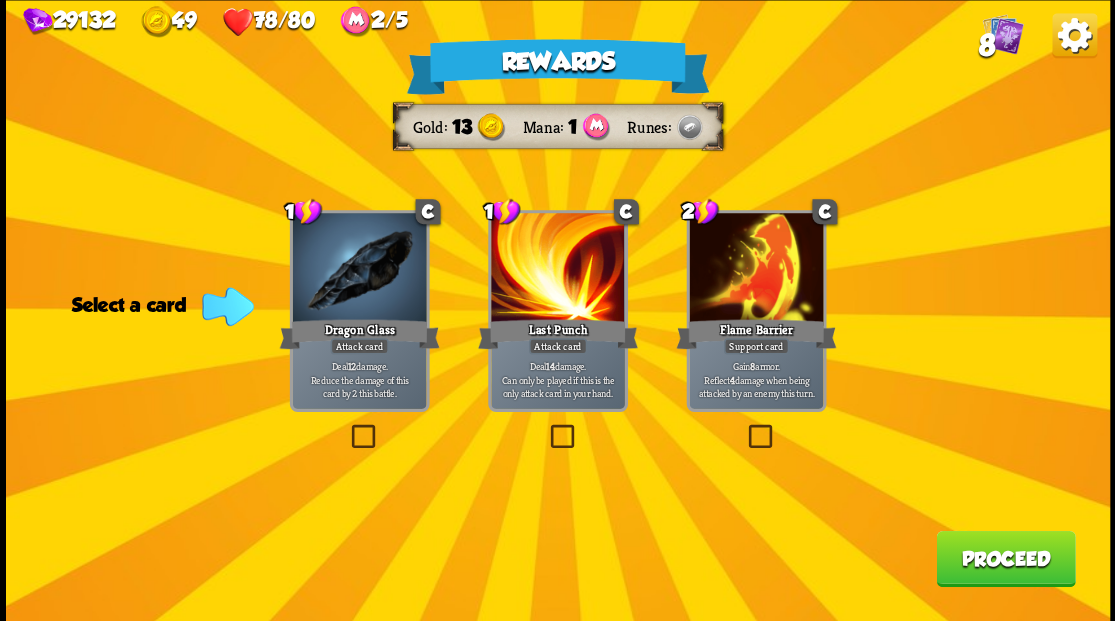 click at bounding box center [347, 427] 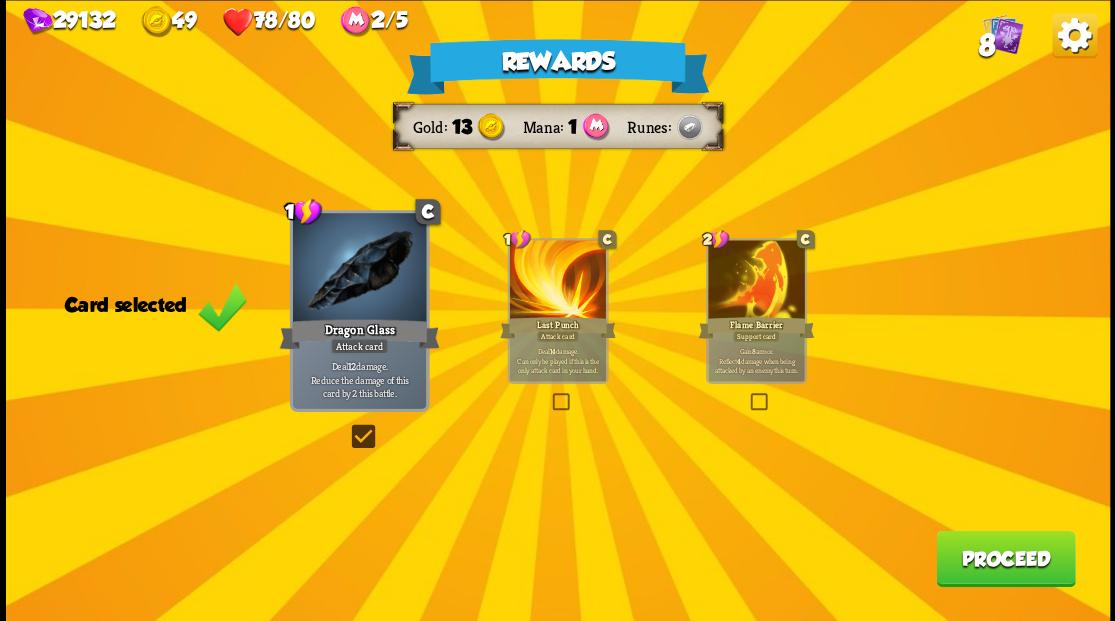 click on "Proceed" at bounding box center [1005, 558] 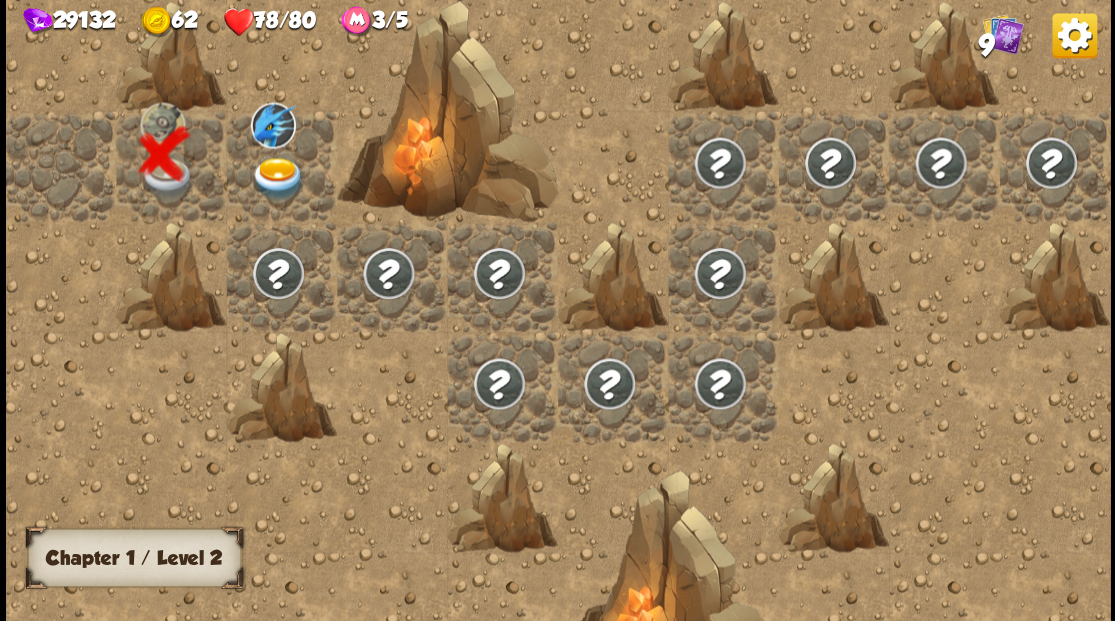 click at bounding box center (277, 178) 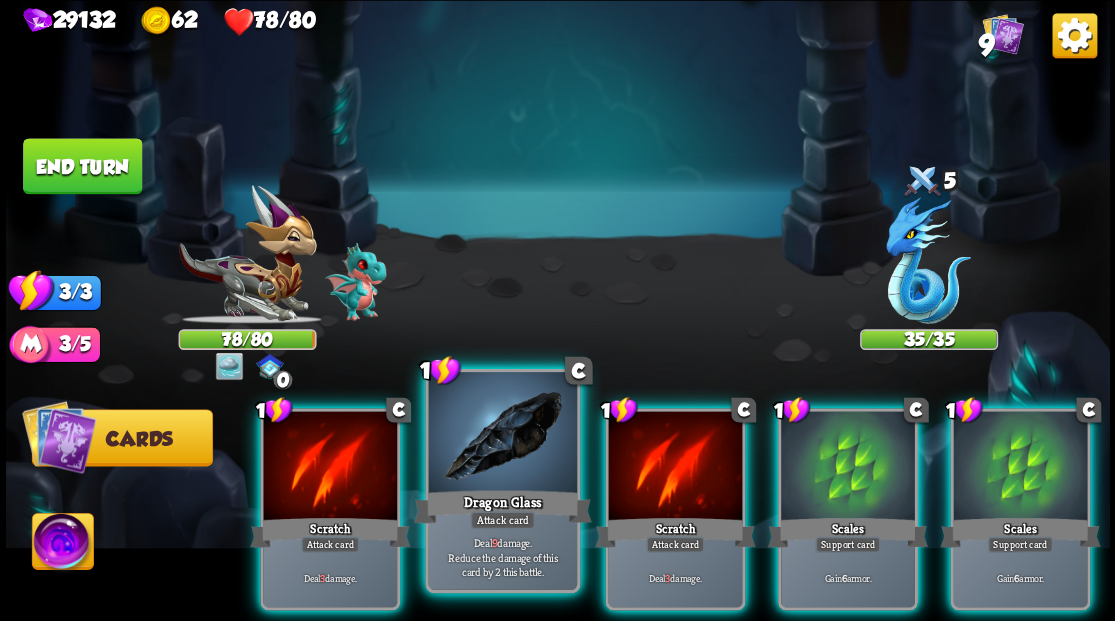 click at bounding box center [502, 434] 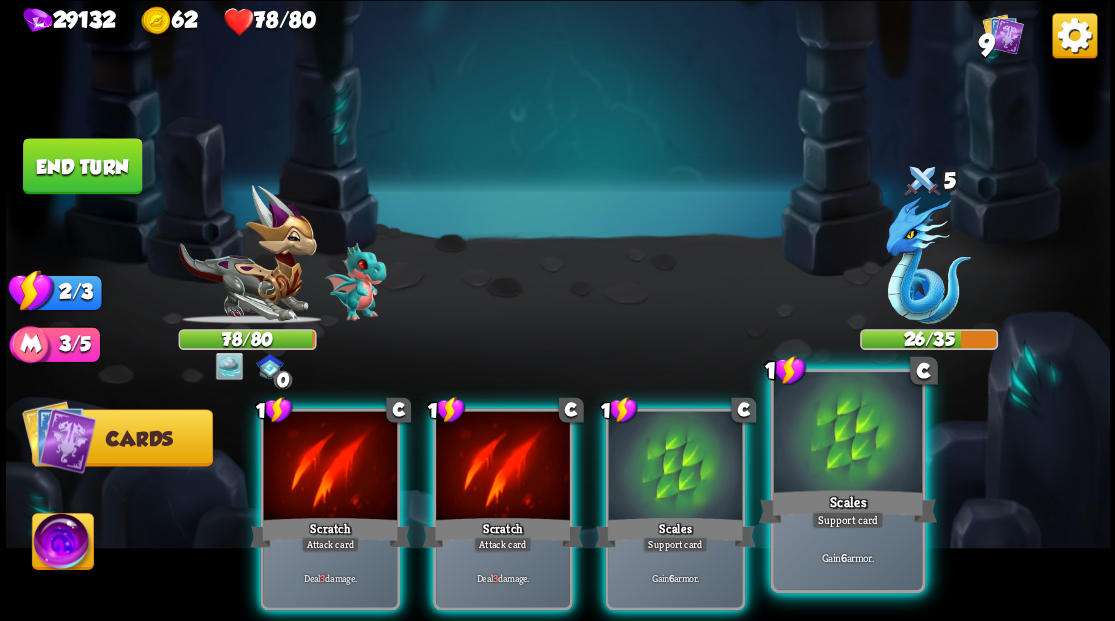 click at bounding box center (847, 434) 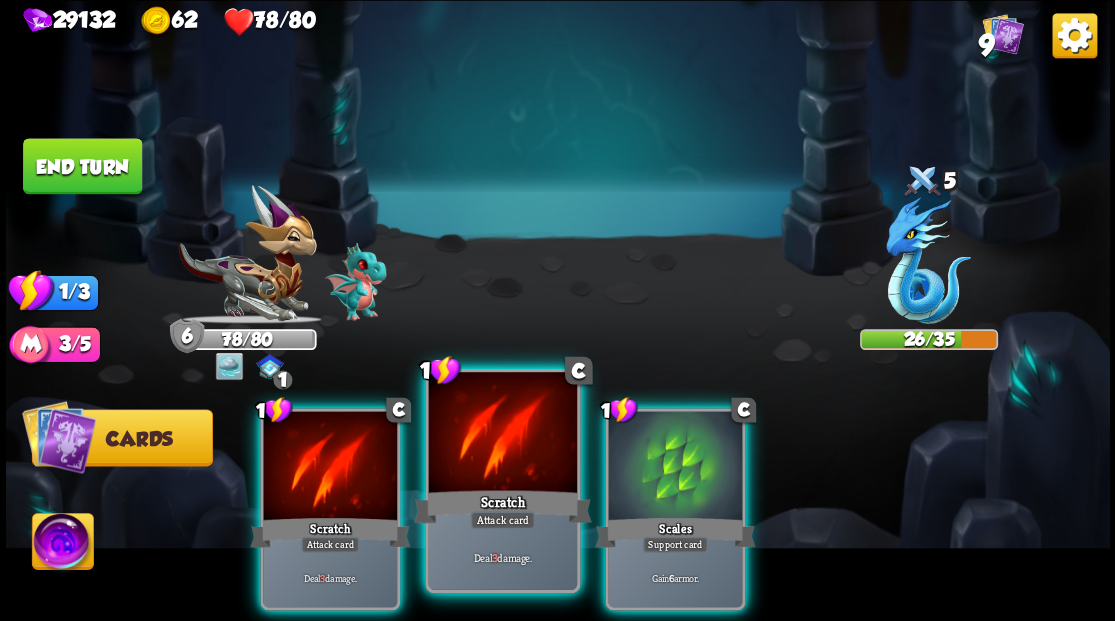 click at bounding box center (502, 434) 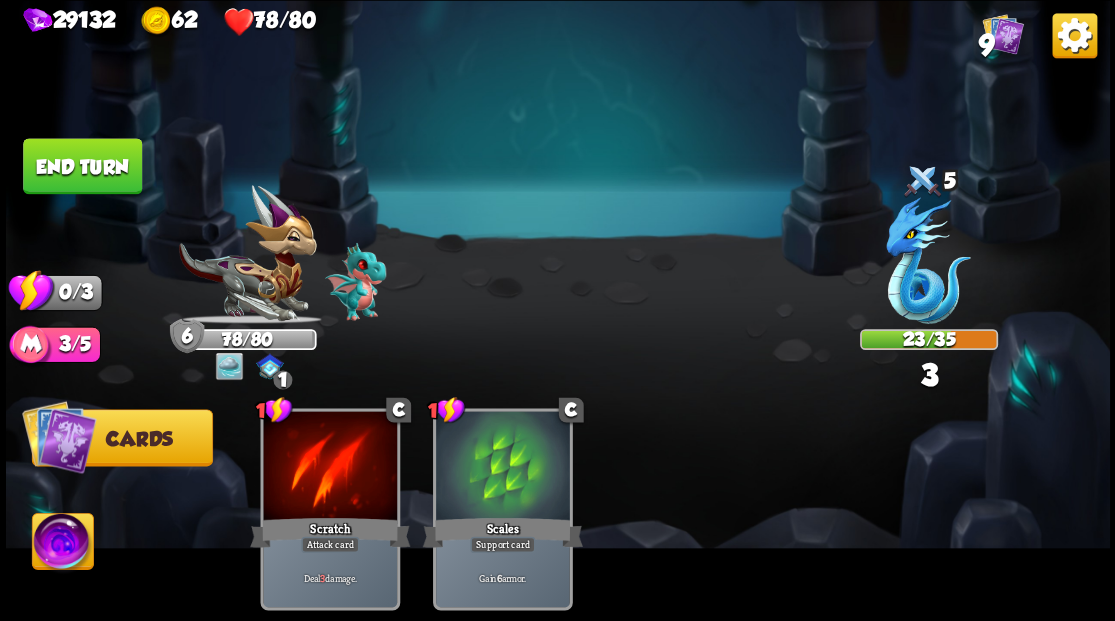 click on "End turn" at bounding box center [82, 166] 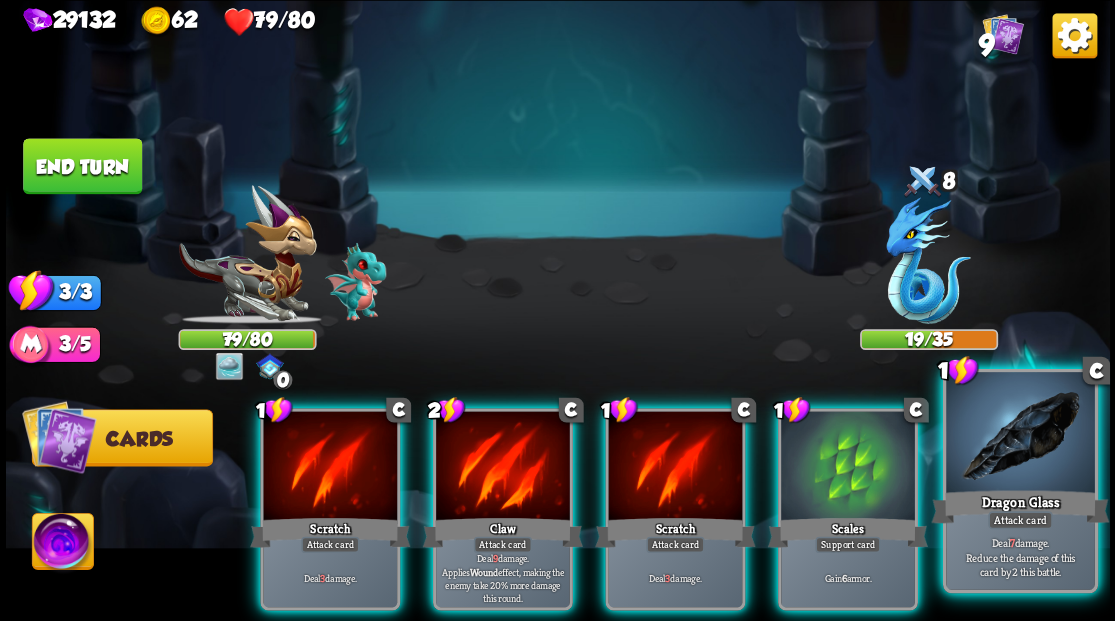 click at bounding box center [1020, 434] 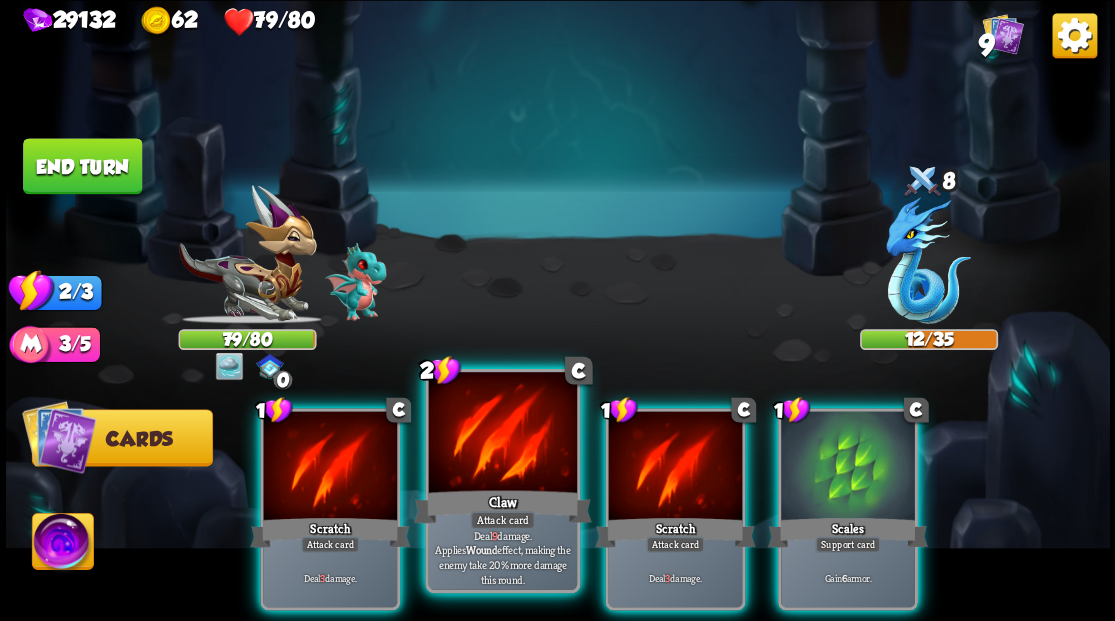 click at bounding box center [502, 434] 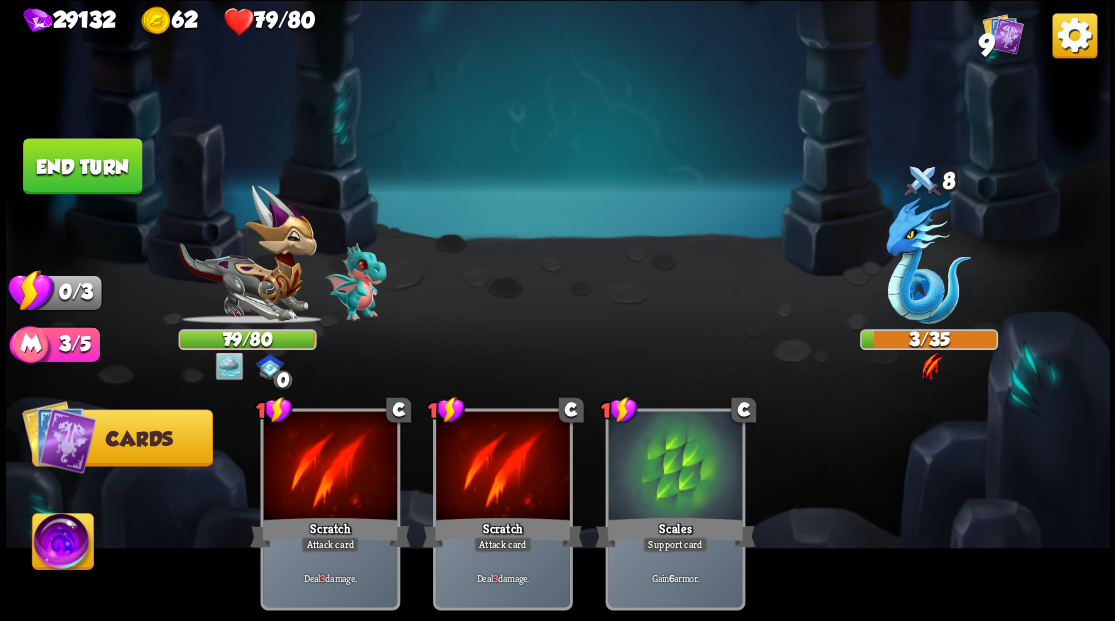 drag, startPoint x: 59, startPoint y: 160, endPoint x: 505, endPoint y: 194, distance: 447.2941 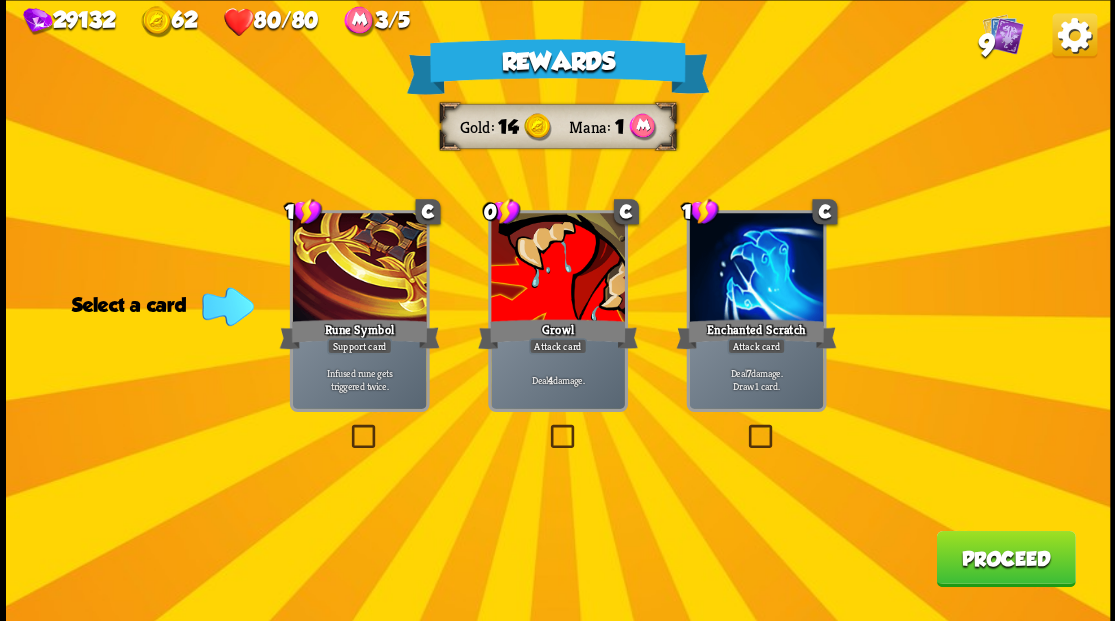 click at bounding box center (744, 427) 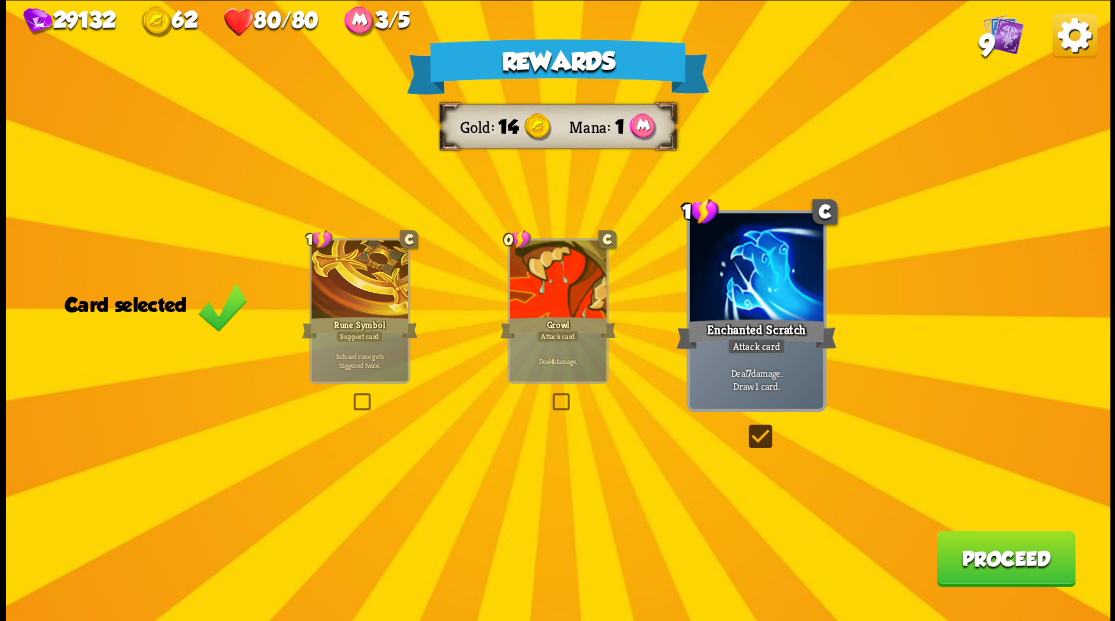 click on "Proceed" at bounding box center (1005, 558) 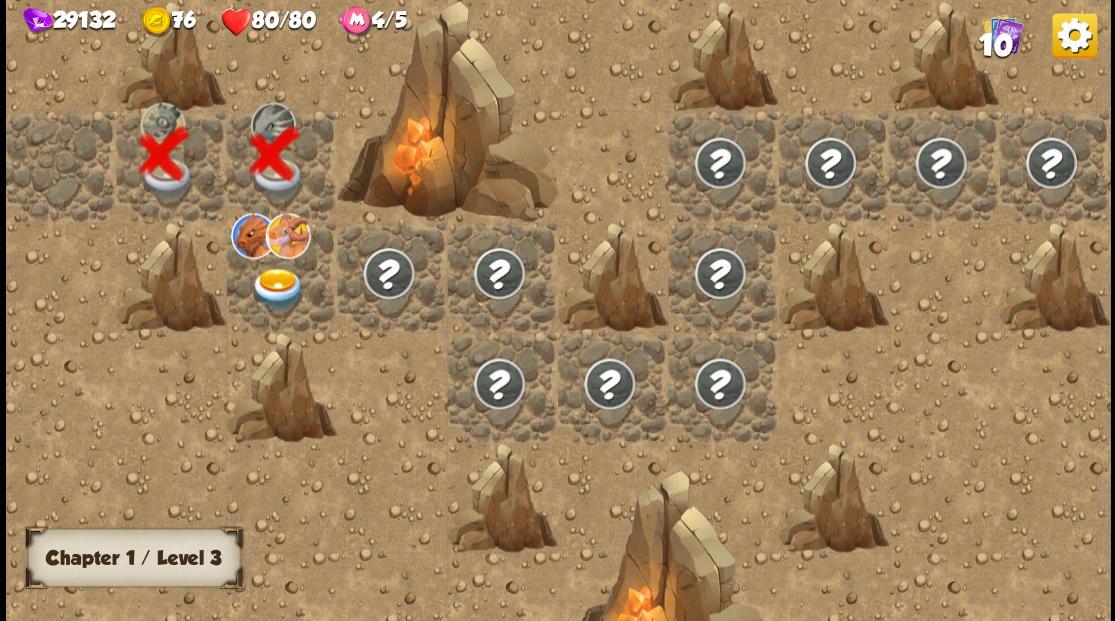 click at bounding box center [277, 288] 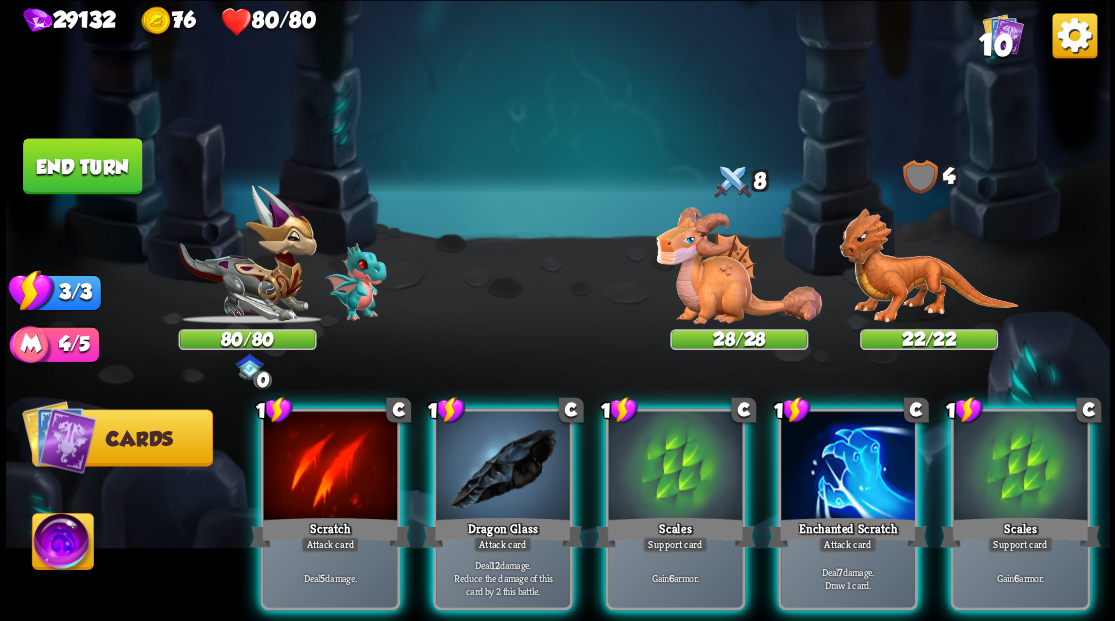 click at bounding box center [739, 263] 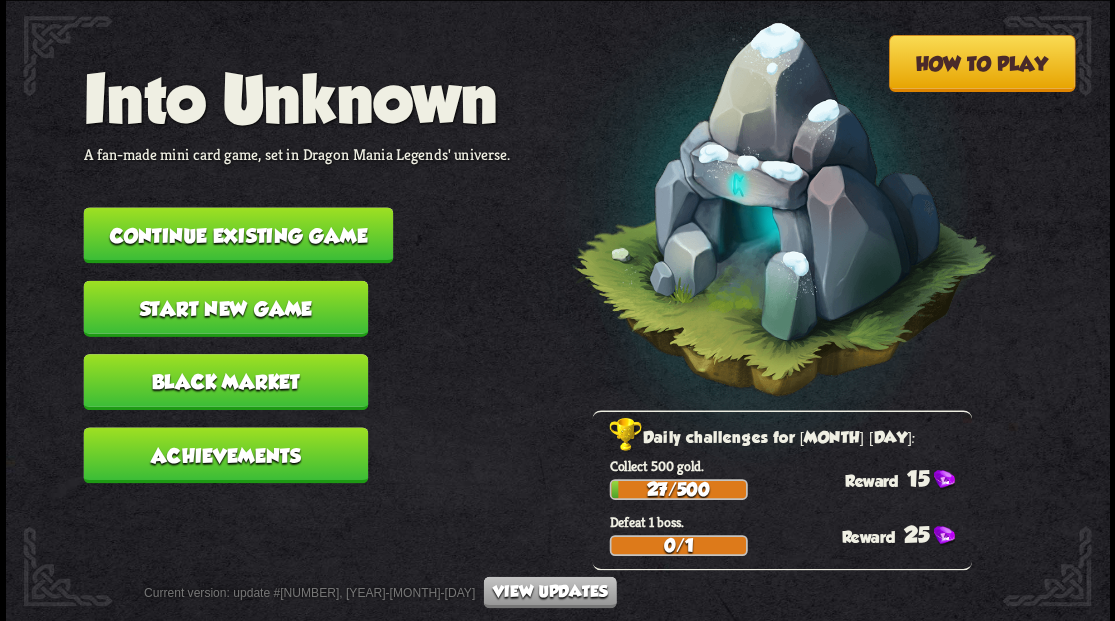 scroll, scrollTop: 0, scrollLeft: 0, axis: both 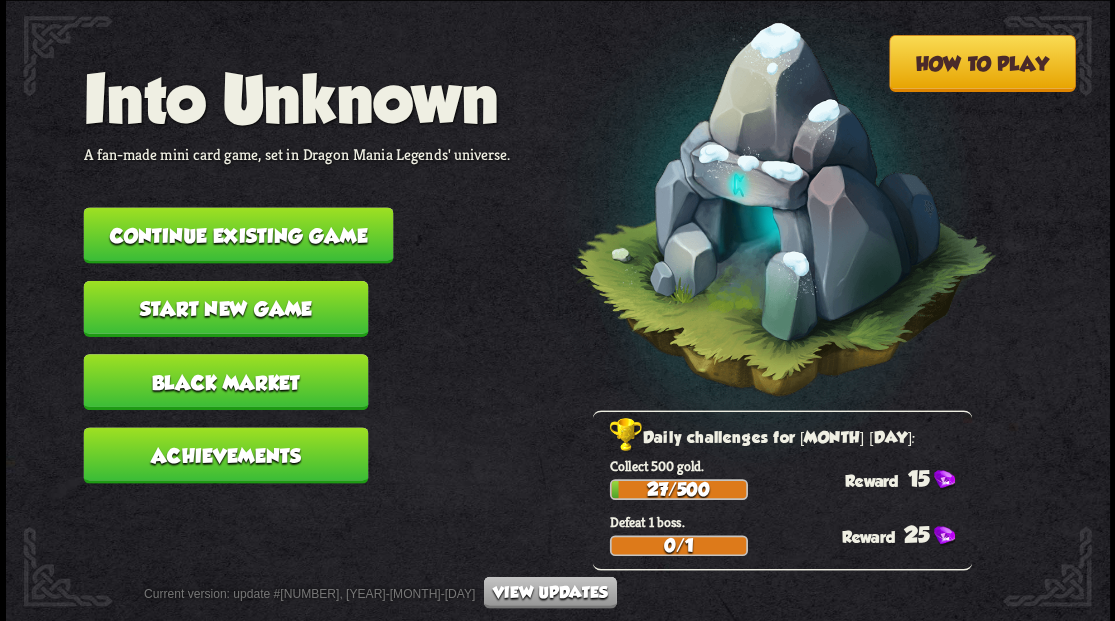 click on "Continue existing game" at bounding box center (238, 235) 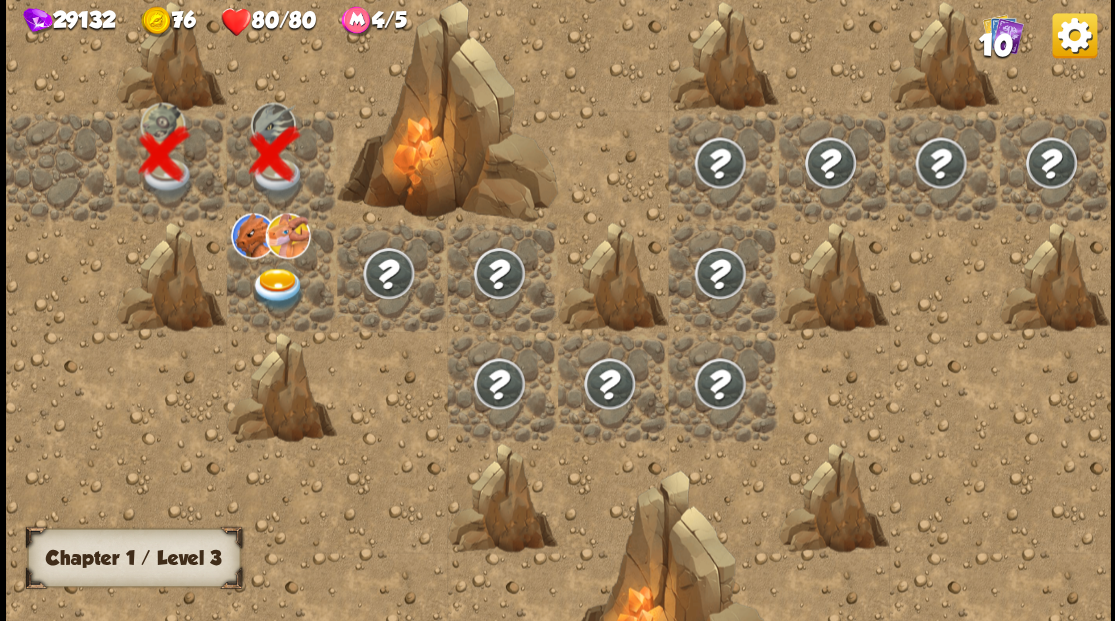 click at bounding box center [277, 288] 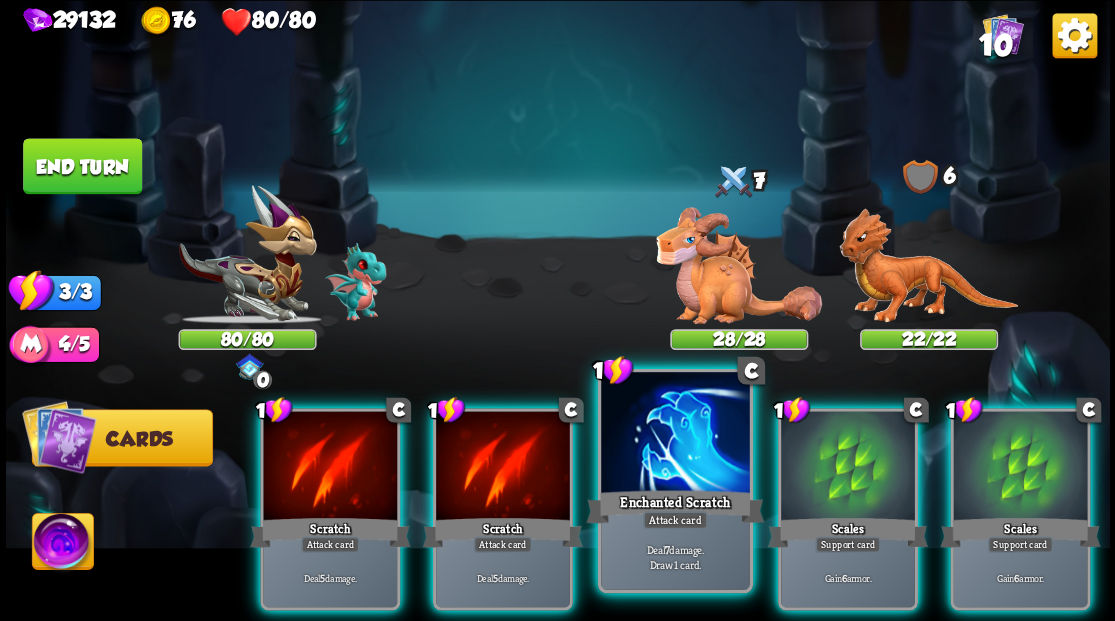 click at bounding box center (675, 434) 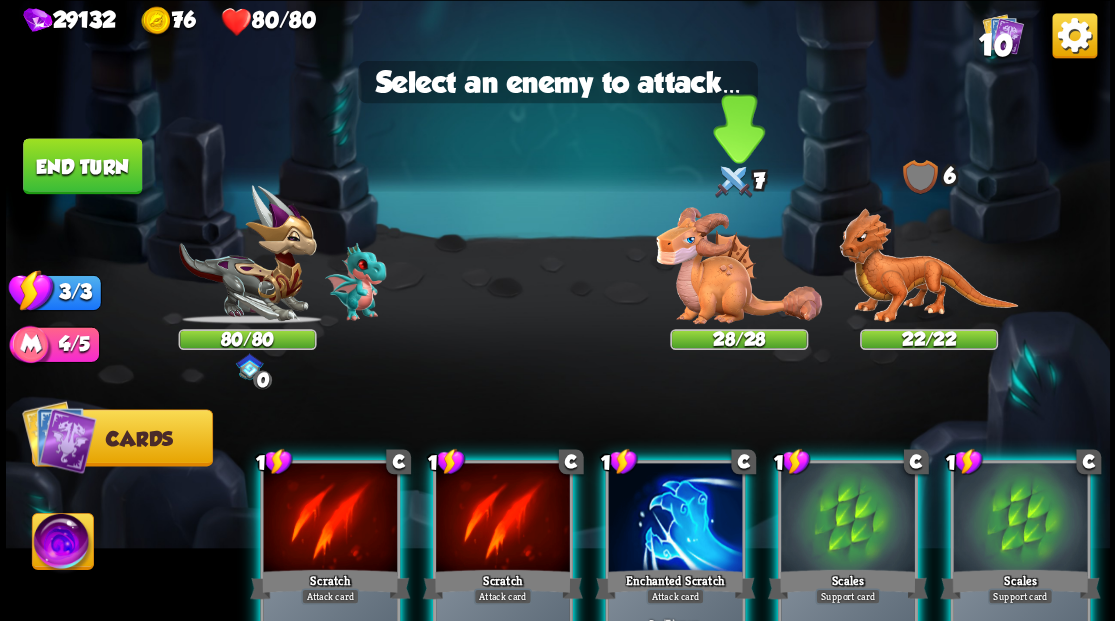 click at bounding box center (739, 265) 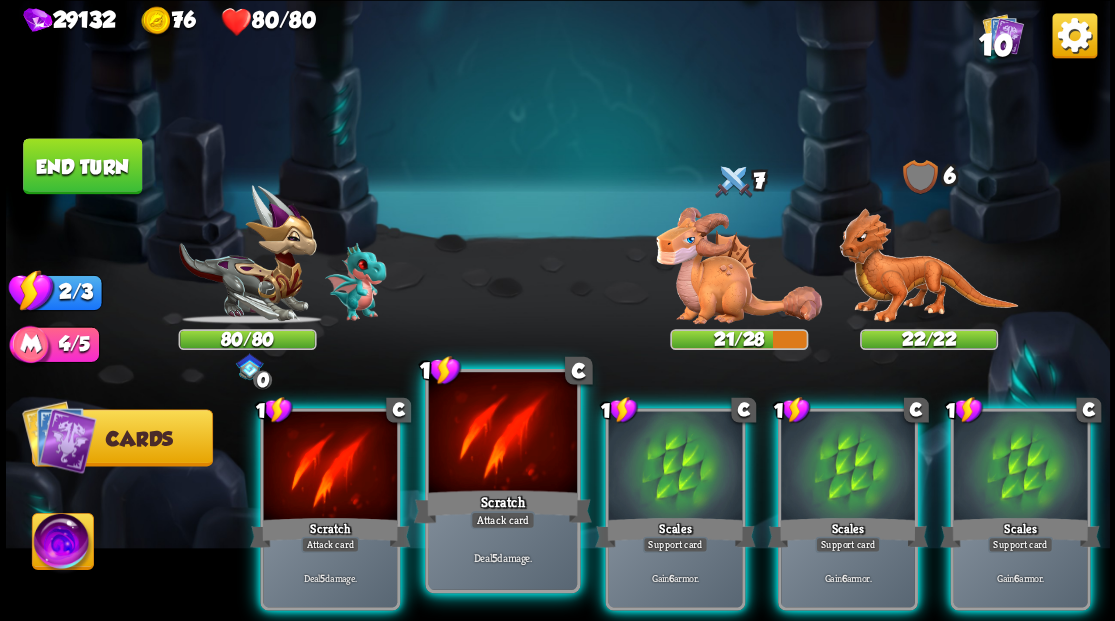 click at bounding box center (502, 434) 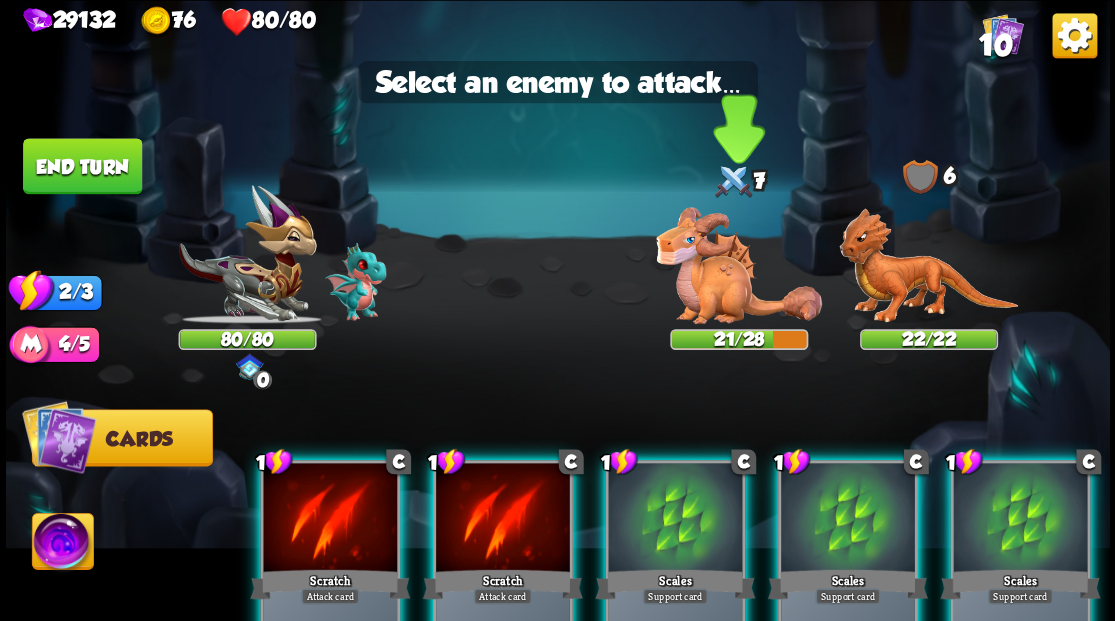 click at bounding box center (739, 265) 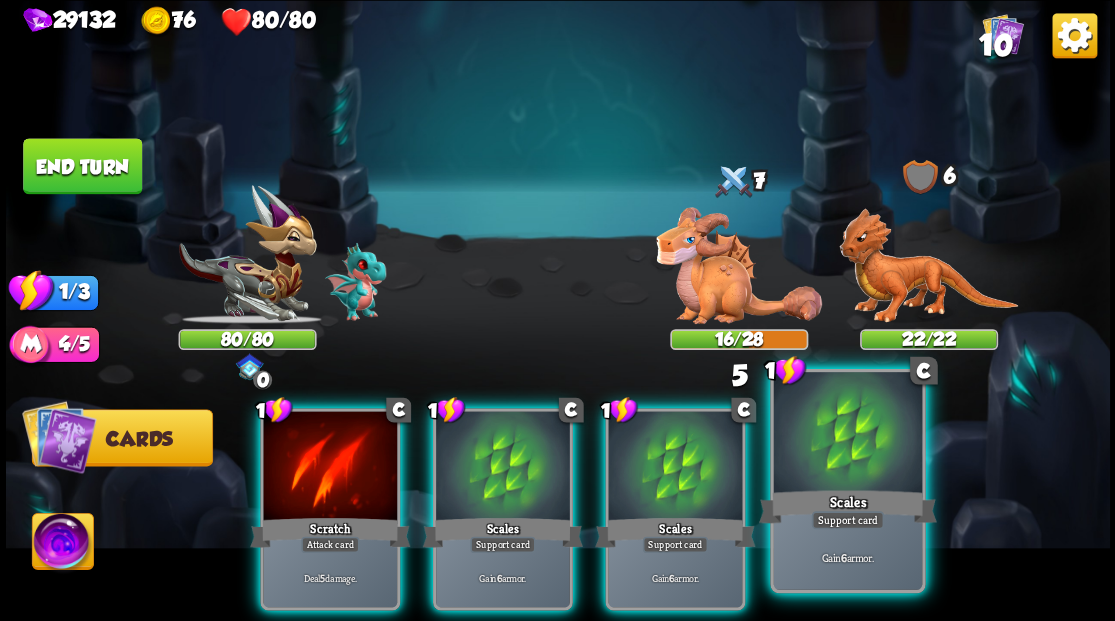 click at bounding box center (847, 434) 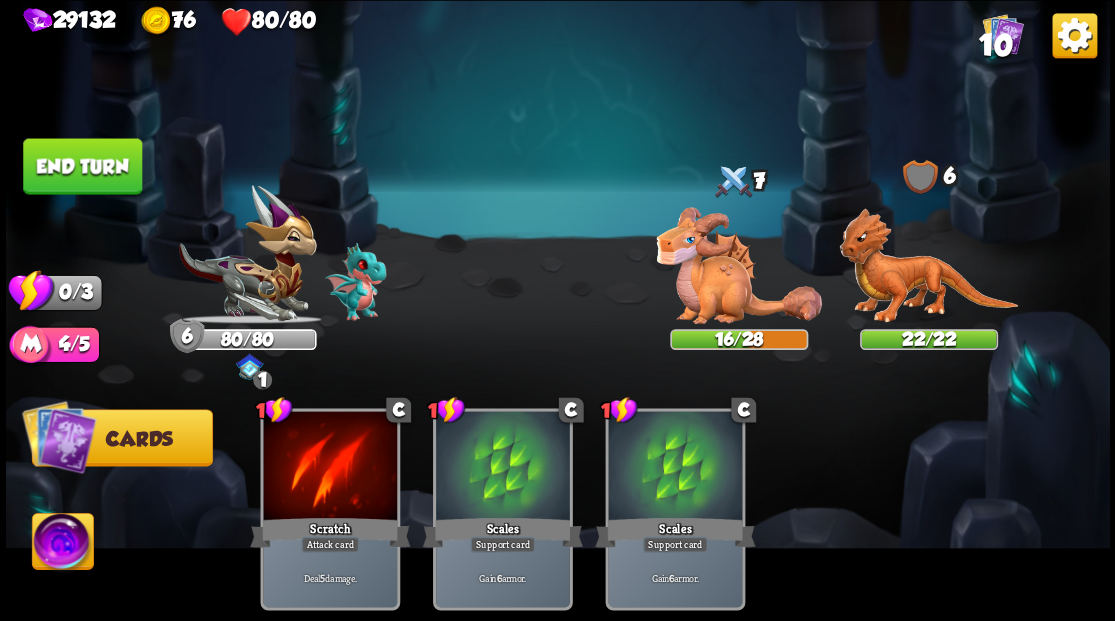 click on "End turn" at bounding box center [82, 166] 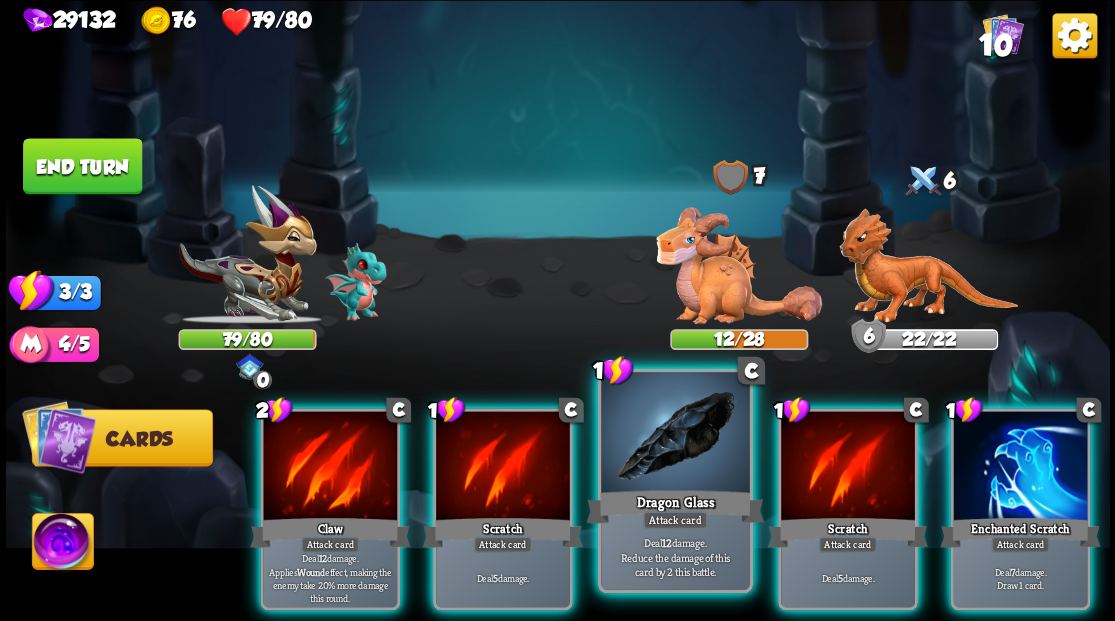 click at bounding box center (675, 434) 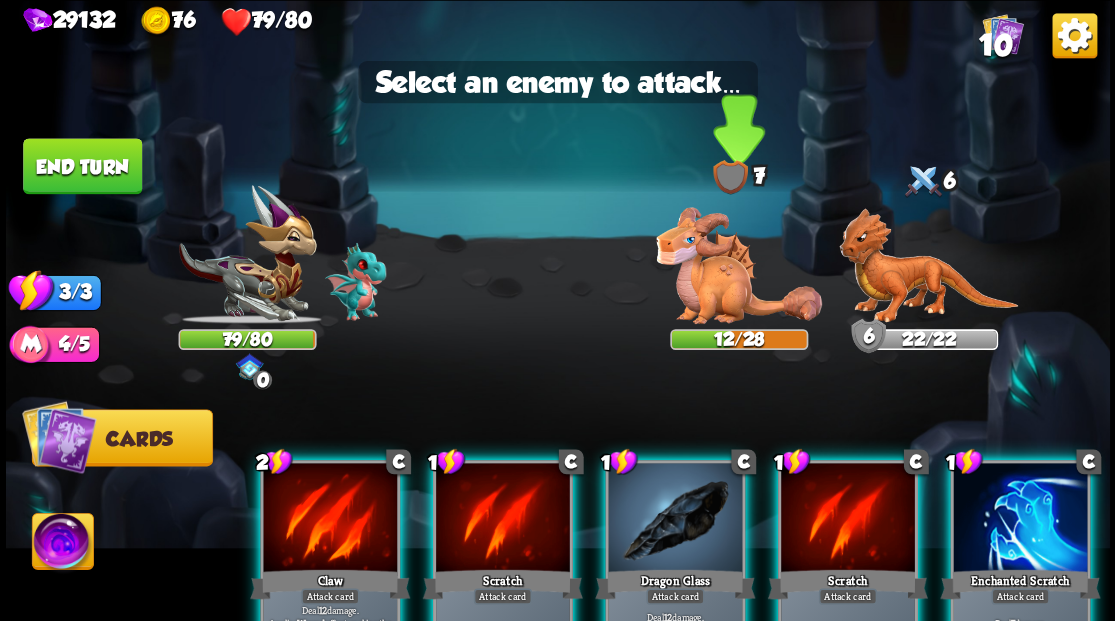 click at bounding box center [739, 265] 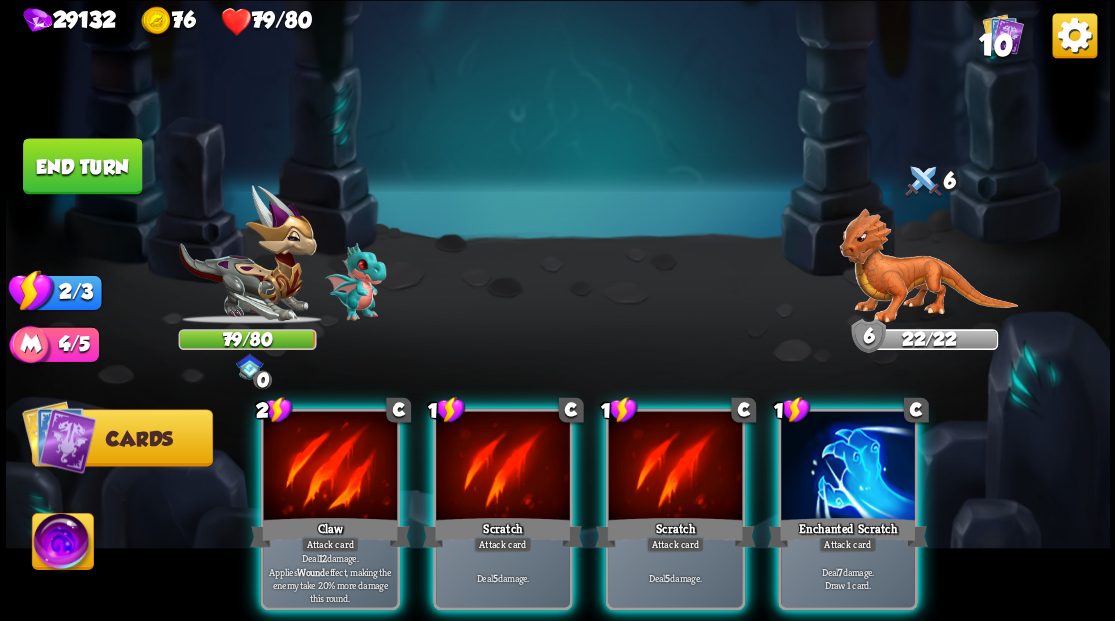 click at bounding box center [848, 467] 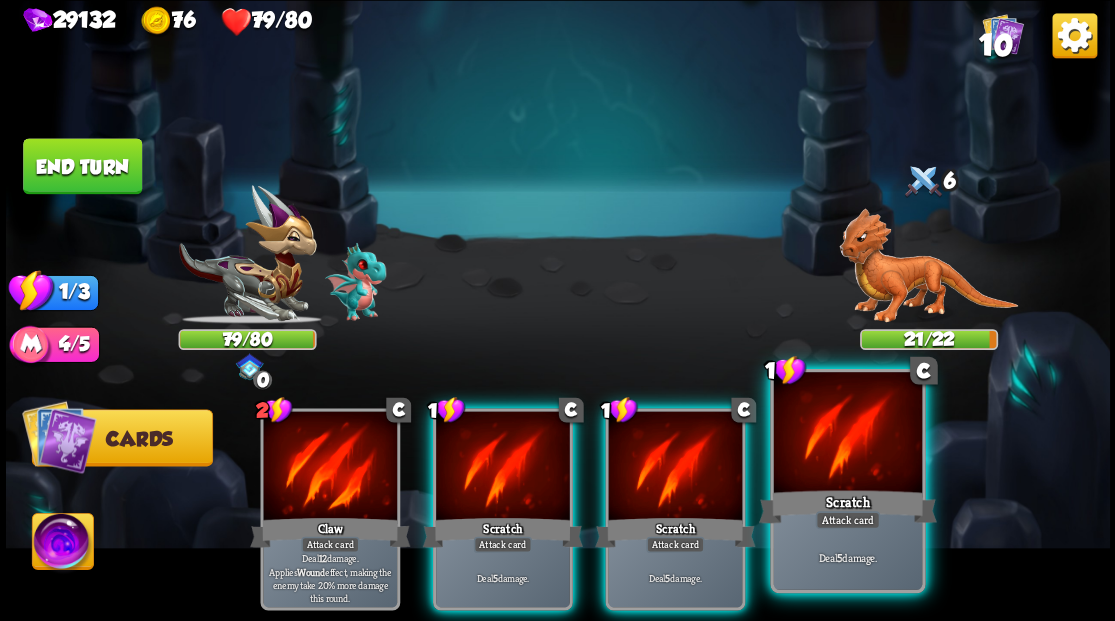 click at bounding box center [847, 434] 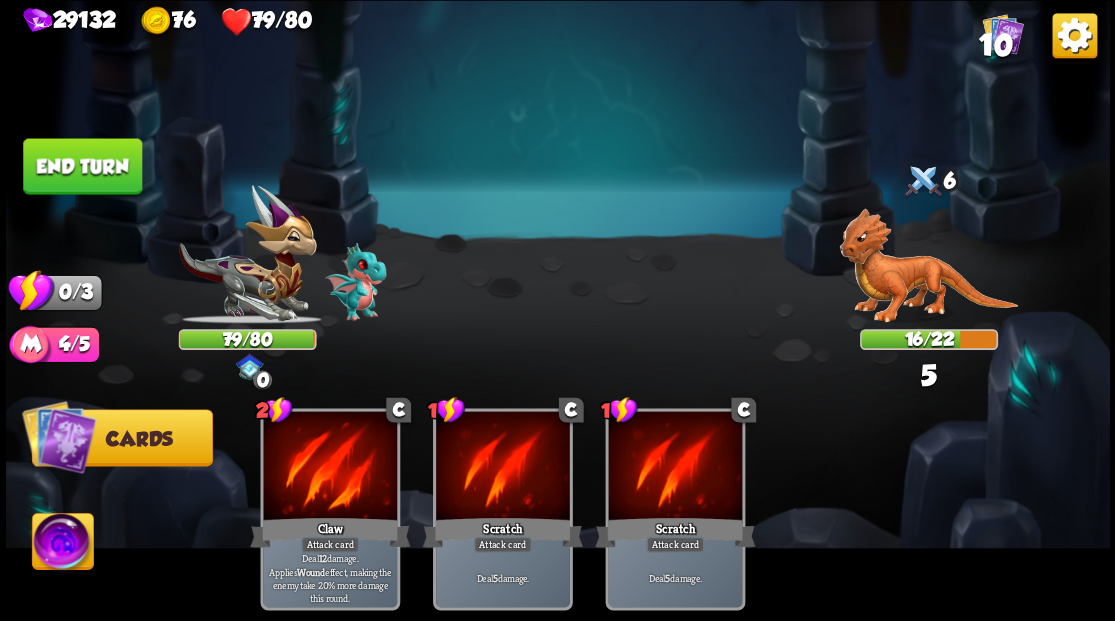 click on "End turn" at bounding box center (82, 166) 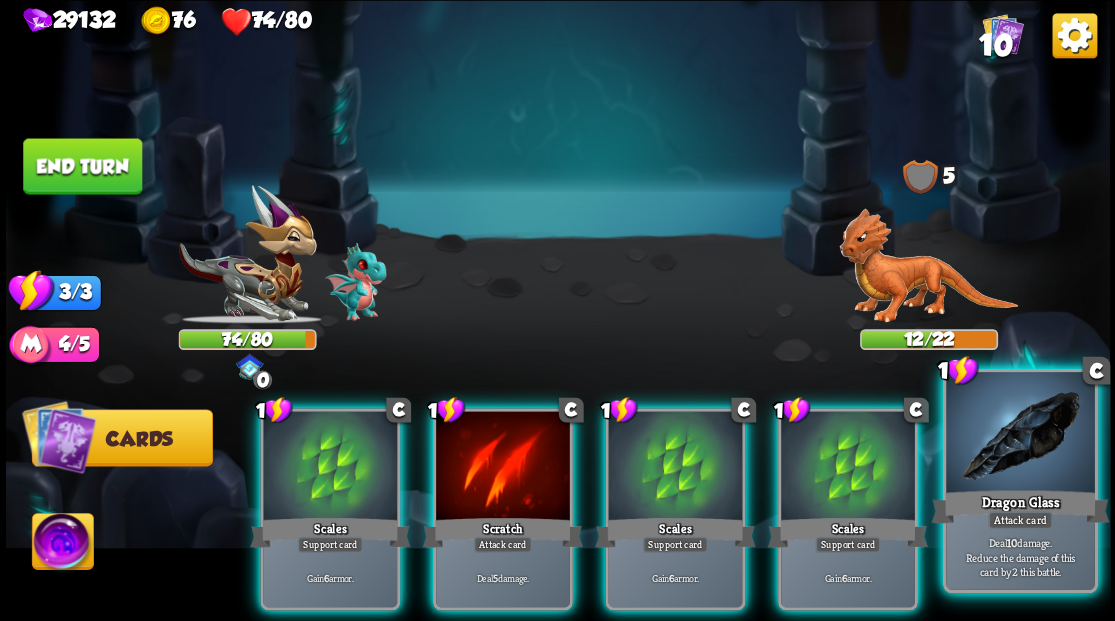 click at bounding box center (1020, 434) 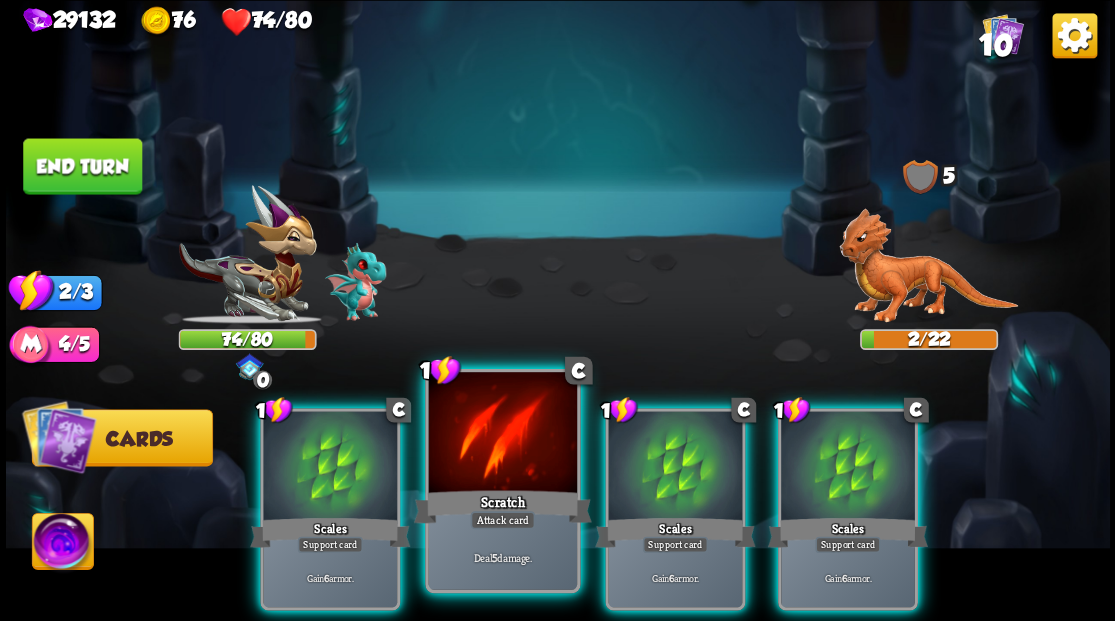 click at bounding box center (502, 434) 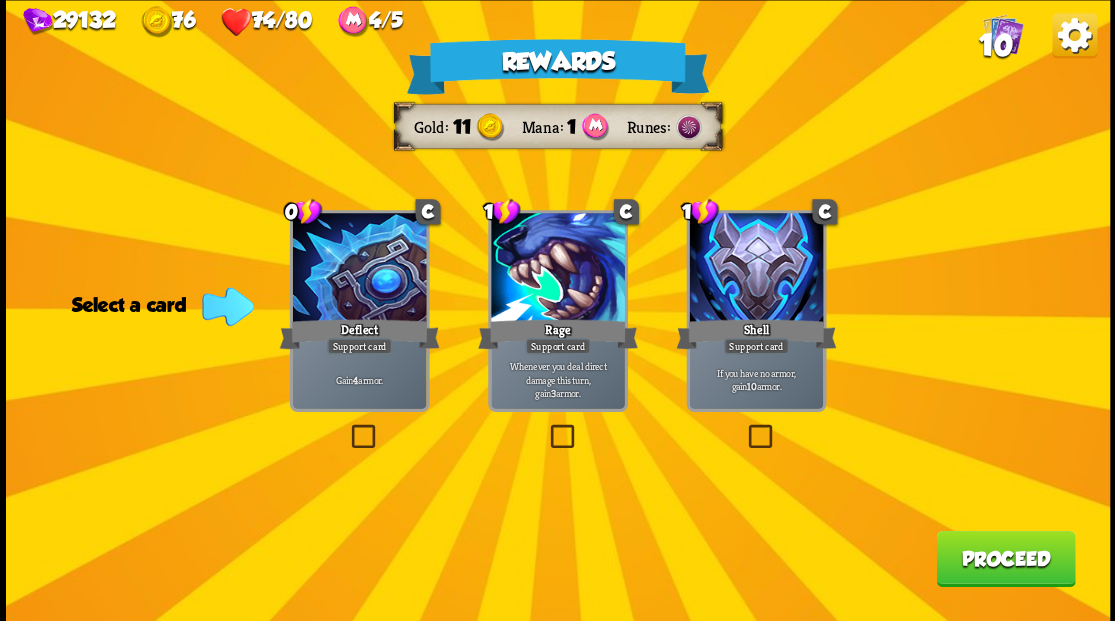 click on "Proceed" at bounding box center [1005, 558] 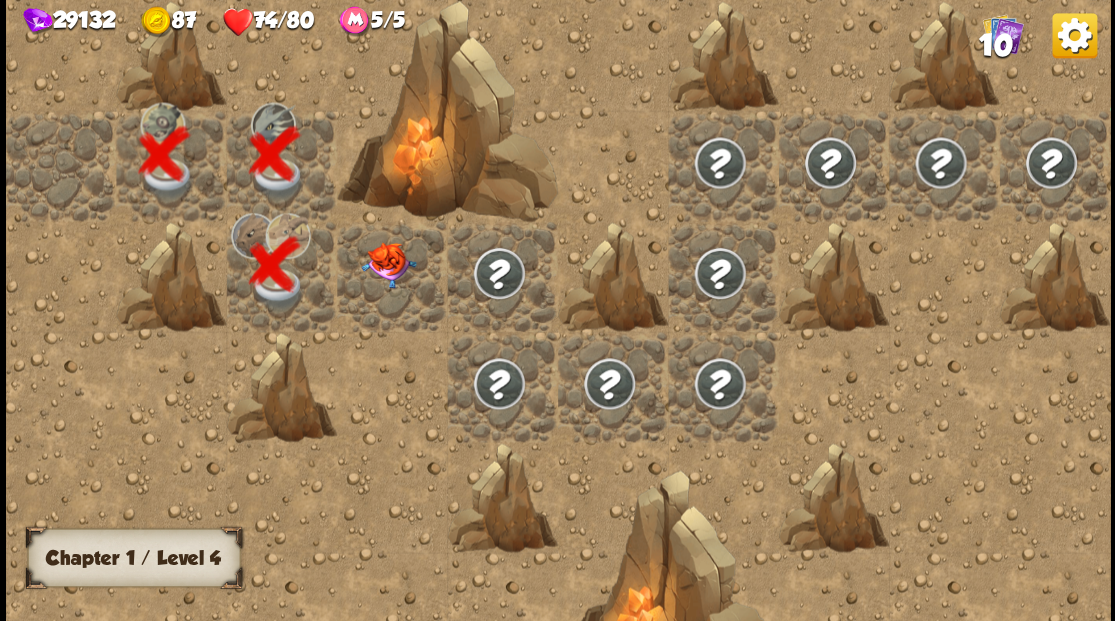 click at bounding box center [392, 276] 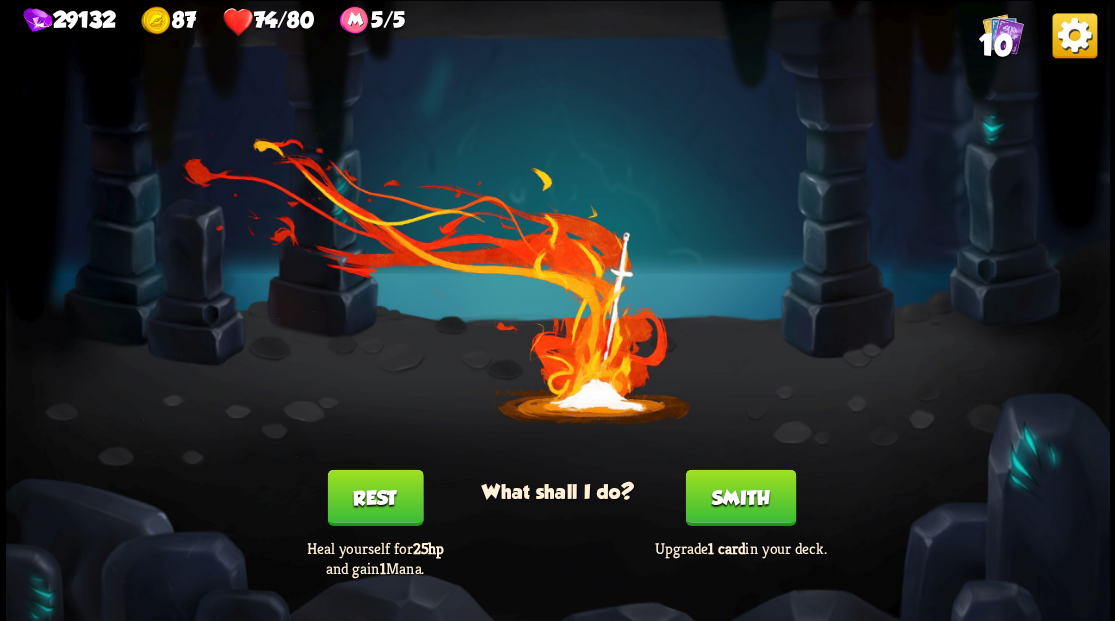 click on "Smith" at bounding box center (740, 497) 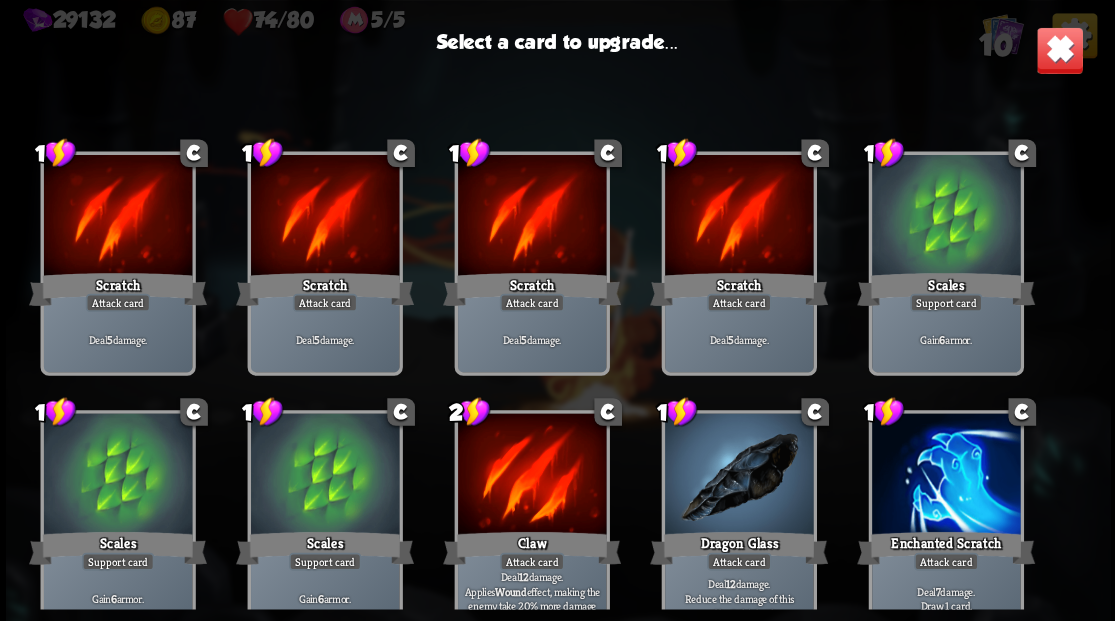 scroll, scrollTop: 29, scrollLeft: 0, axis: vertical 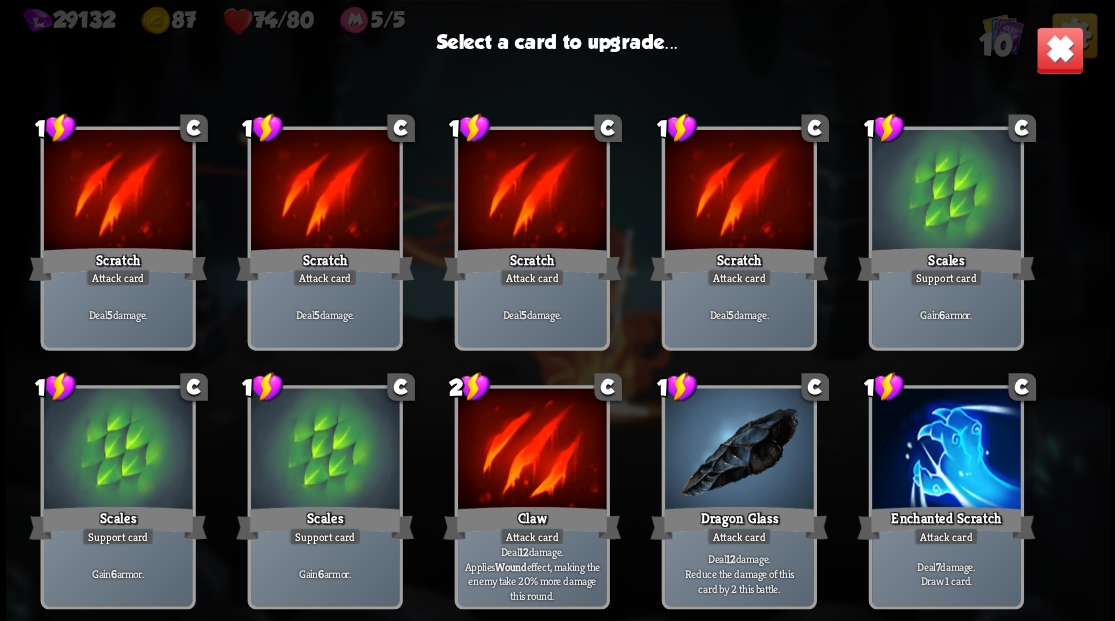 click at bounding box center [531, 450] 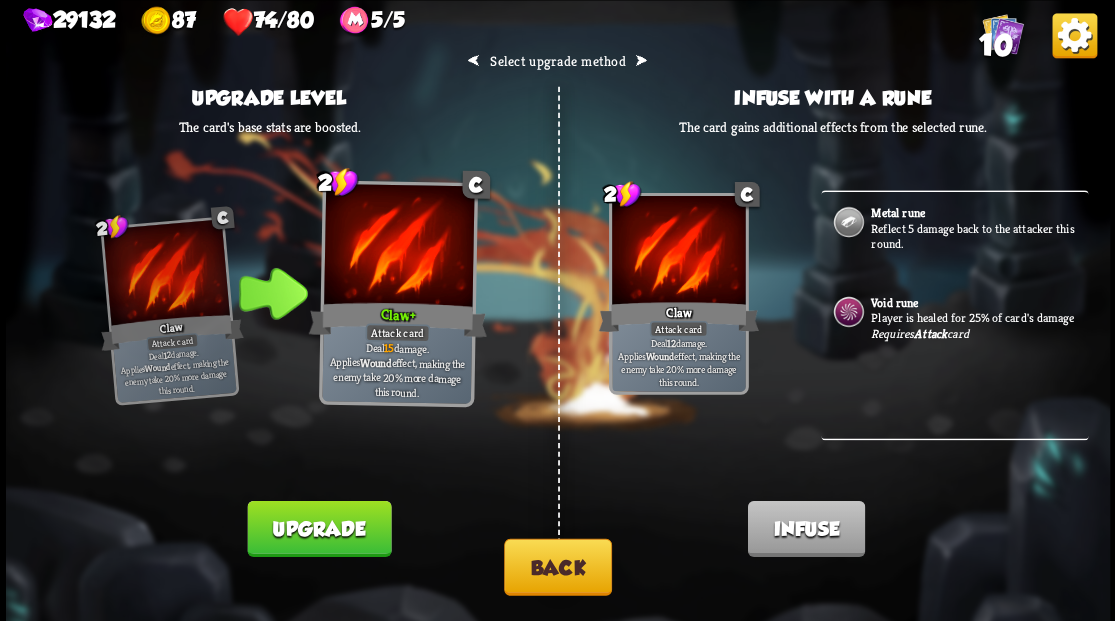 click on "Player is healed for 25% of card's damage" at bounding box center [977, 318] 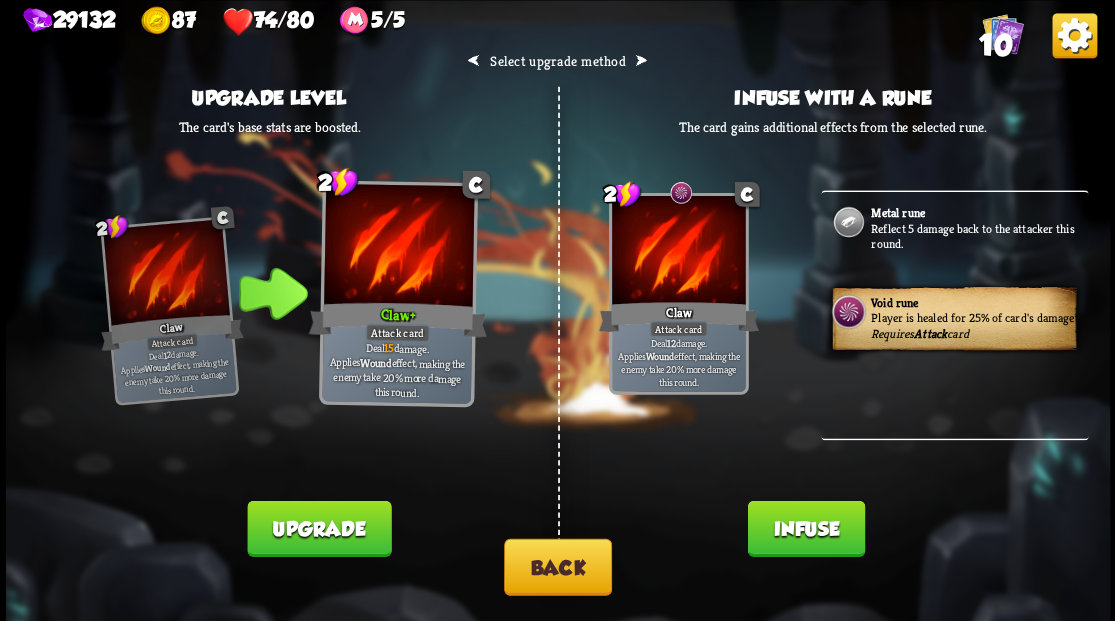 click on "Infuse" at bounding box center (805, 528) 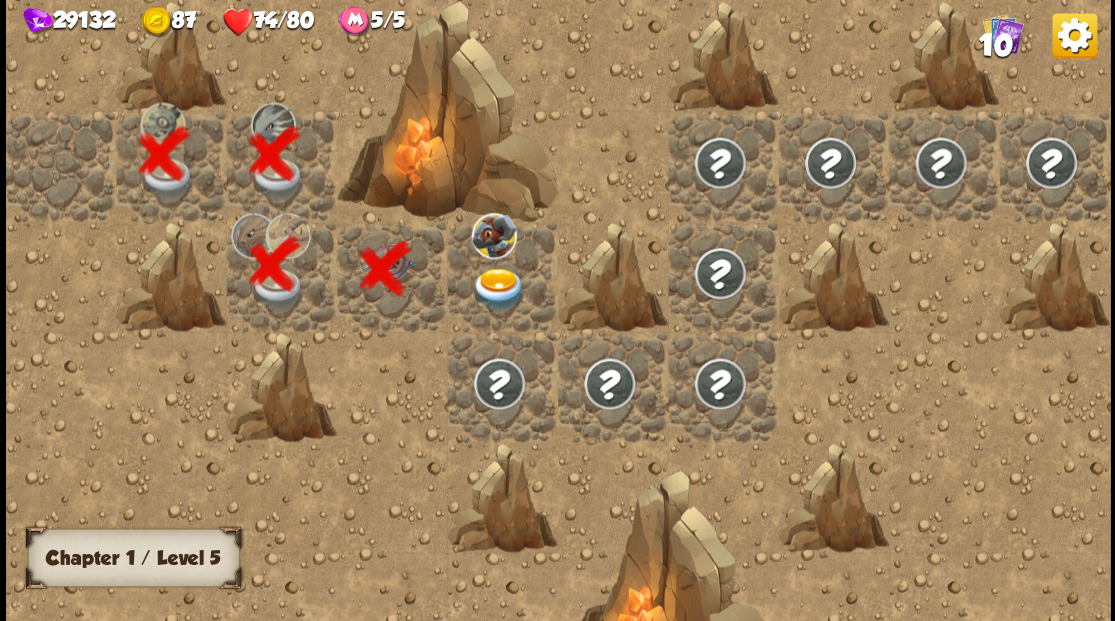 click at bounding box center (498, 288) 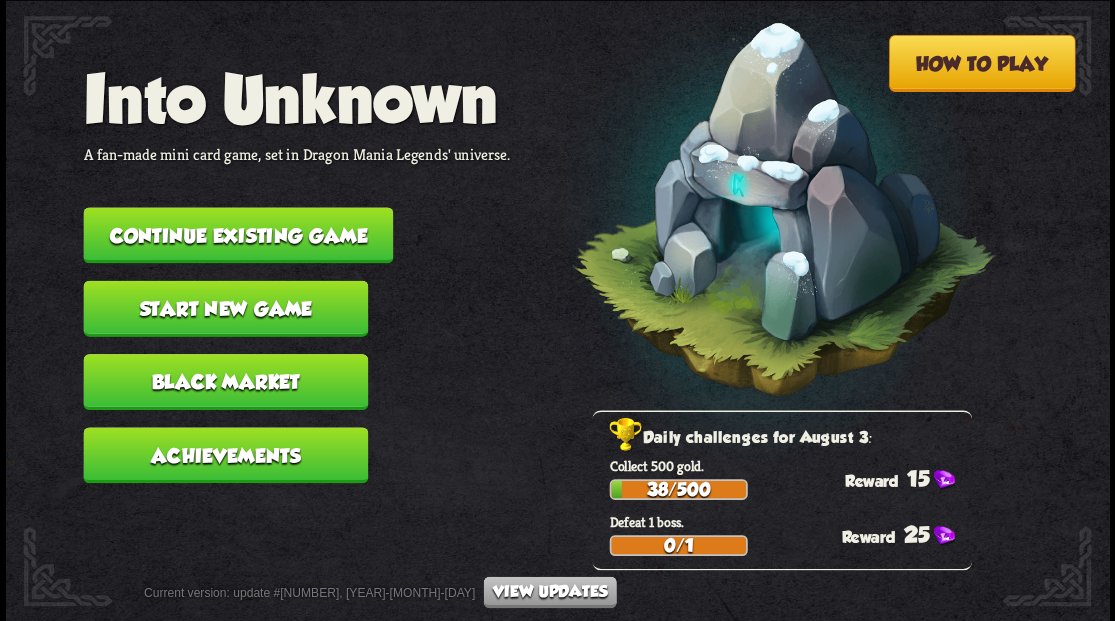 scroll, scrollTop: 0, scrollLeft: 0, axis: both 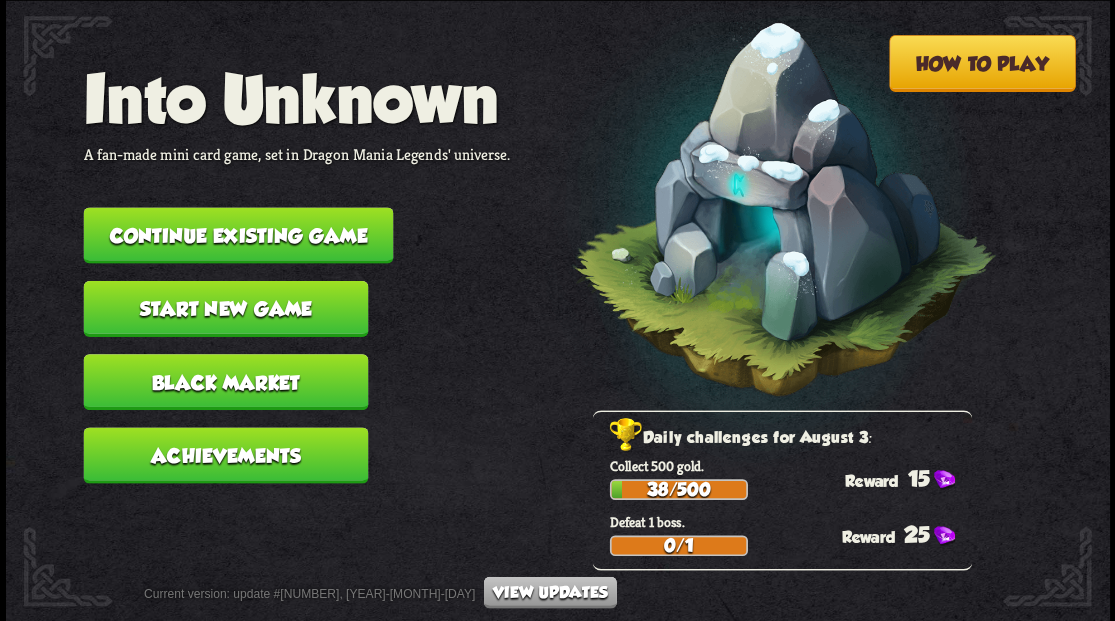 click on "Continue existing game" at bounding box center (238, 235) 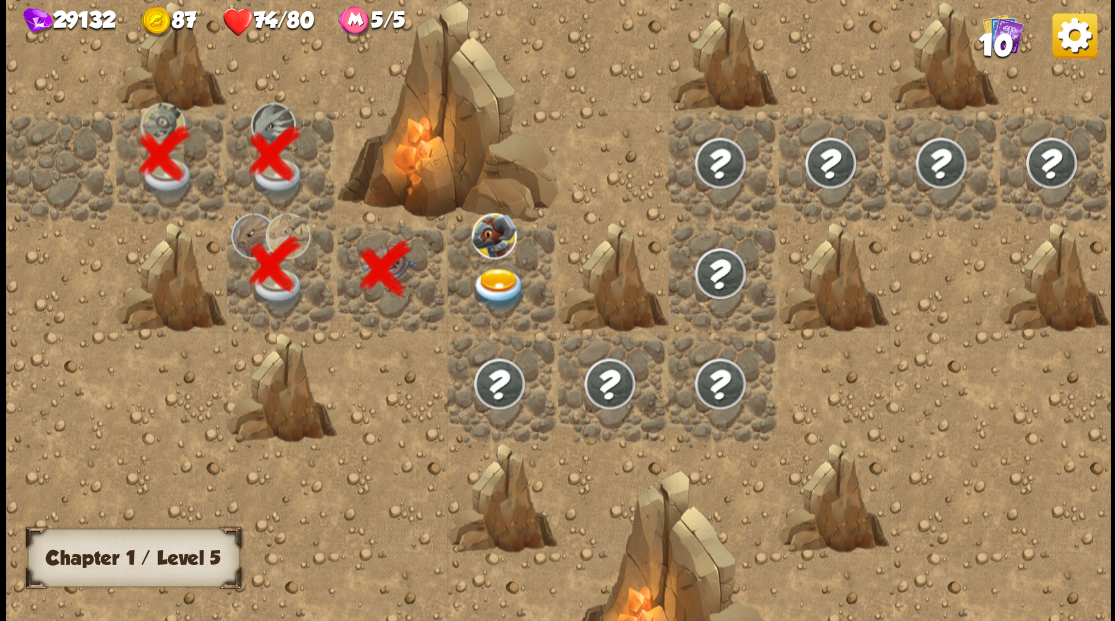 click at bounding box center (498, 288) 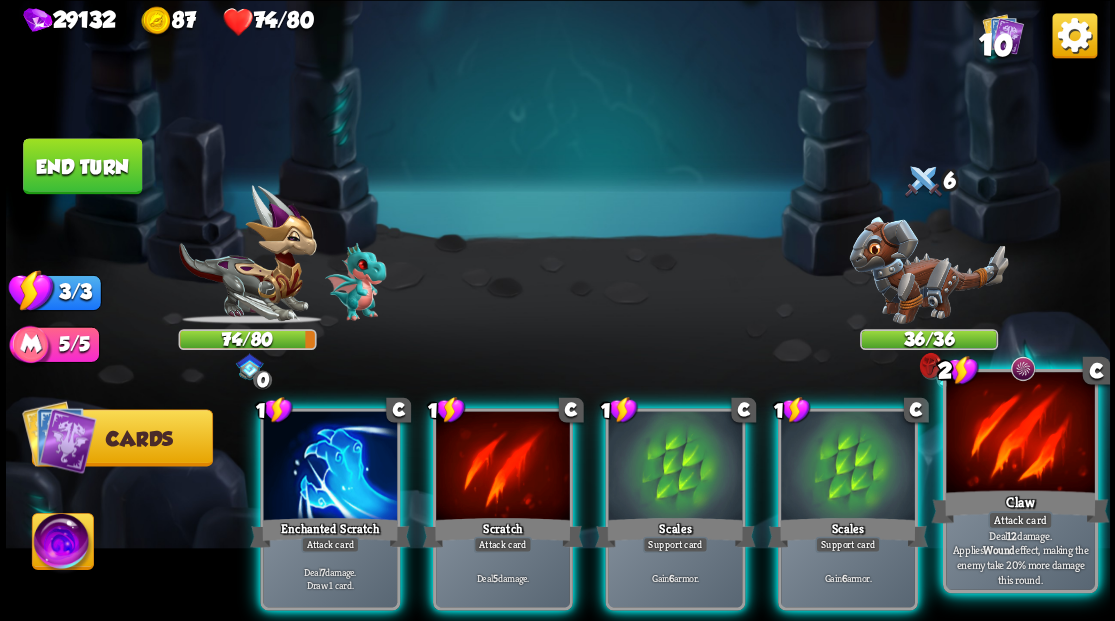 click at bounding box center [1020, 434] 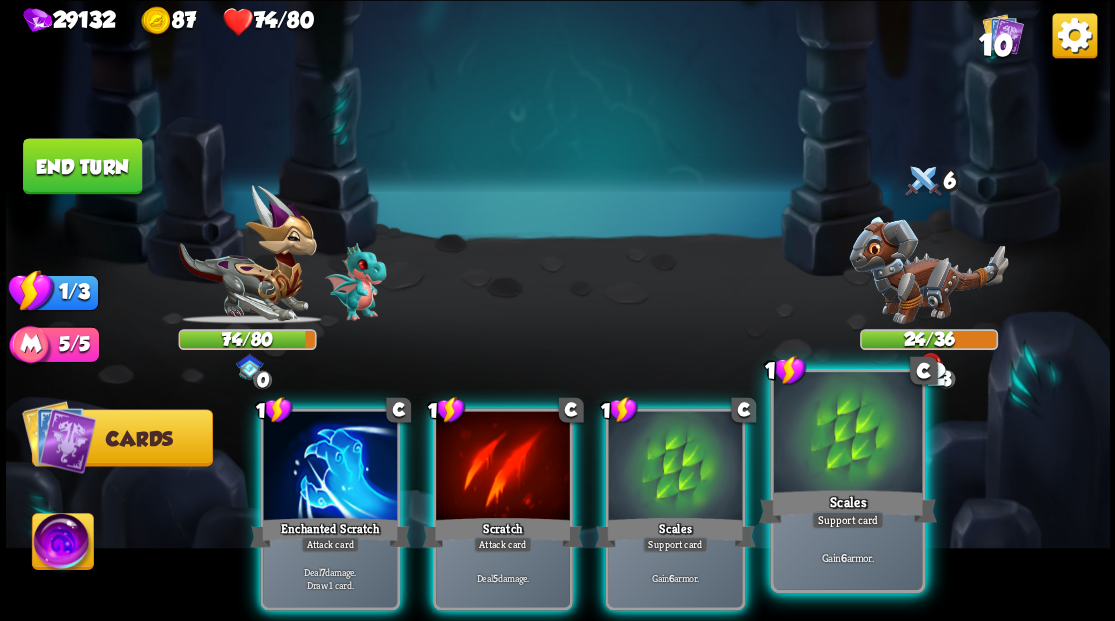 click at bounding box center [847, 434] 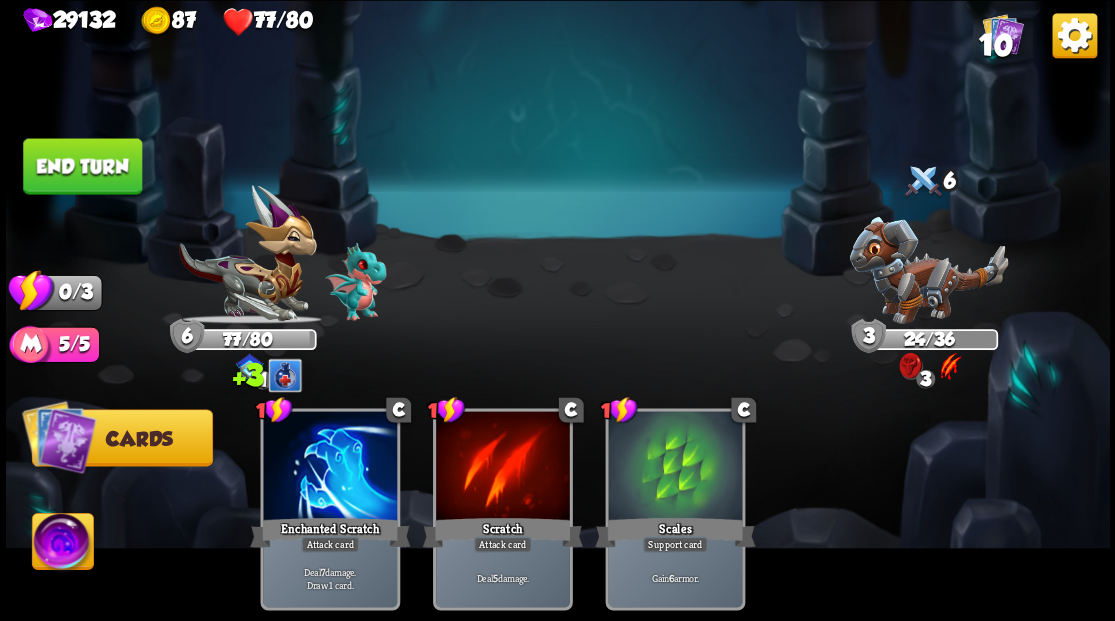 click on "End turn" at bounding box center [82, 166] 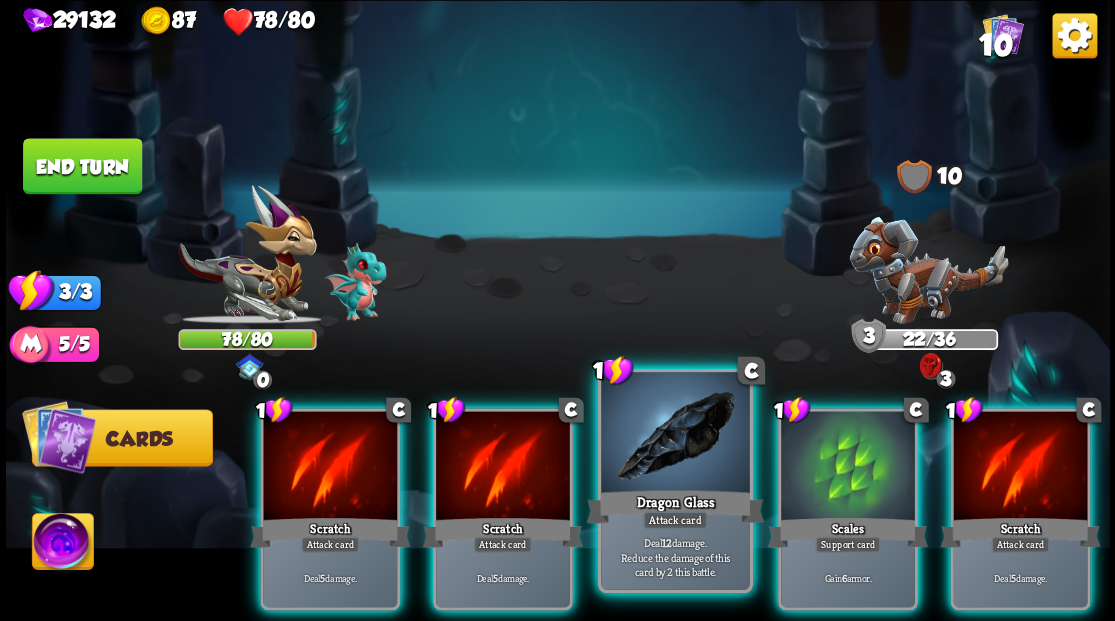 click at bounding box center [675, 434] 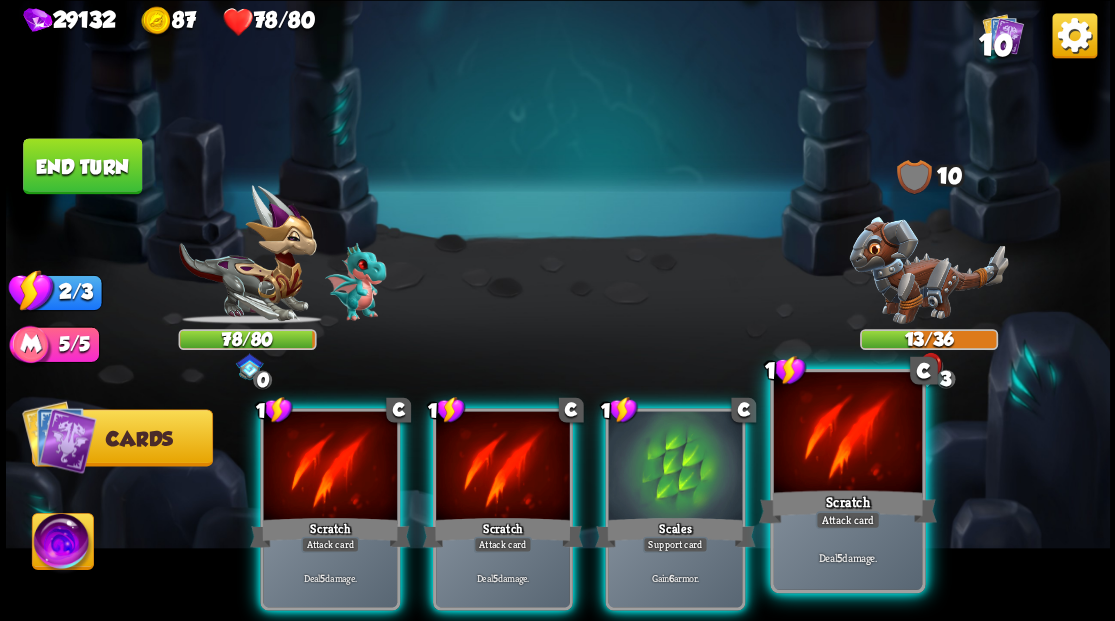 click at bounding box center [847, 434] 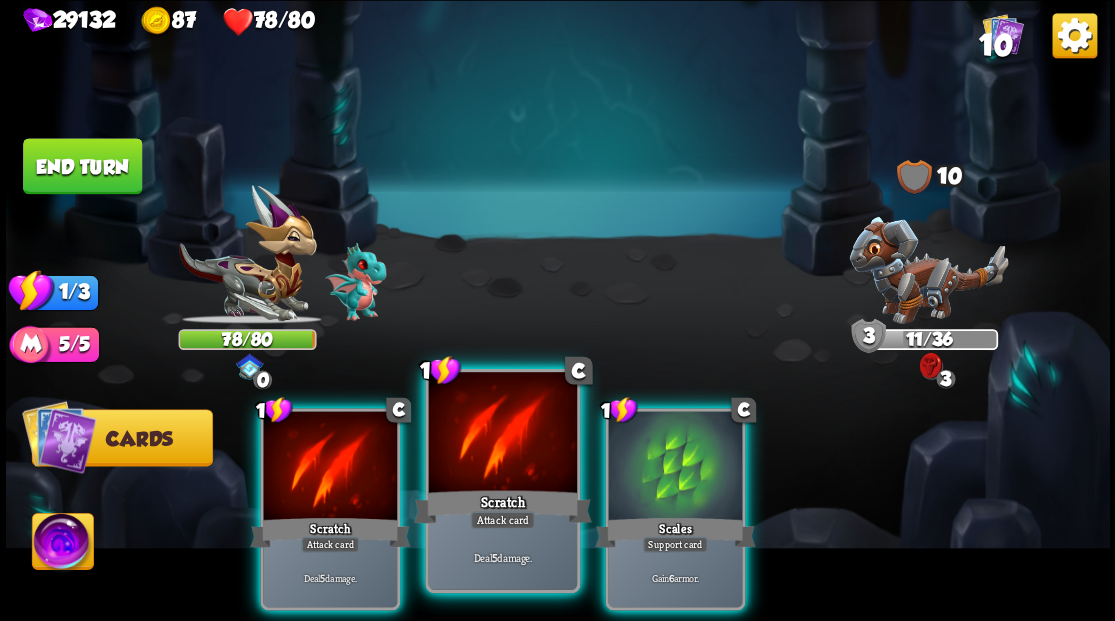 drag, startPoint x: 646, startPoint y: 458, endPoint x: 511, endPoint y: 374, distance: 159 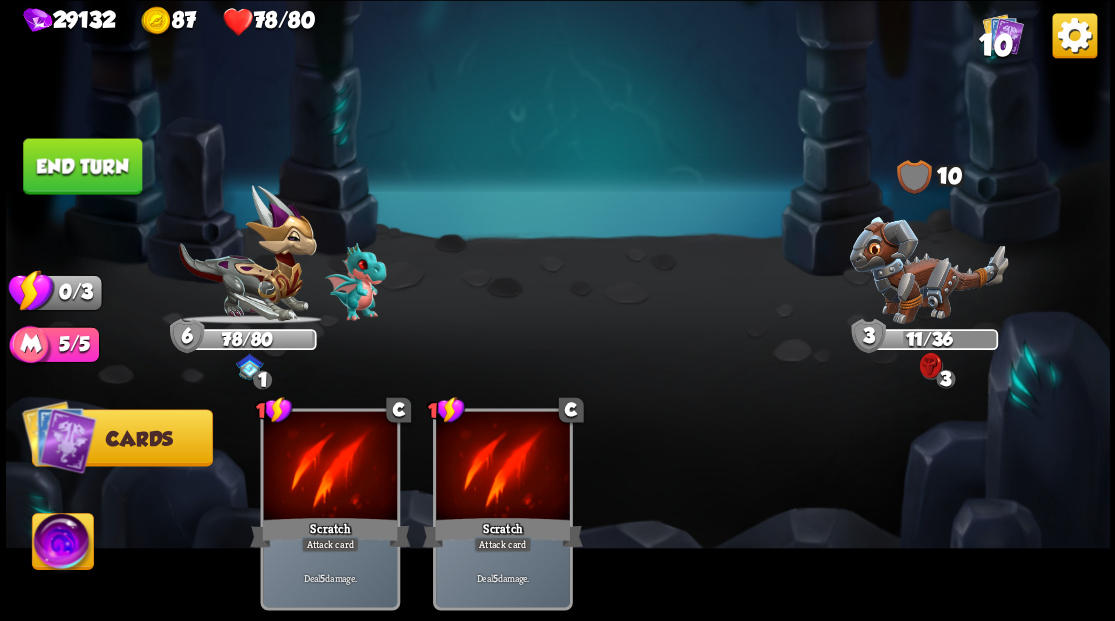 click on "End turn" at bounding box center (82, 166) 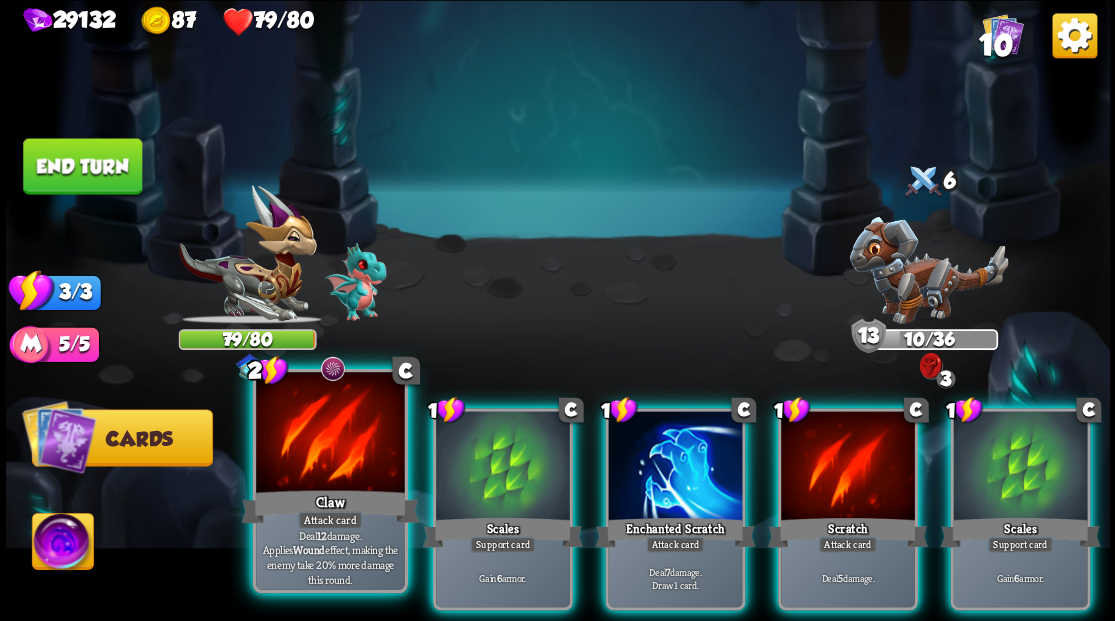 click at bounding box center (330, 434) 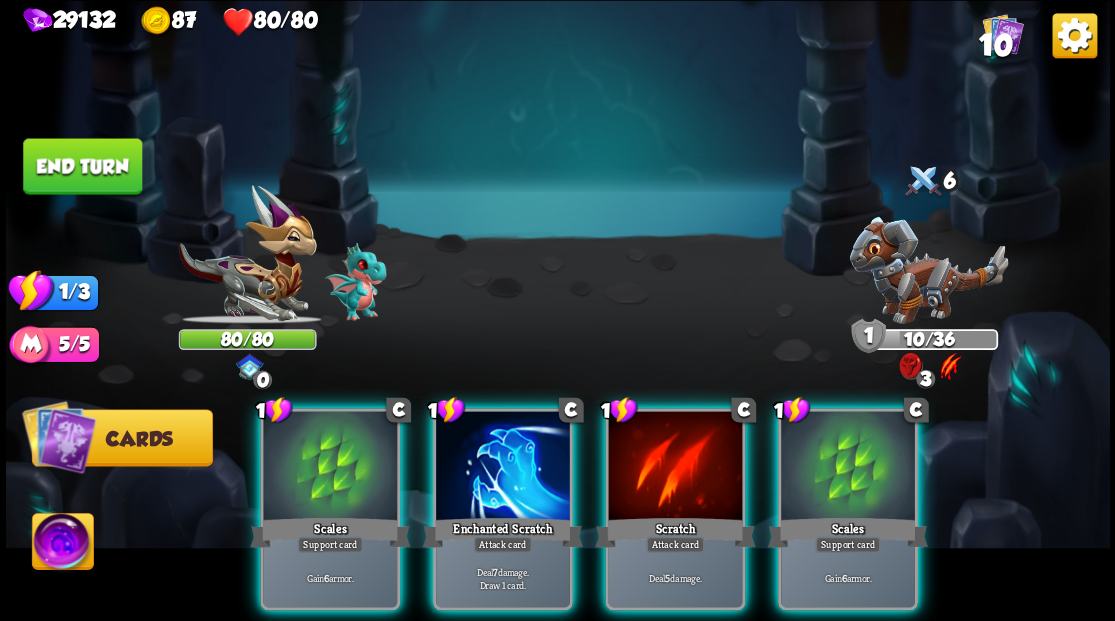 click at bounding box center [330, 467] 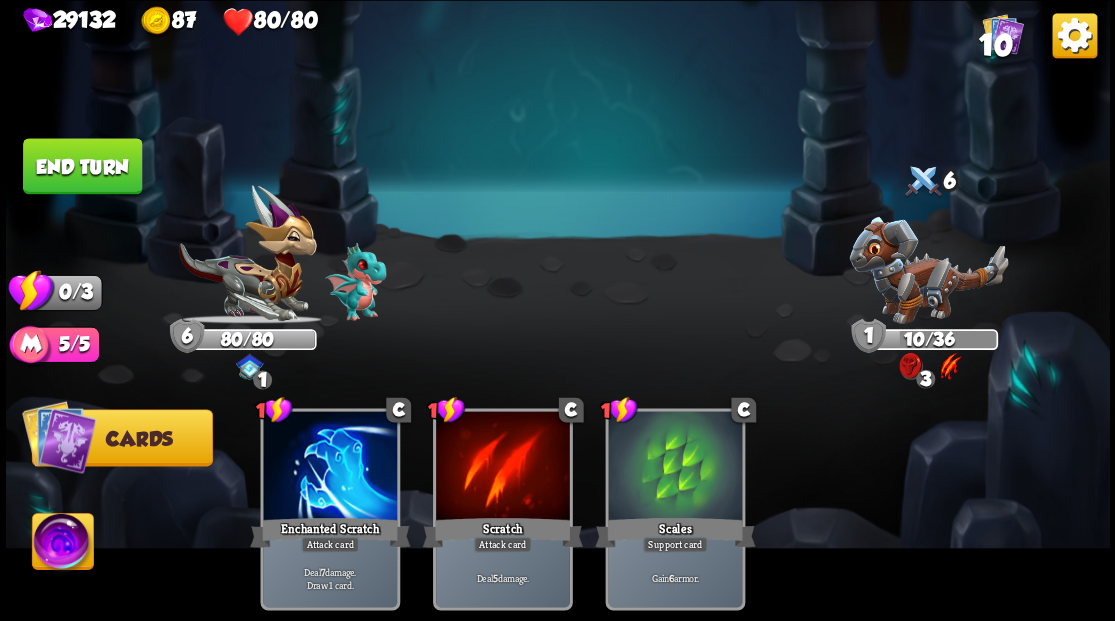 click on "End turn" at bounding box center (82, 166) 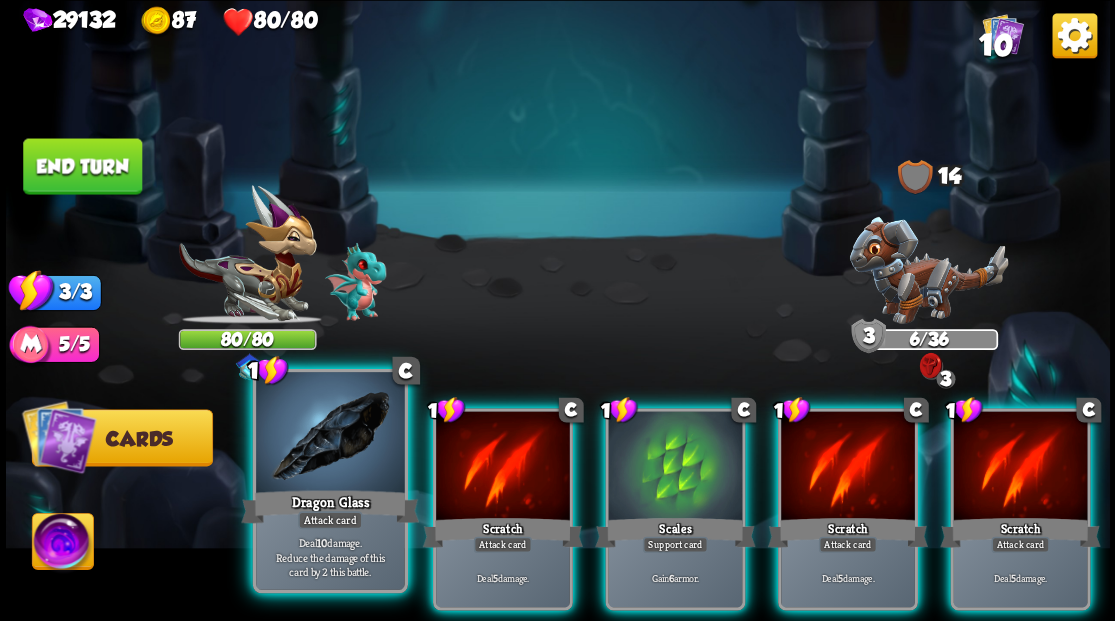 click at bounding box center (330, 434) 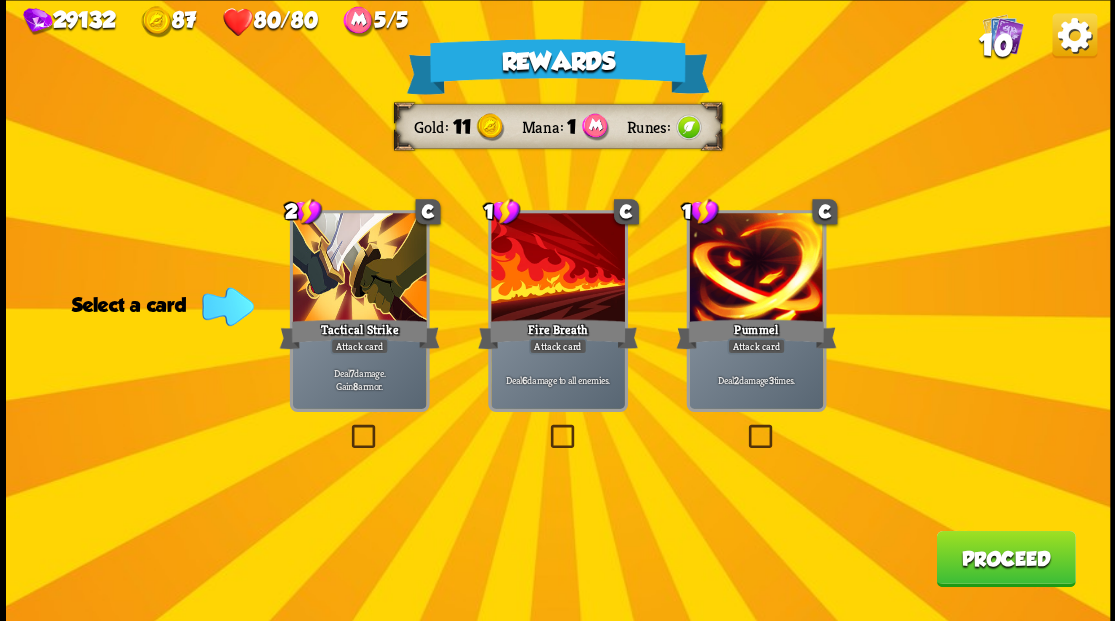 click at bounding box center [546, 427] 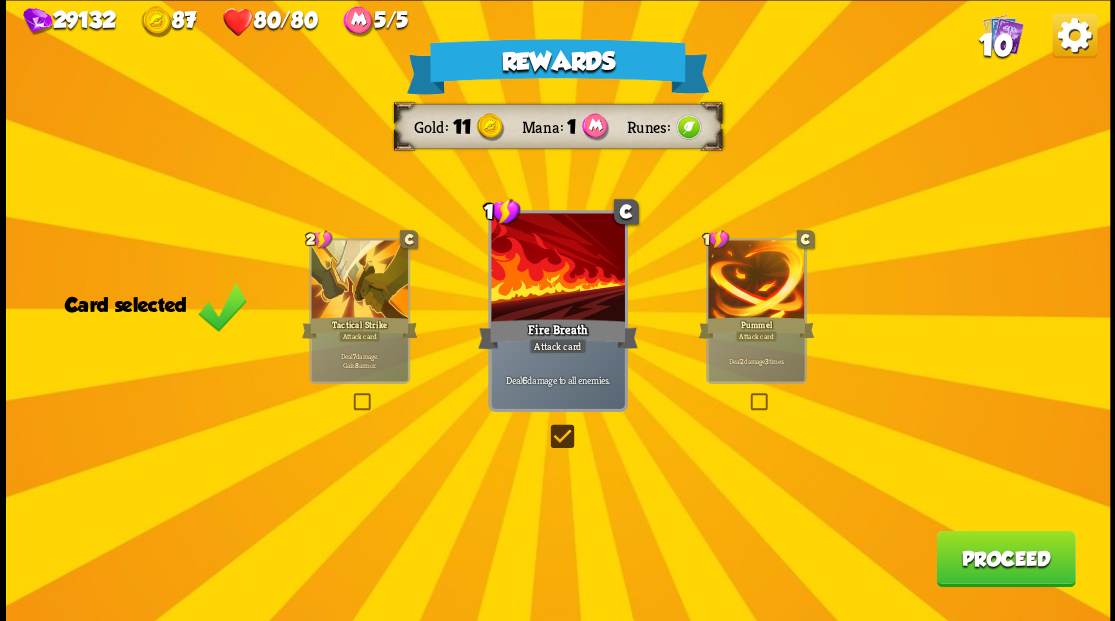 click on "Proceed" at bounding box center (1005, 558) 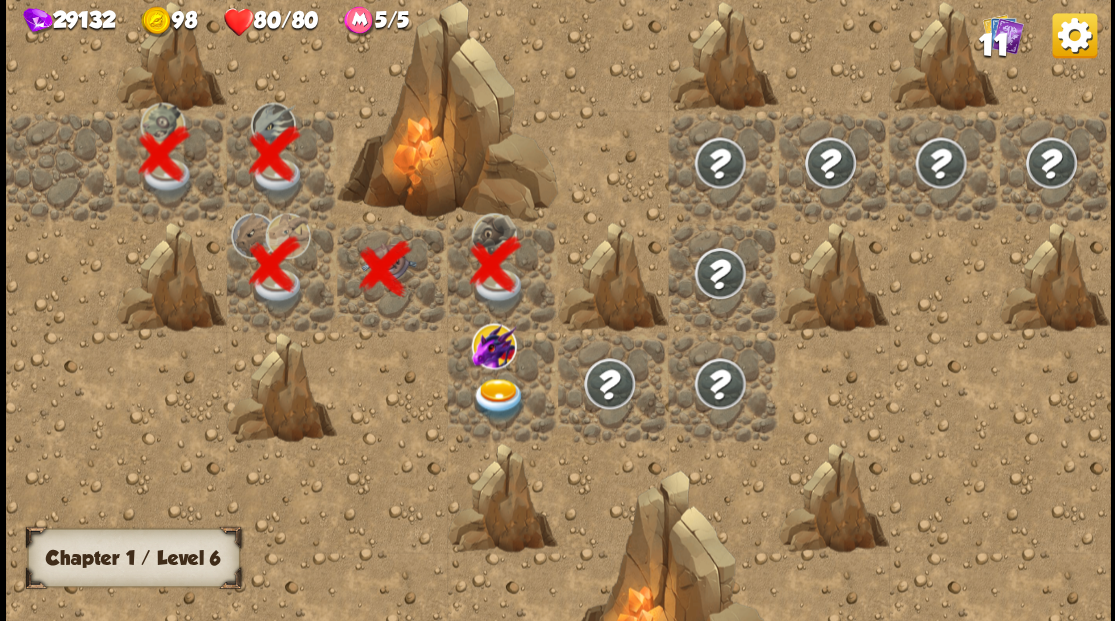 click at bounding box center (498, 399) 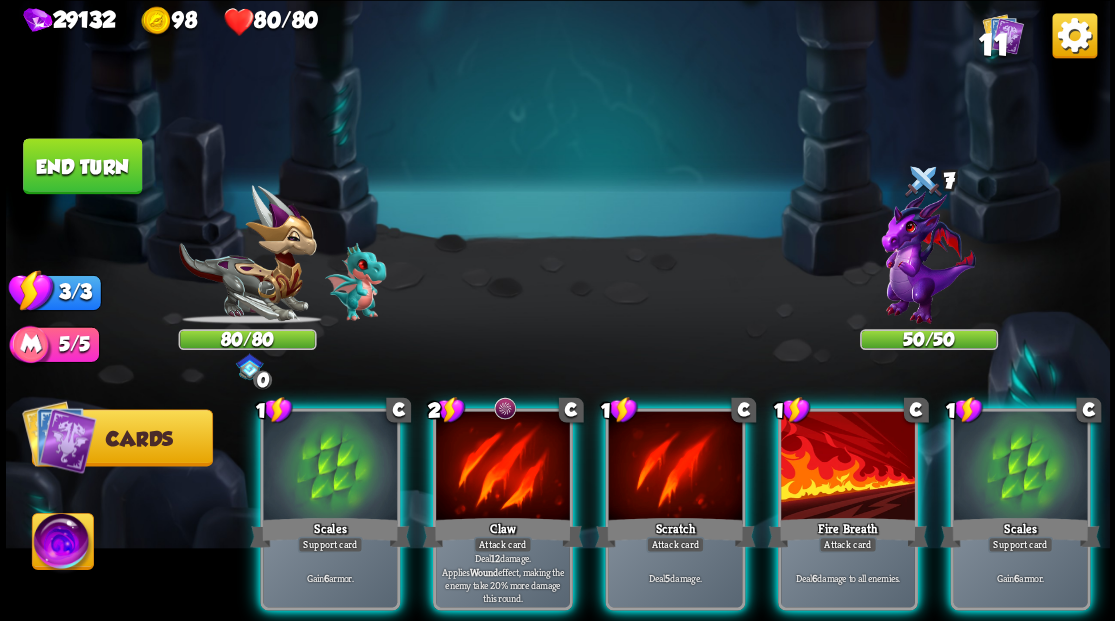 click at bounding box center (928, 263) 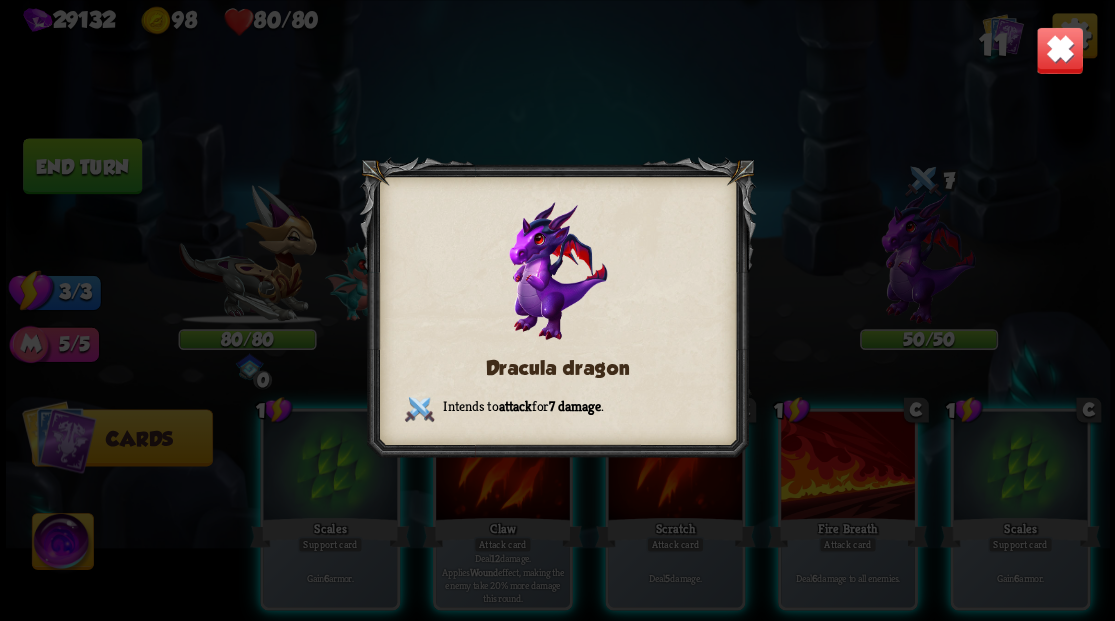 click at bounding box center (1059, 50) 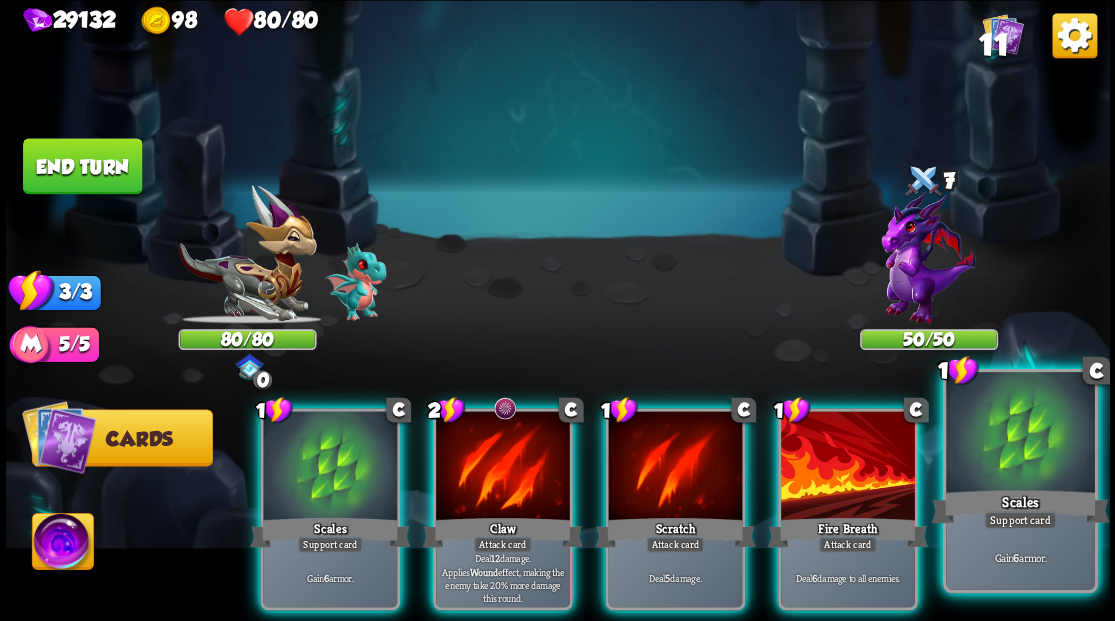 click at bounding box center [1020, 434] 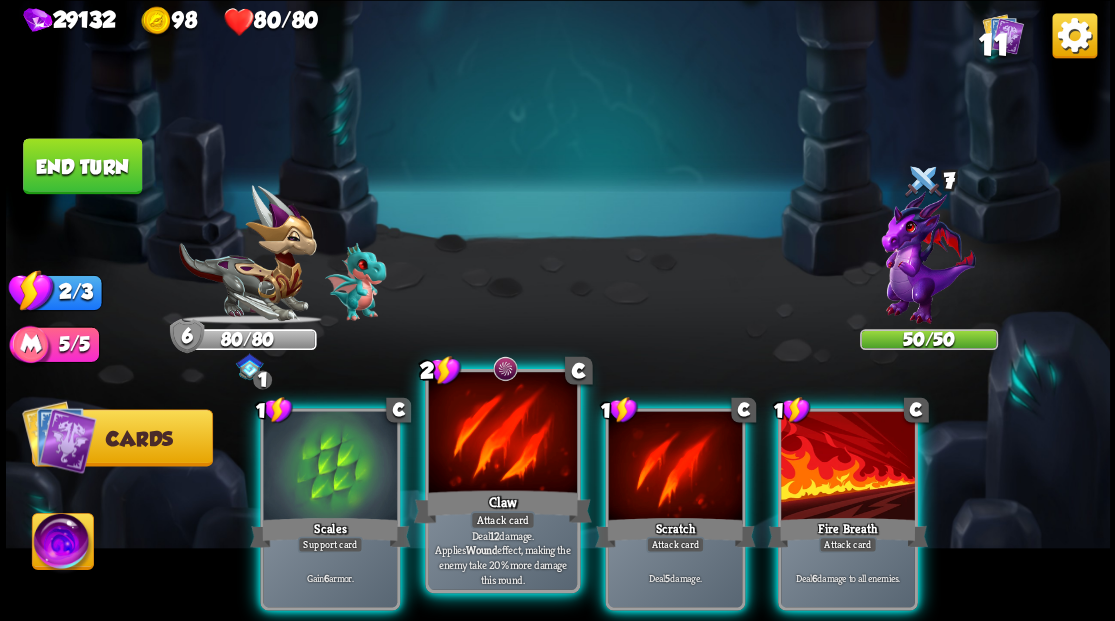 click at bounding box center (502, 434) 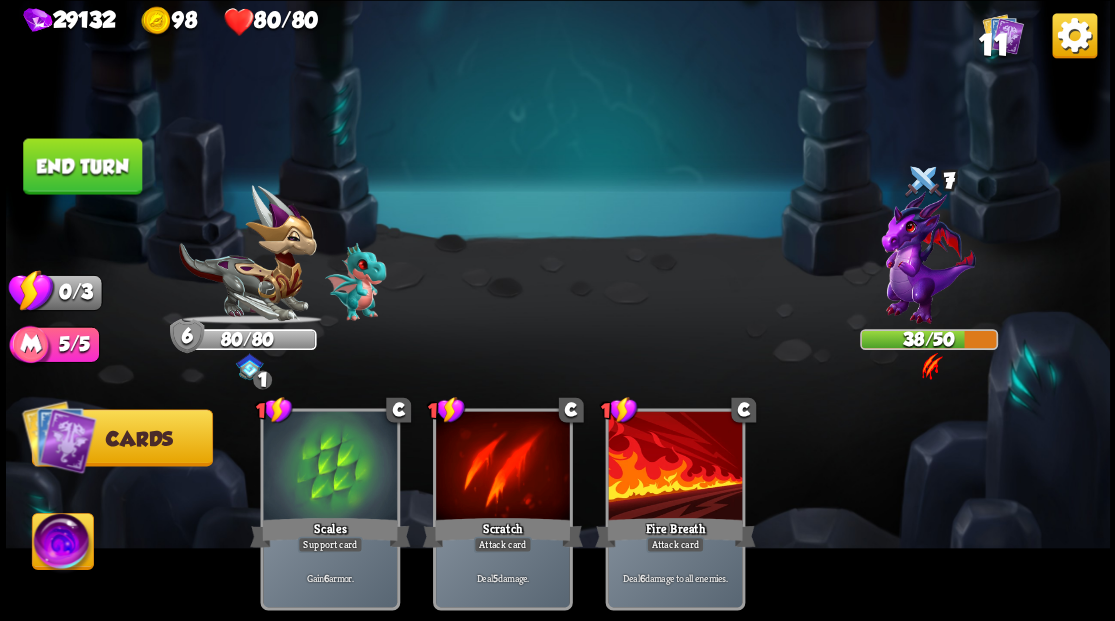 click on "End turn" at bounding box center (82, 166) 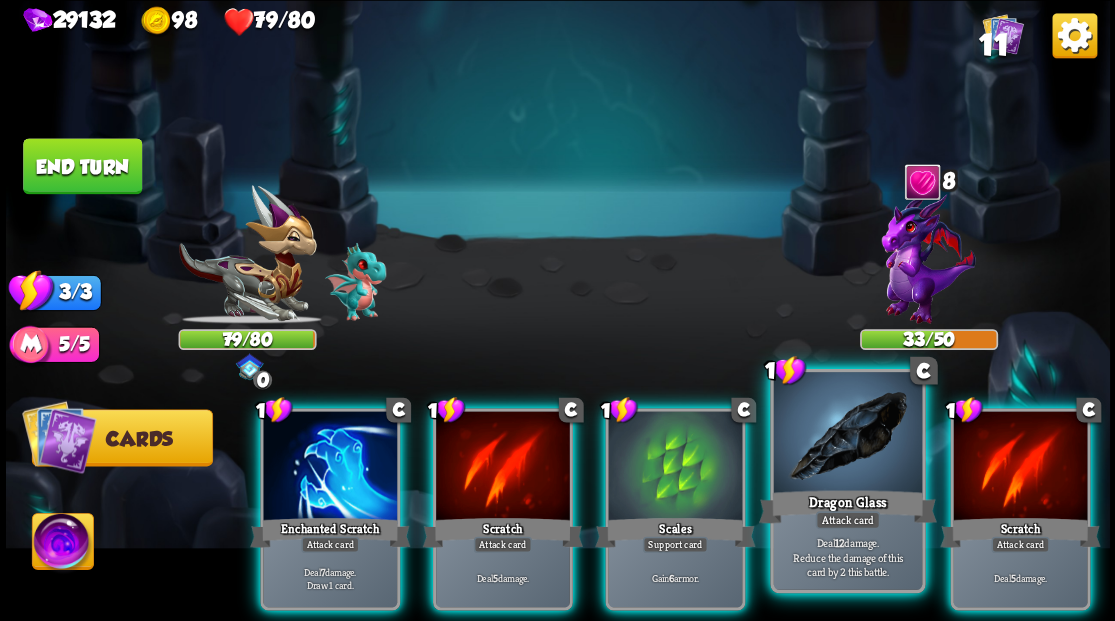 click at bounding box center [847, 434] 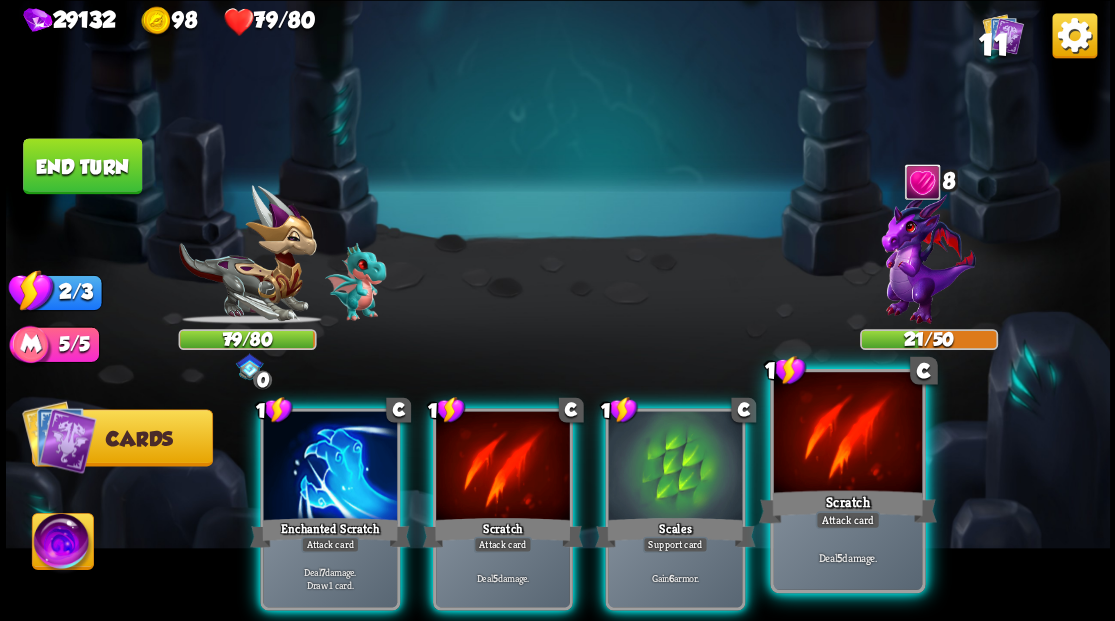 click at bounding box center [847, 434] 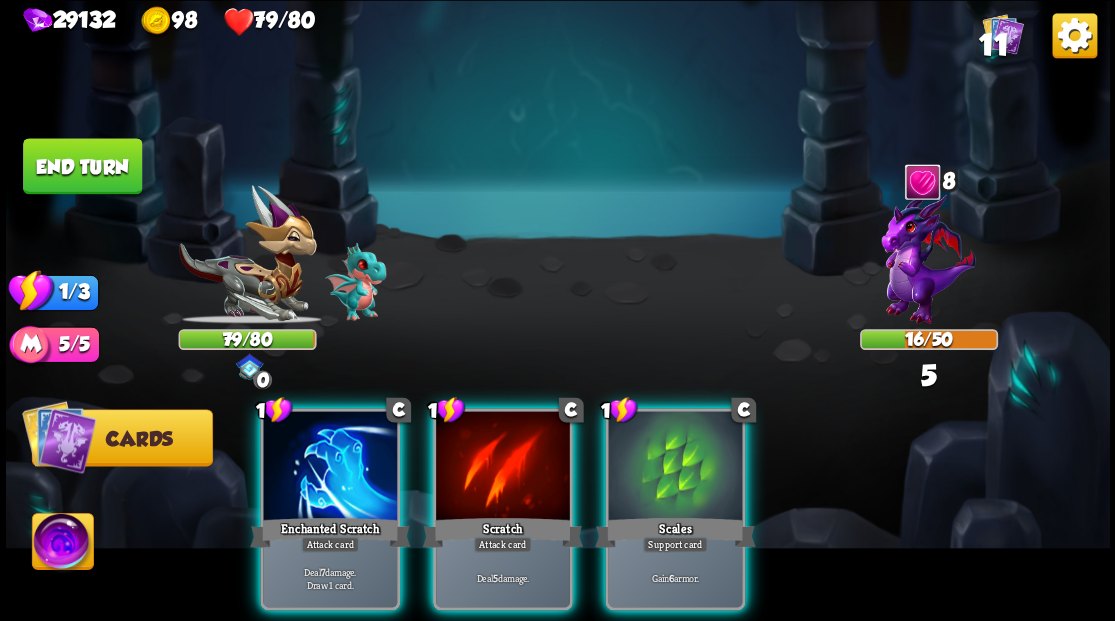 click at bounding box center [928, 257] 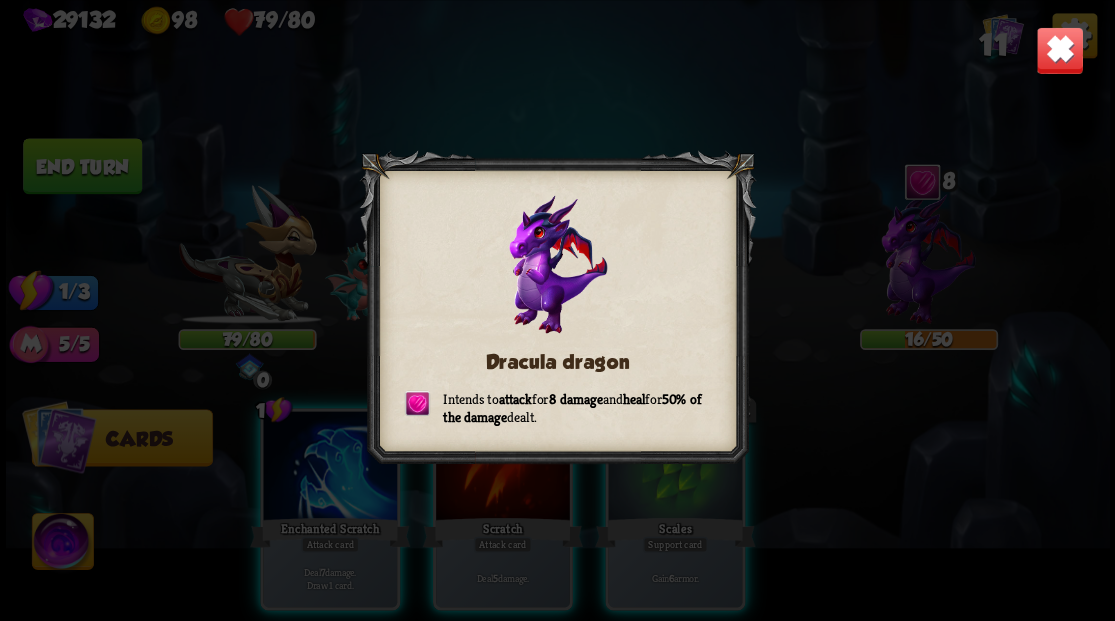 click at bounding box center (1059, 50) 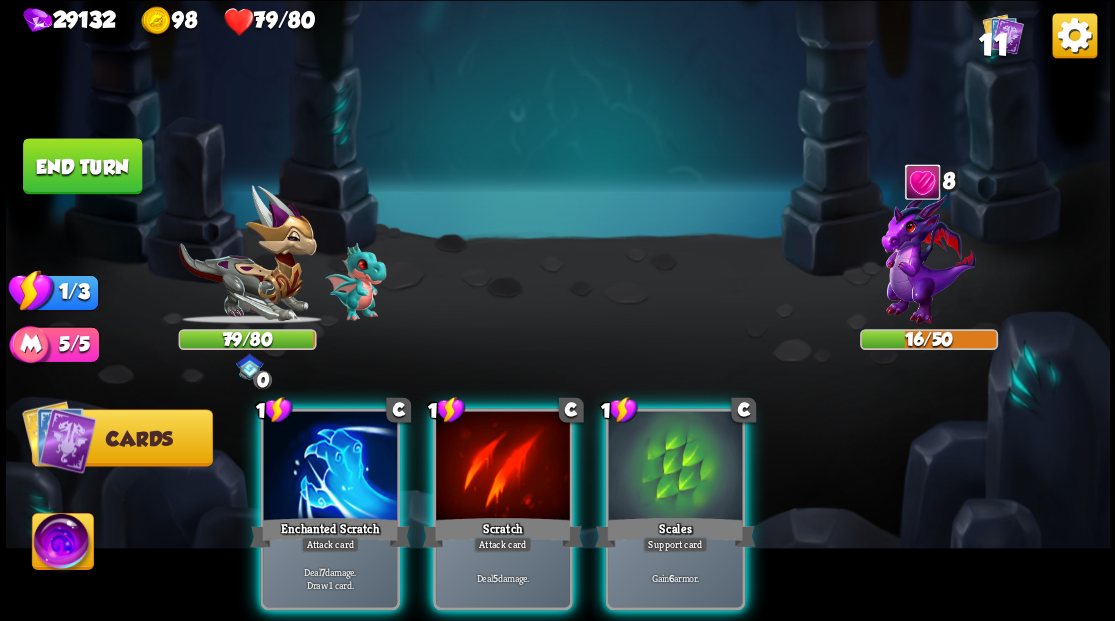 click at bounding box center (675, 467) 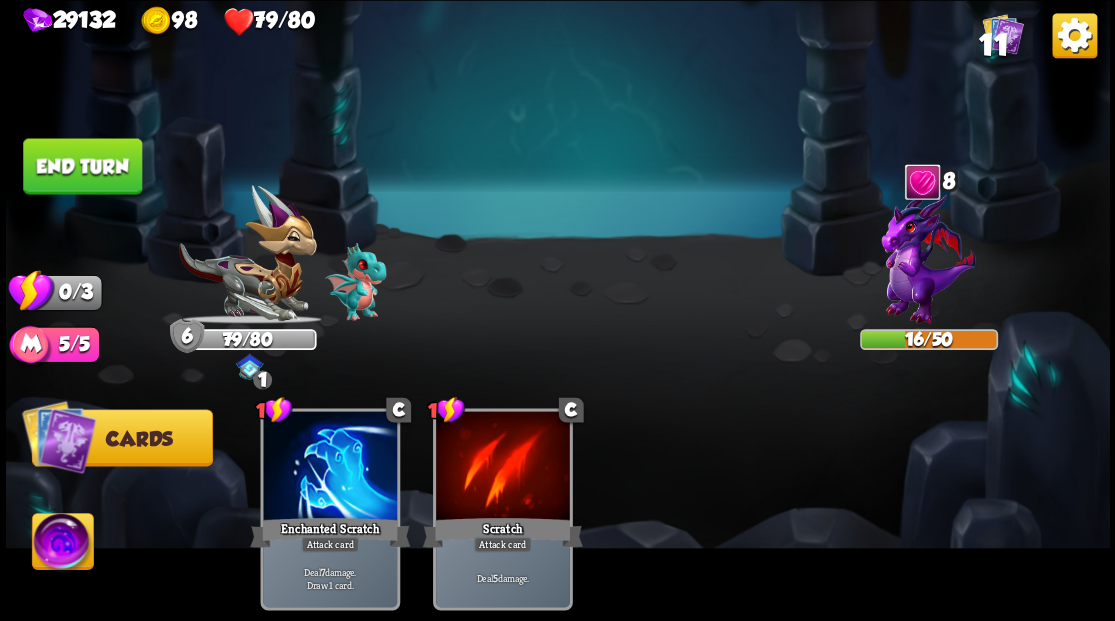 click on "End turn" at bounding box center [82, 166] 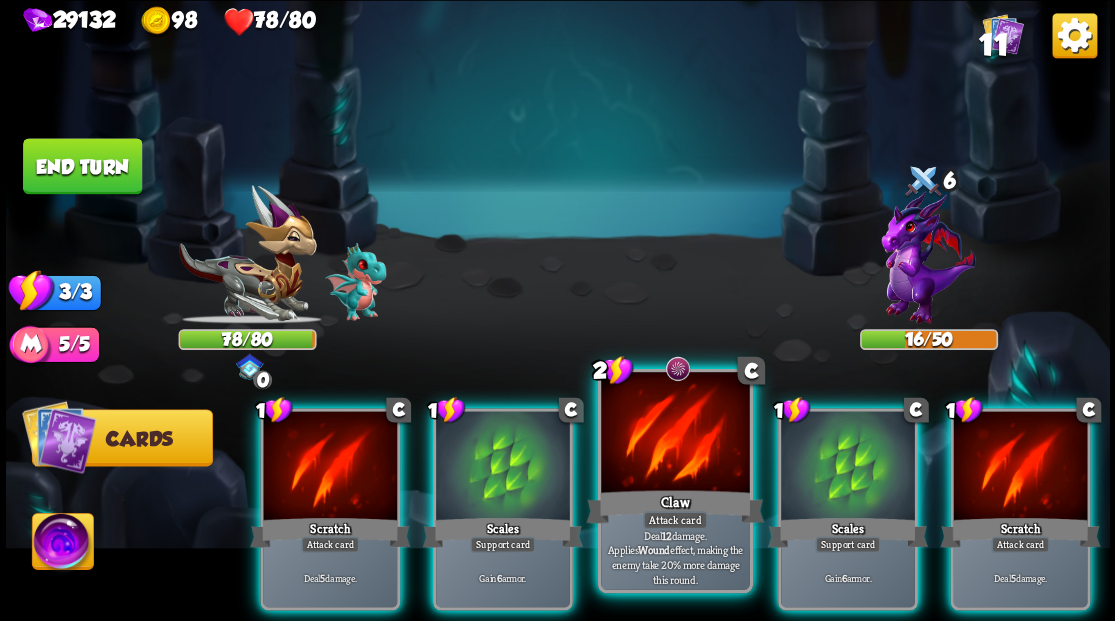 click at bounding box center [675, 434] 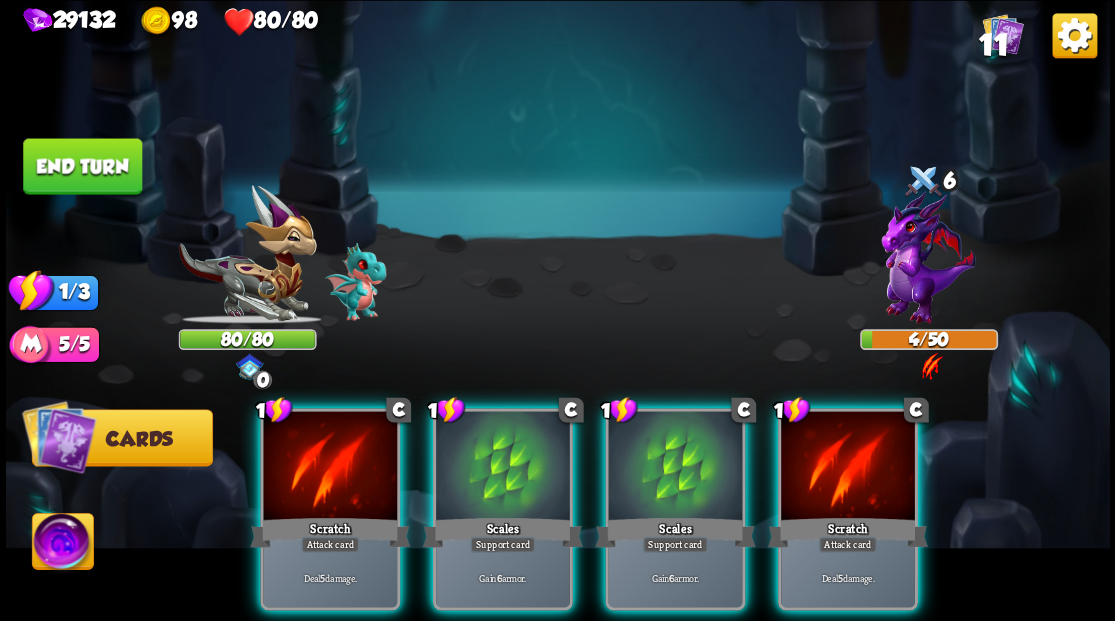 click on "End turn" at bounding box center [82, 166] 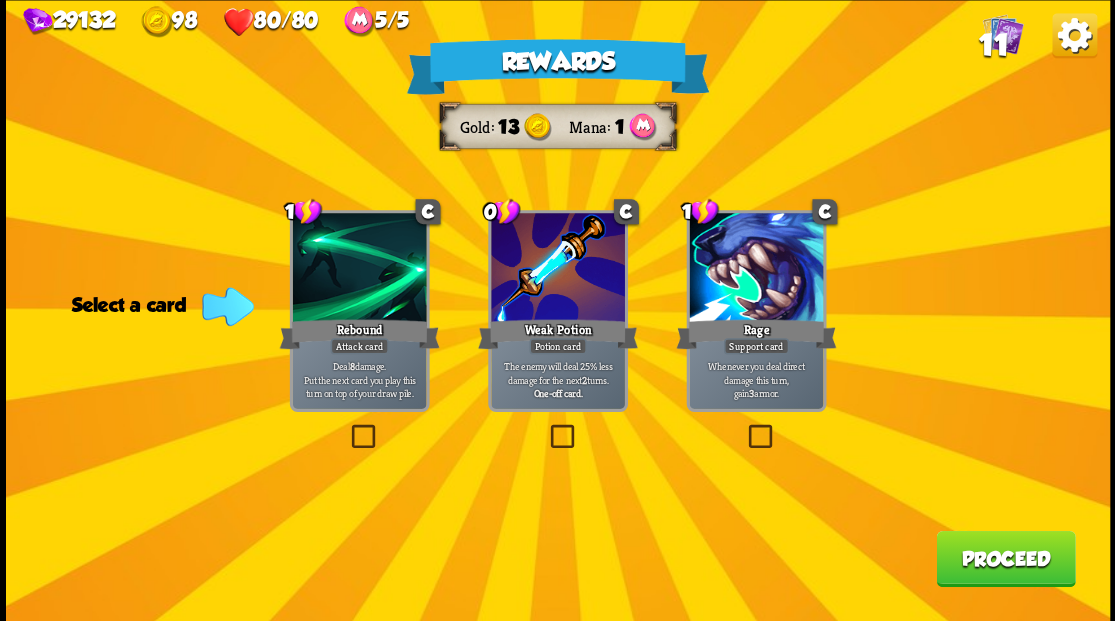 drag, startPoint x: 562, startPoint y: 436, endPoint x: 580, endPoint y: 460, distance: 30 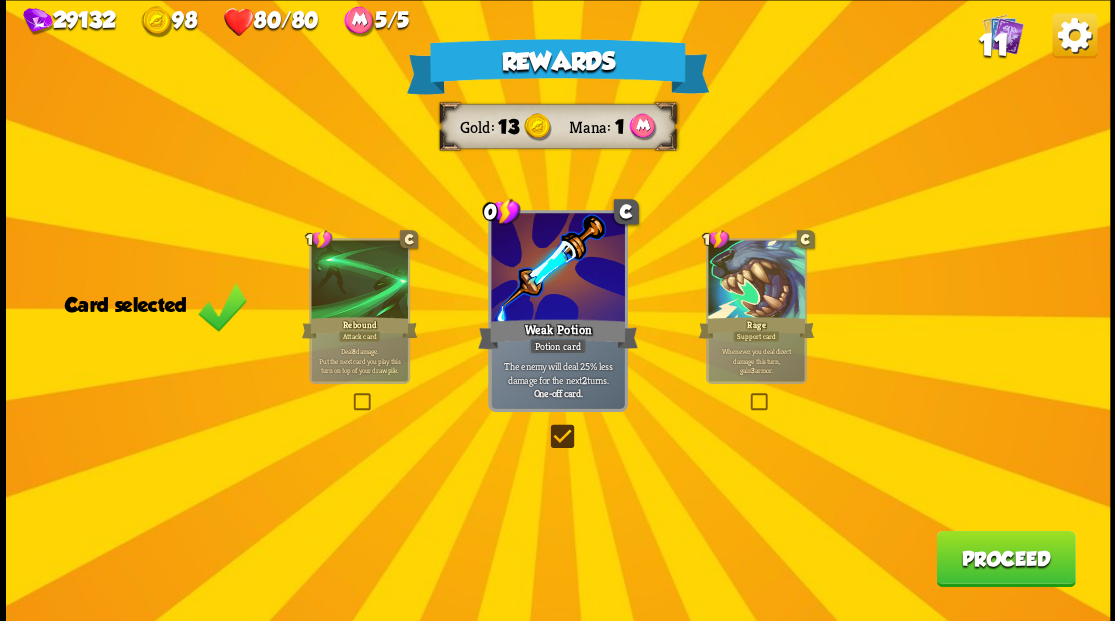 drag, startPoint x: 958, startPoint y: 568, endPoint x: 950, endPoint y: 552, distance: 17.888544 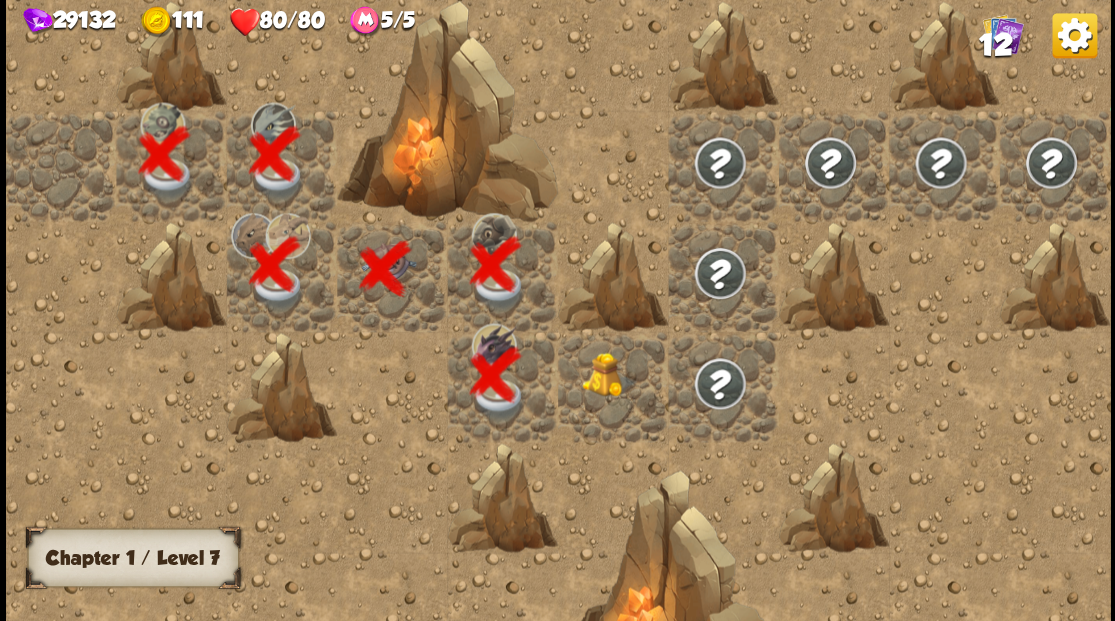 click at bounding box center (613, 386) 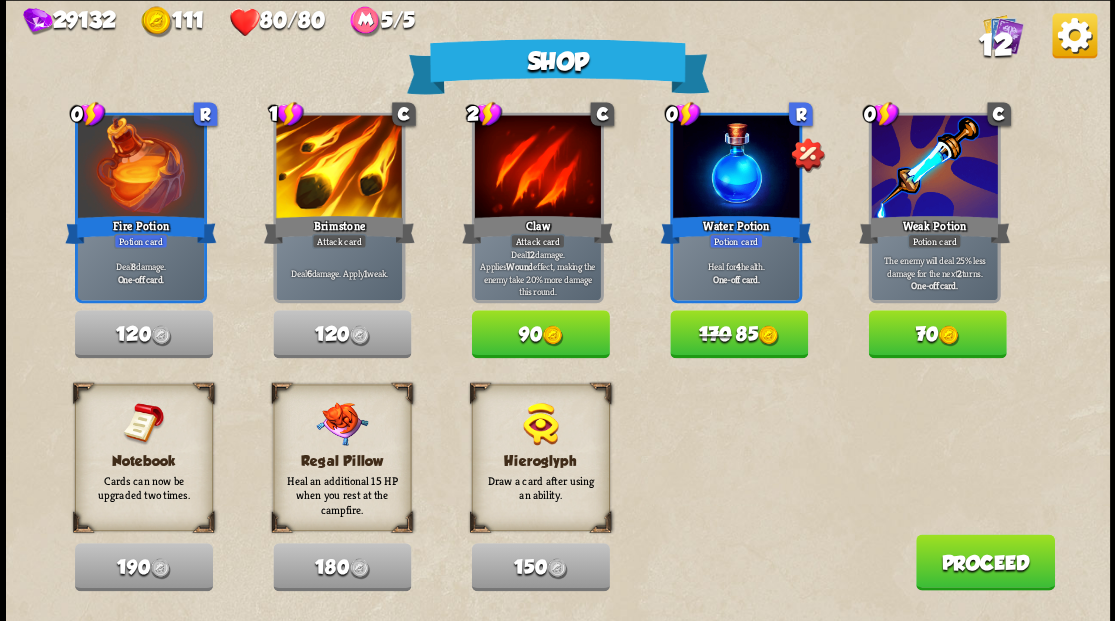 click on "170" at bounding box center [715, 334] 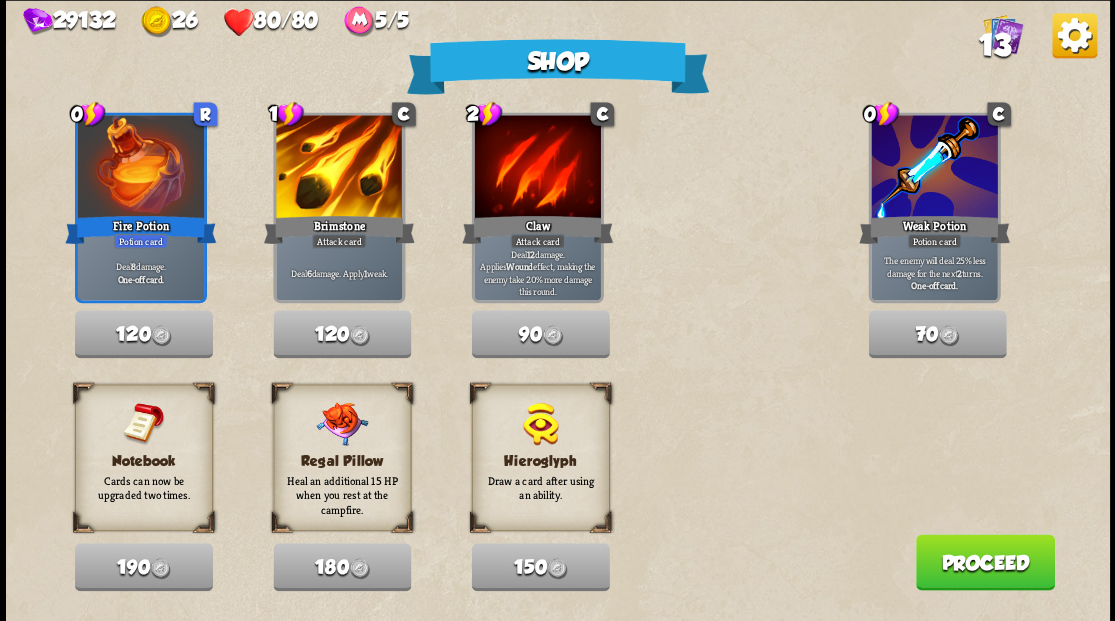 click on "Proceed" at bounding box center (984, 562) 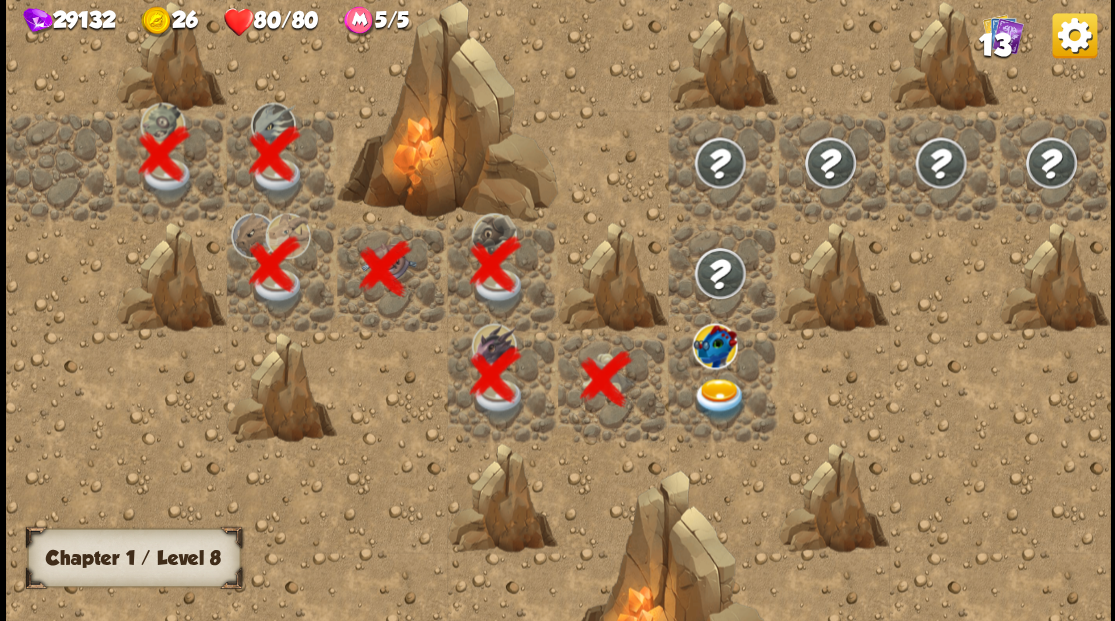 click at bounding box center [719, 399] 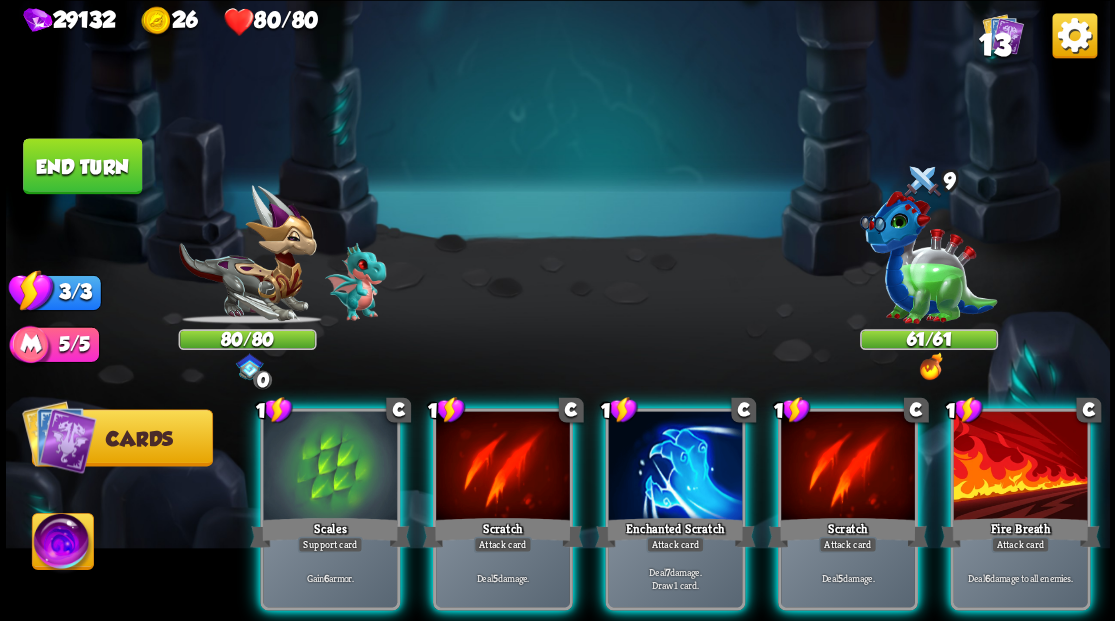 click at bounding box center [928, 263] 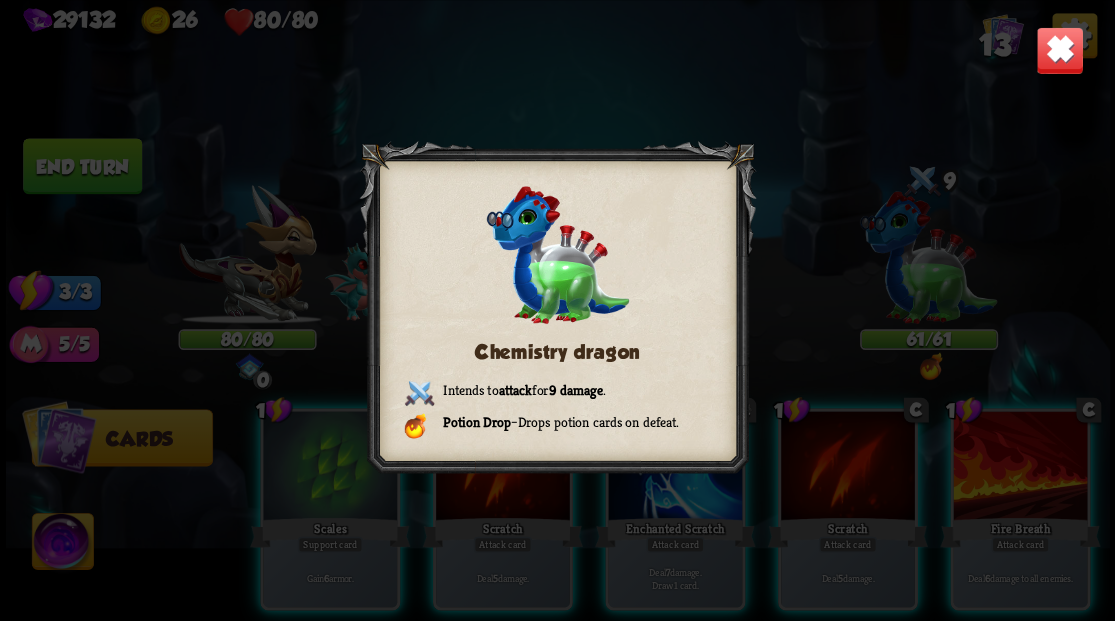 drag, startPoint x: 1058, startPoint y: 56, endPoint x: 928, endPoint y: 415, distance: 381.81277 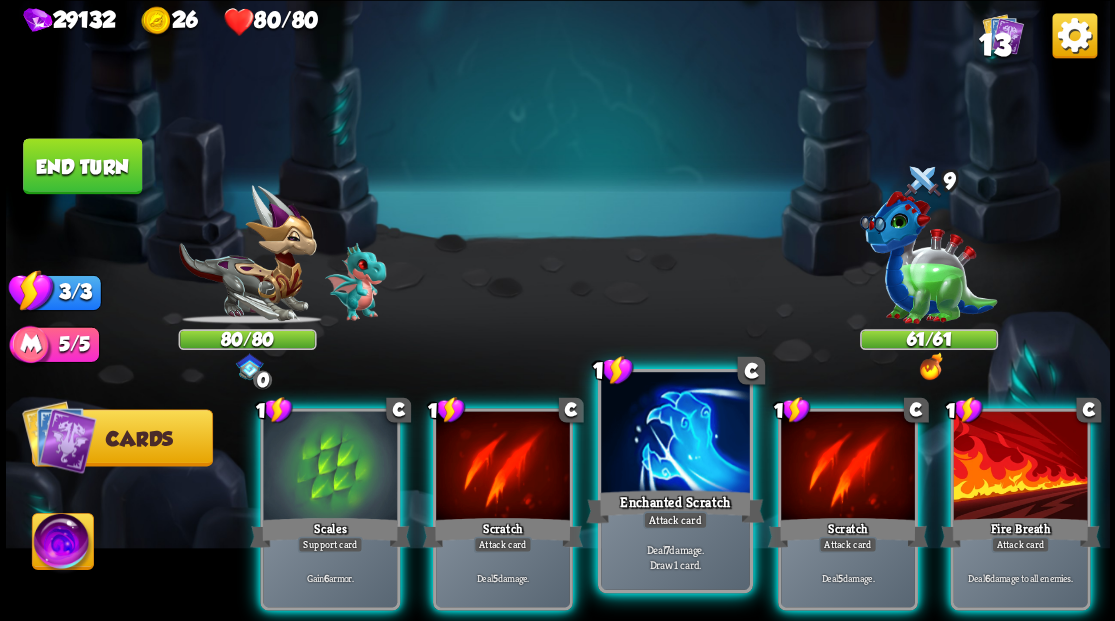 click at bounding box center [675, 434] 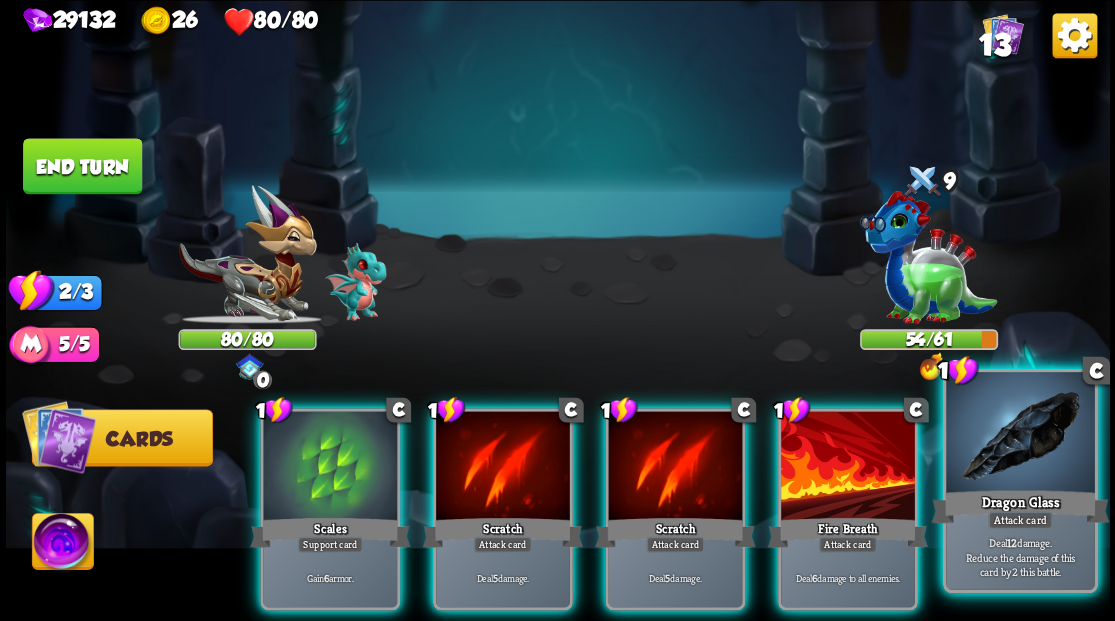 click at bounding box center (1020, 434) 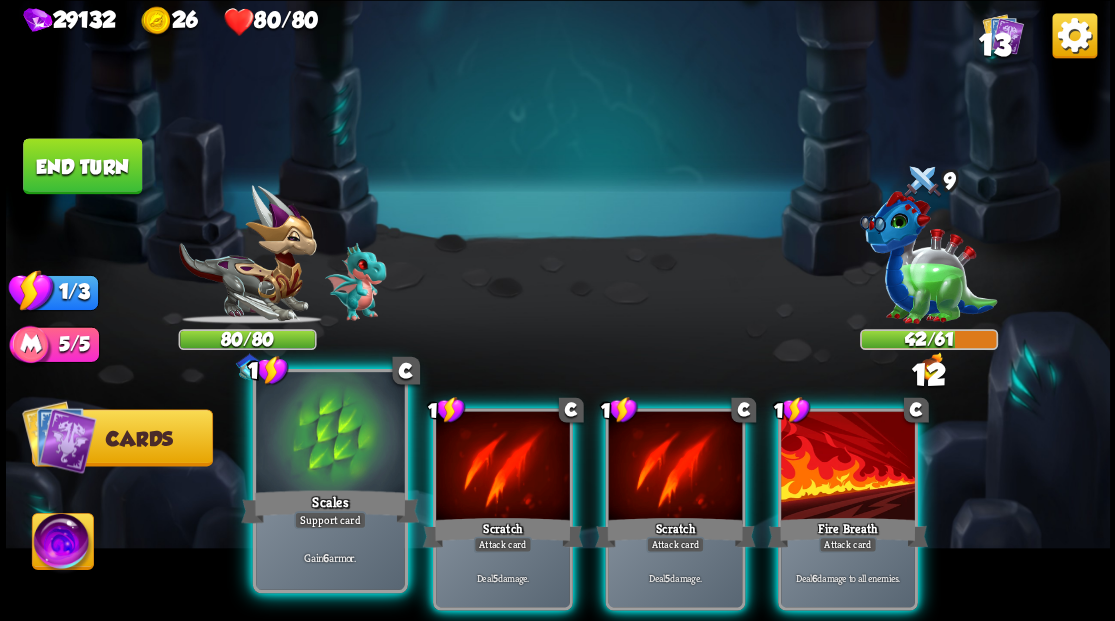 click at bounding box center (330, 434) 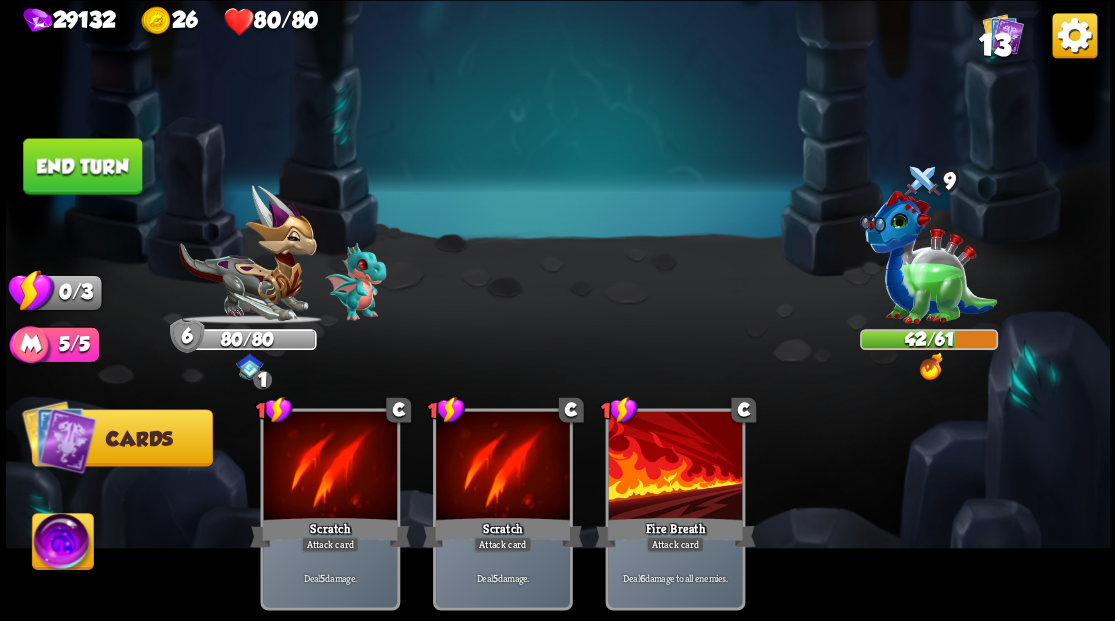 click on "End turn" at bounding box center [82, 166] 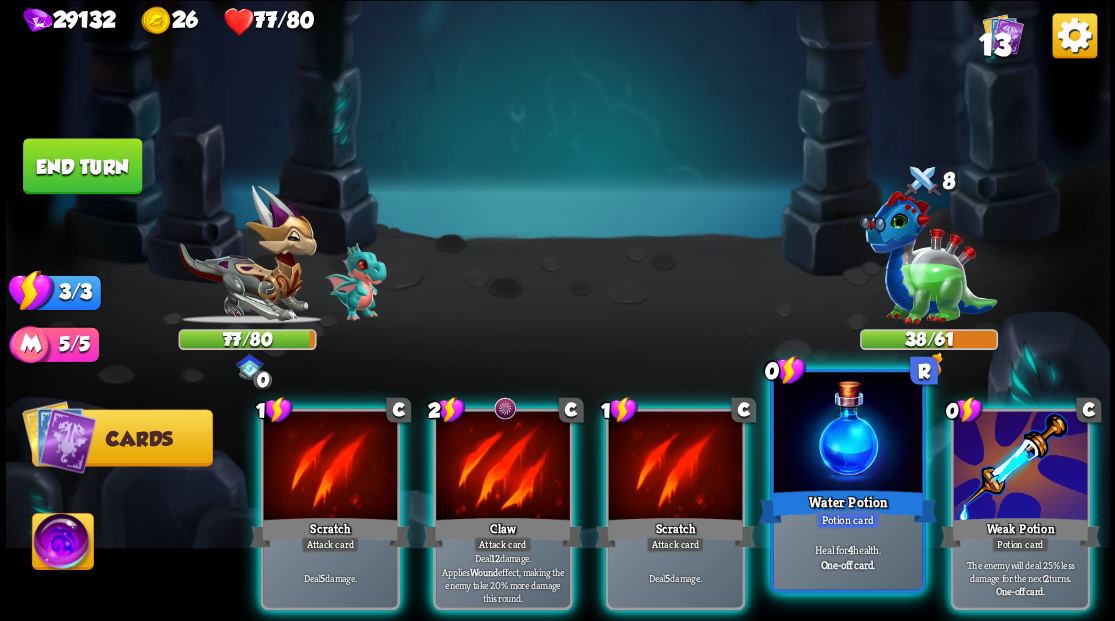 click at bounding box center (847, 434) 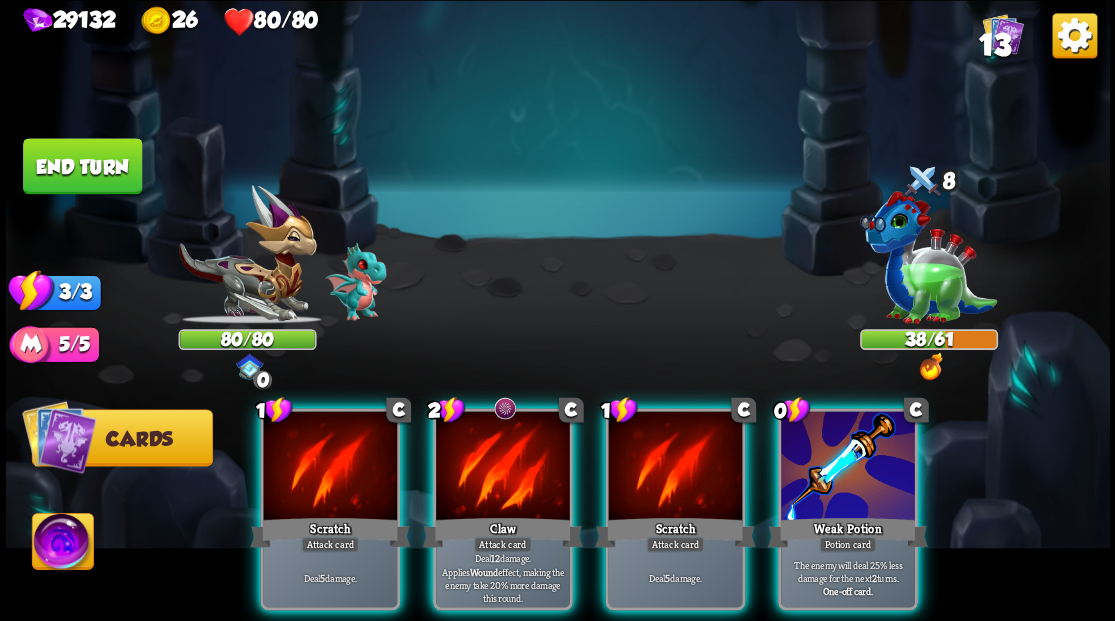 click at bounding box center (848, 467) 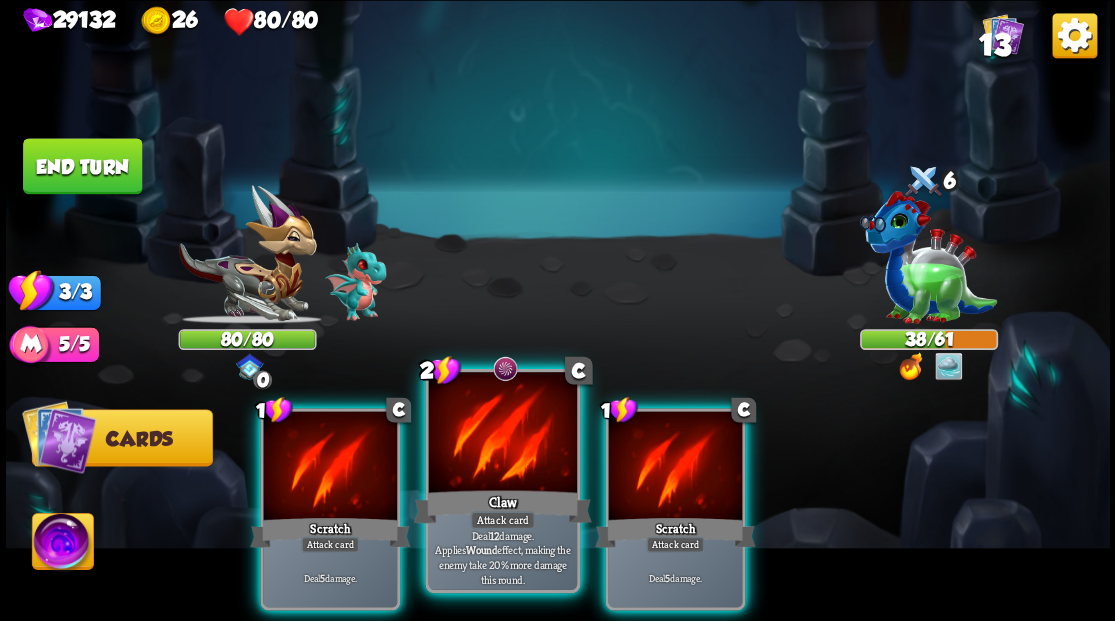 click at bounding box center (502, 434) 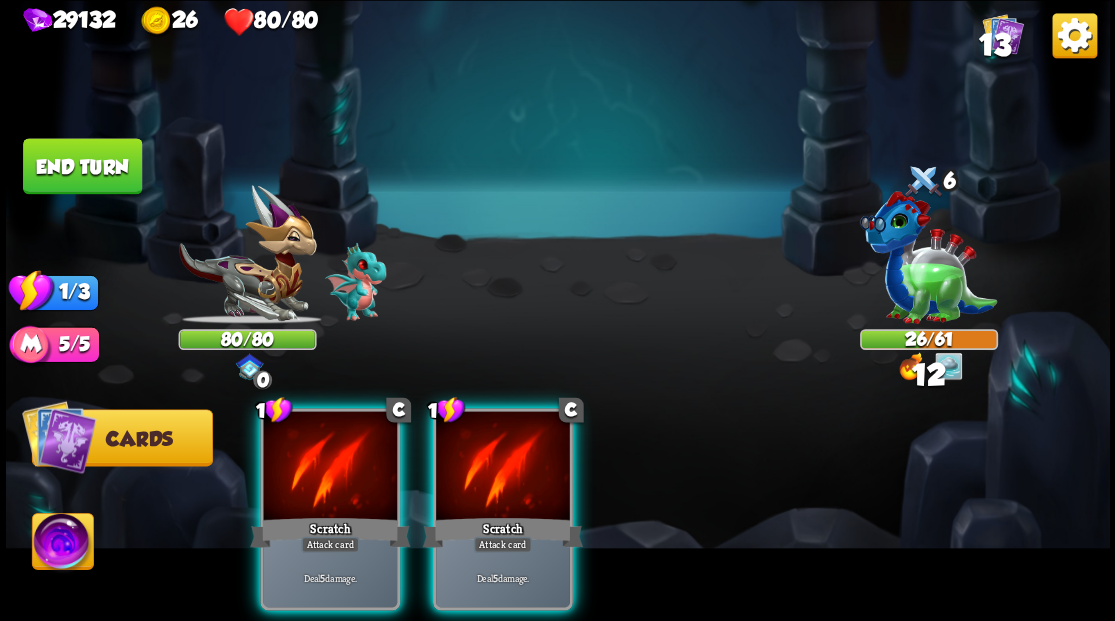 click at bounding box center [503, 467] 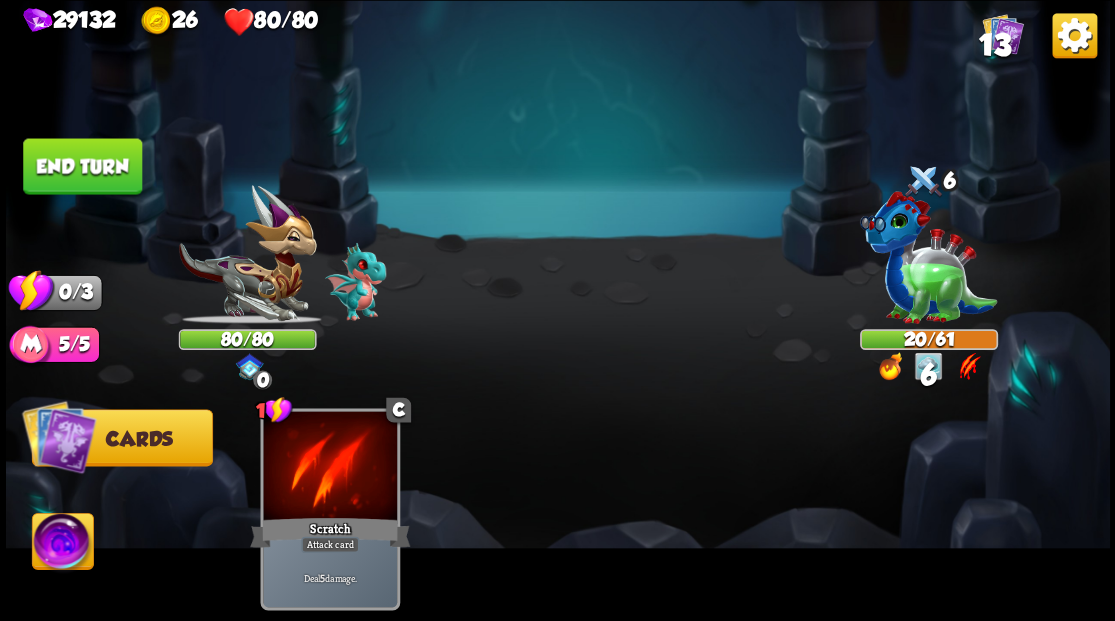 click on "End turn" at bounding box center [82, 166] 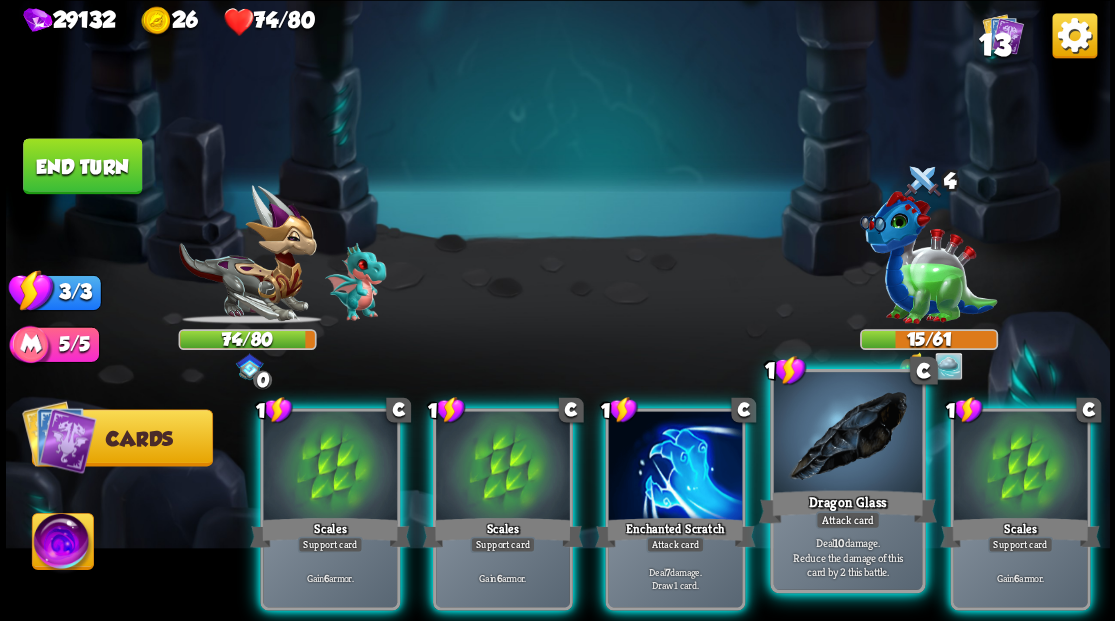 click at bounding box center [847, 434] 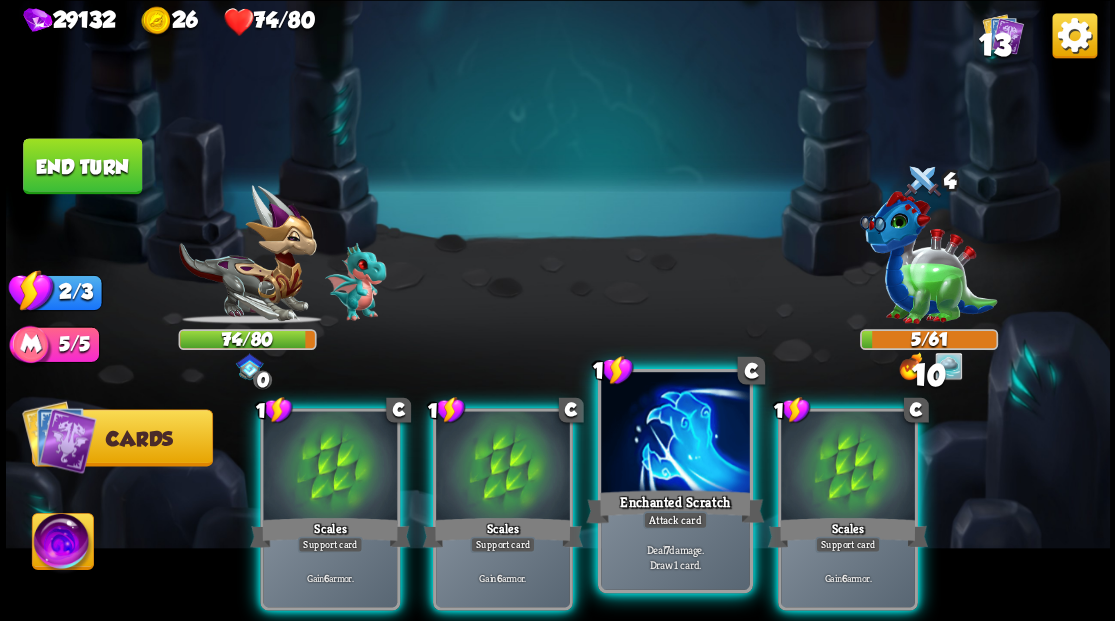 click at bounding box center [675, 434] 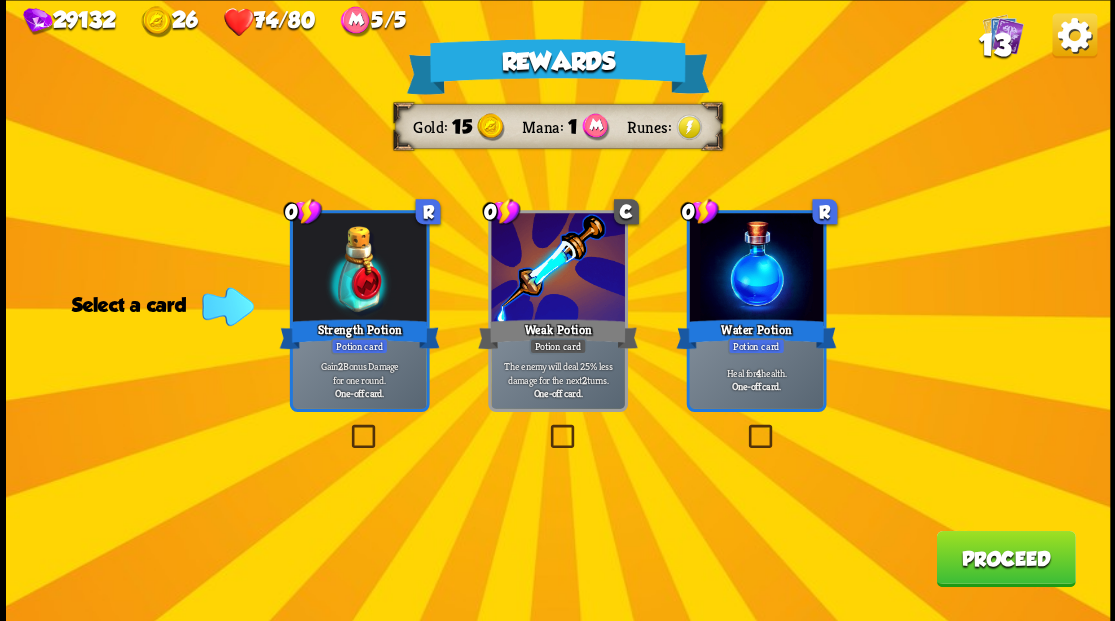 click at bounding box center [744, 427] 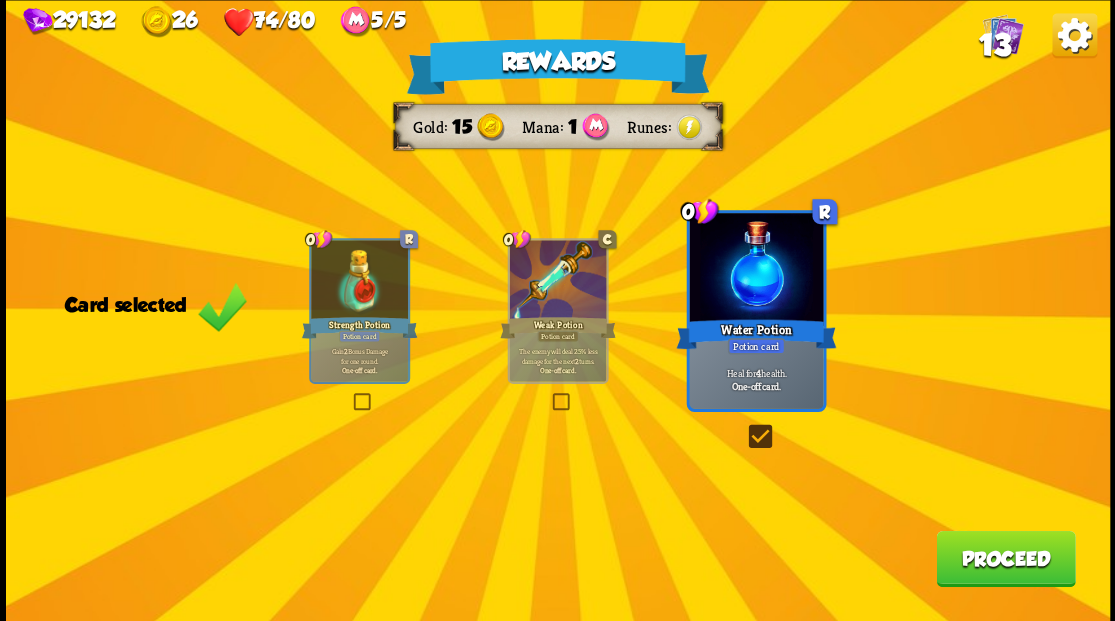click on "Proceed" at bounding box center (1005, 558) 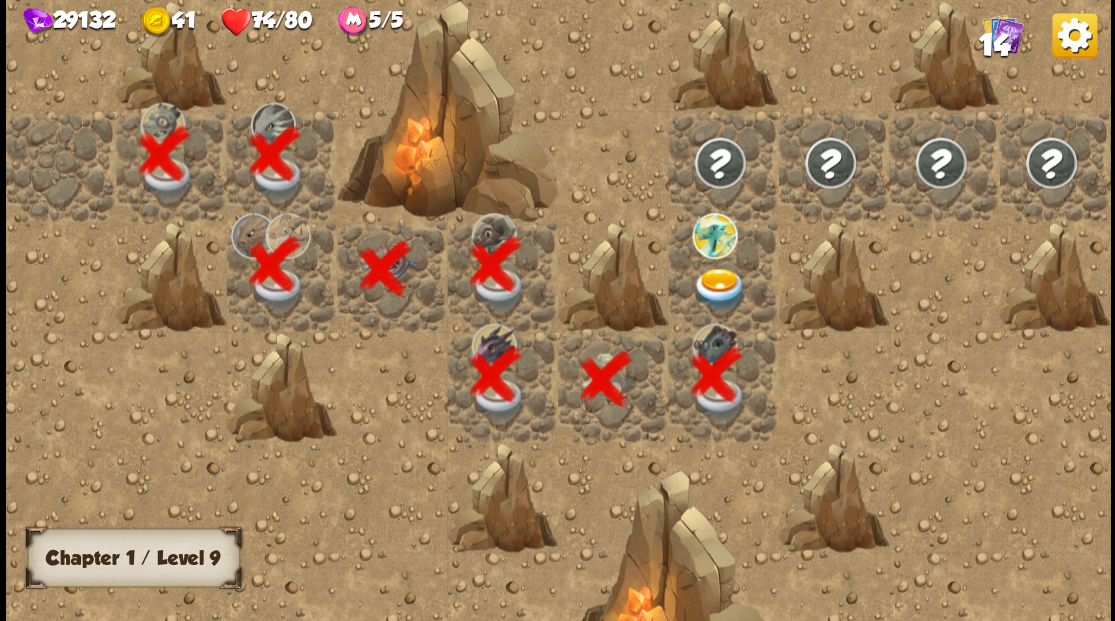 click at bounding box center [719, 288] 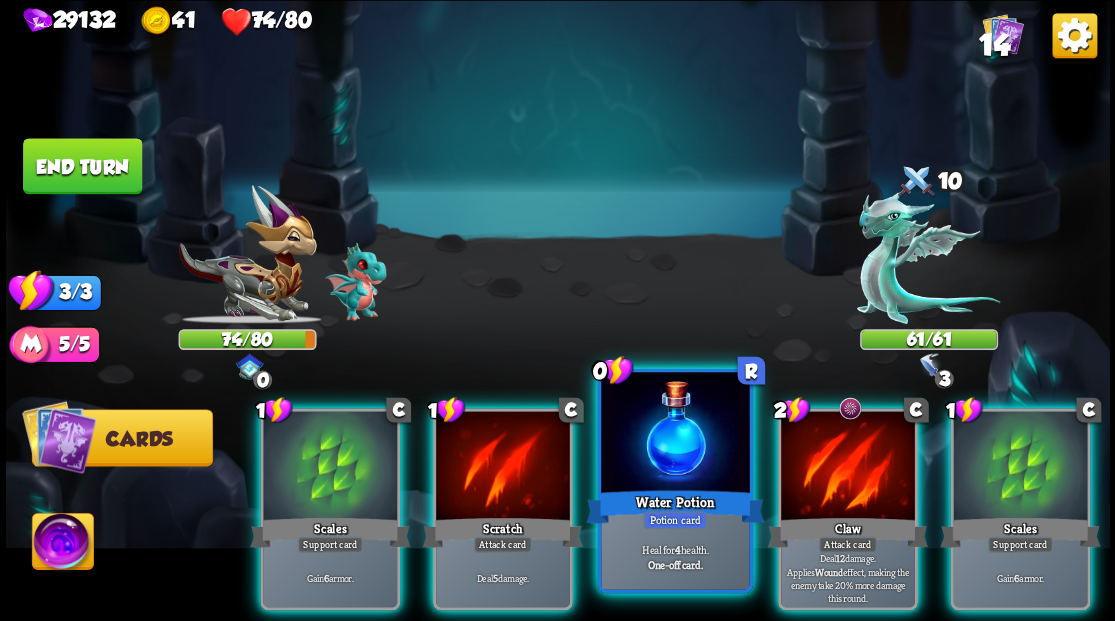 click at bounding box center (675, 434) 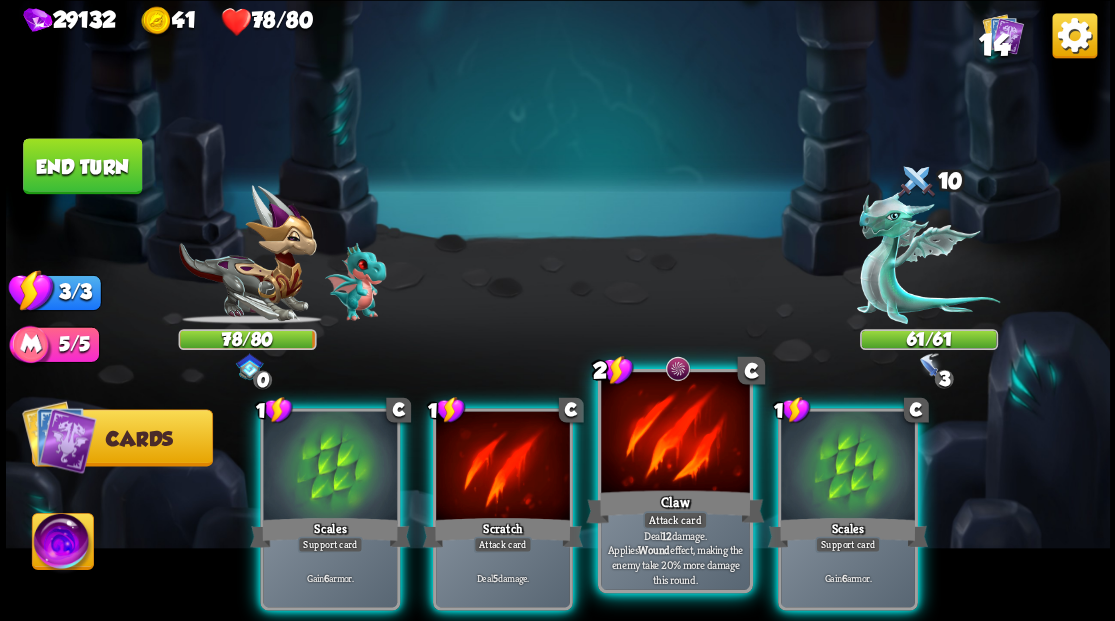 click at bounding box center (675, 434) 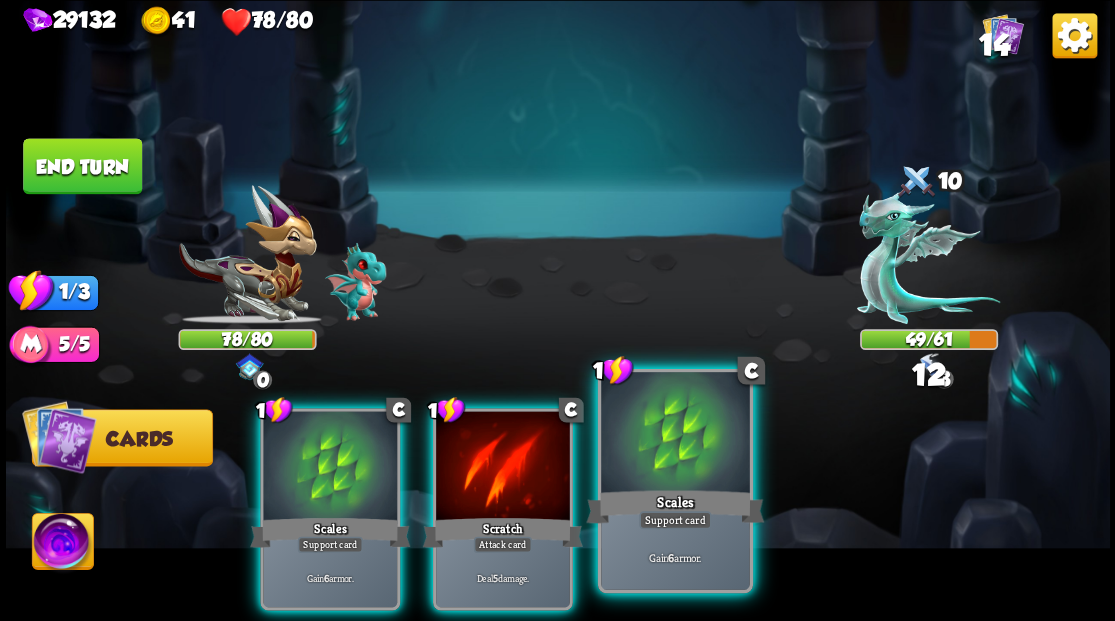 click at bounding box center [675, 434] 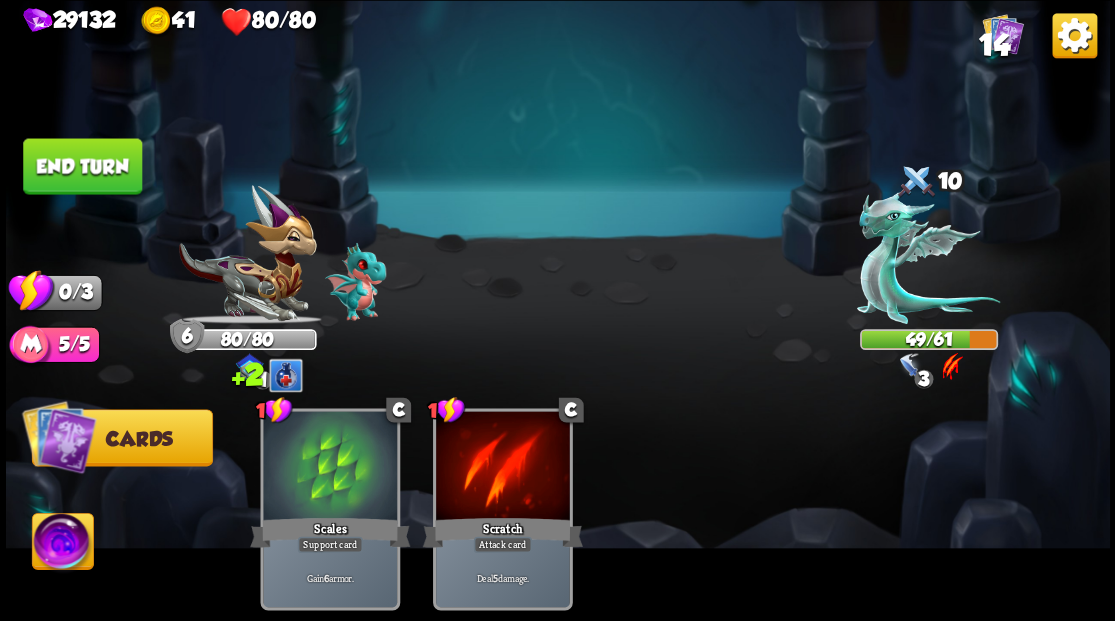 click on "End turn" at bounding box center [82, 166] 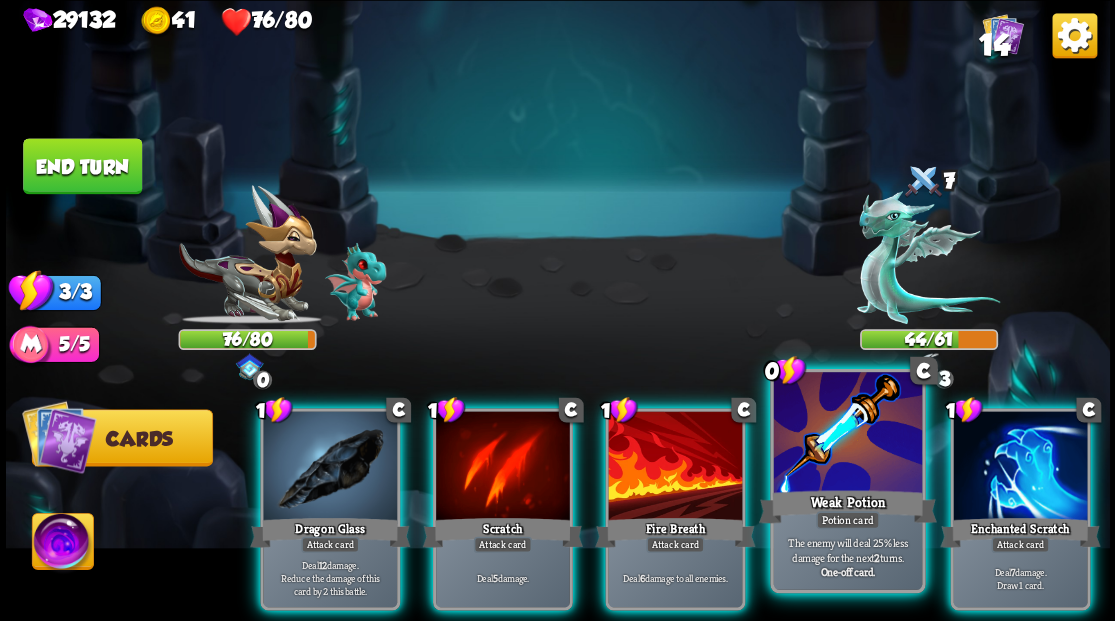 click at bounding box center [847, 434] 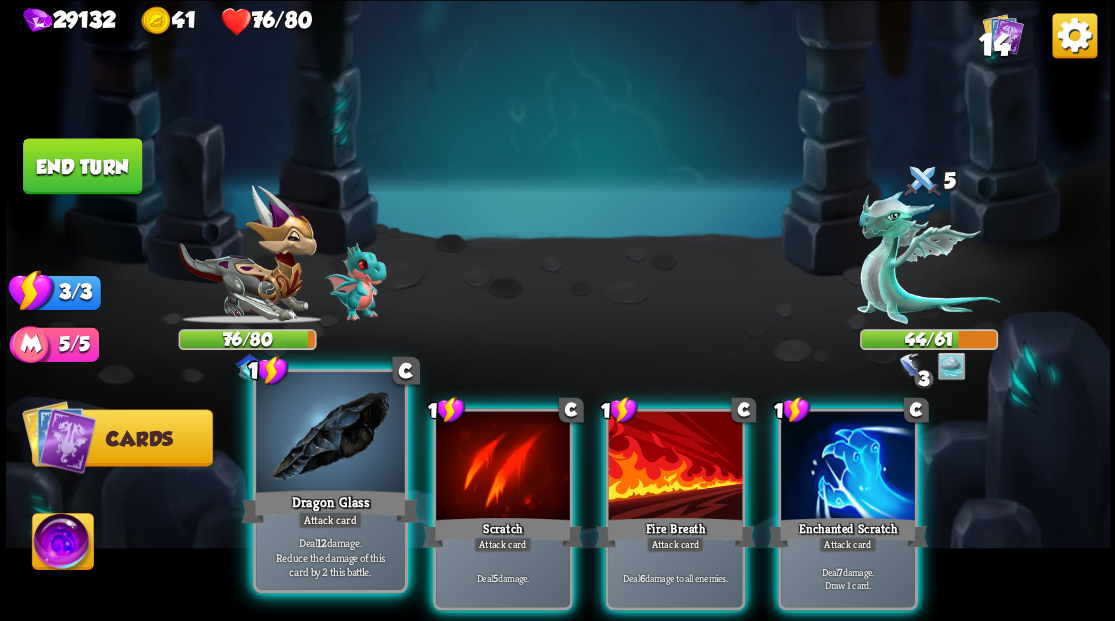 click at bounding box center (330, 434) 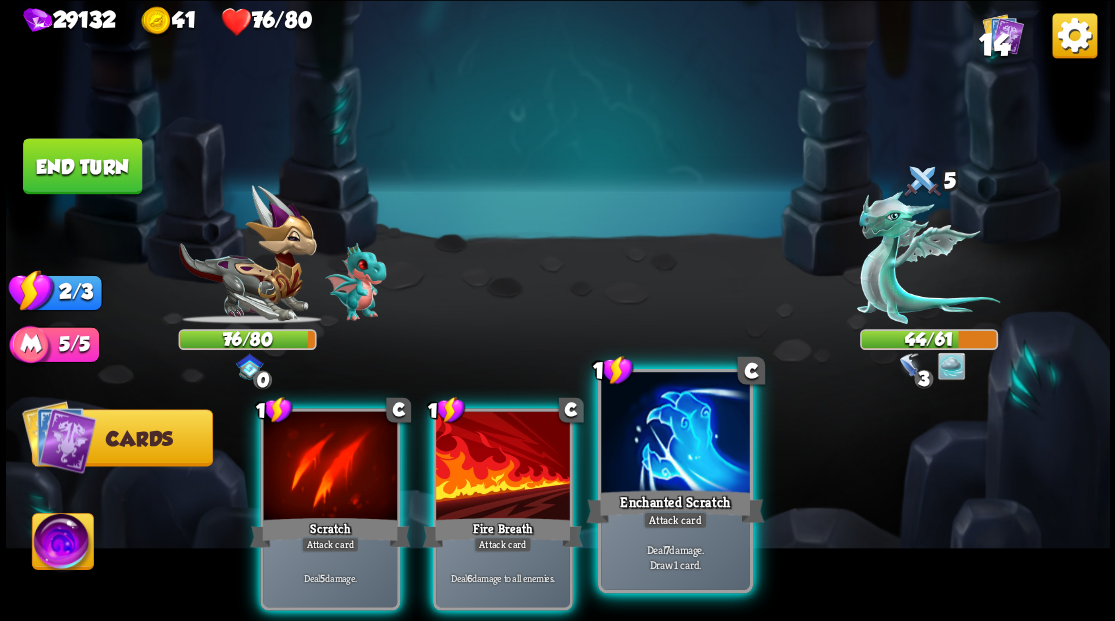 click at bounding box center (675, 434) 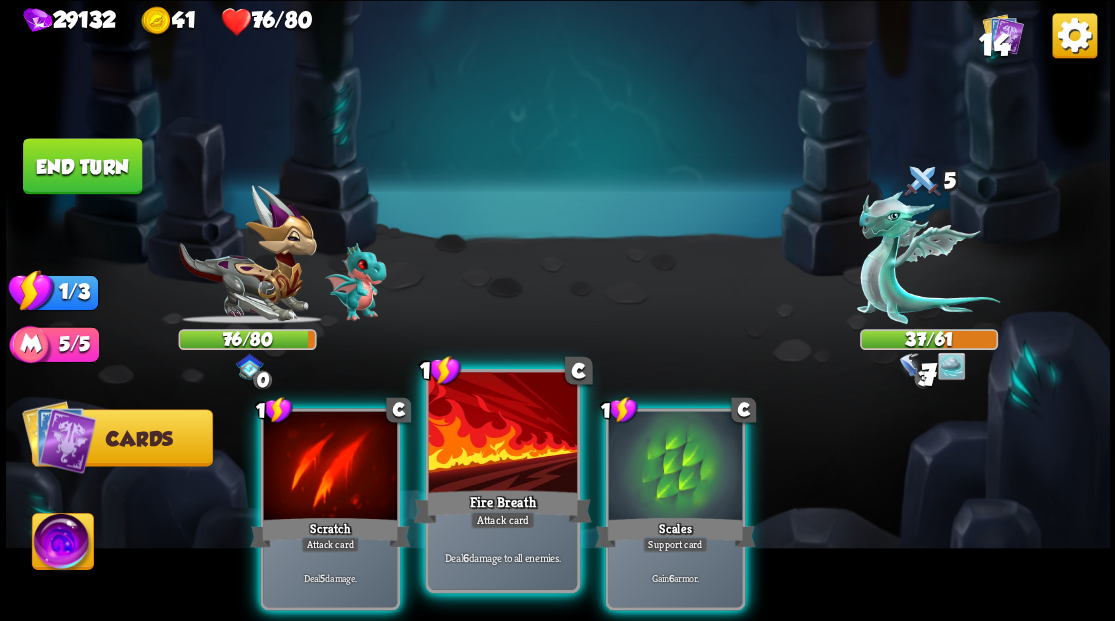 click at bounding box center (502, 434) 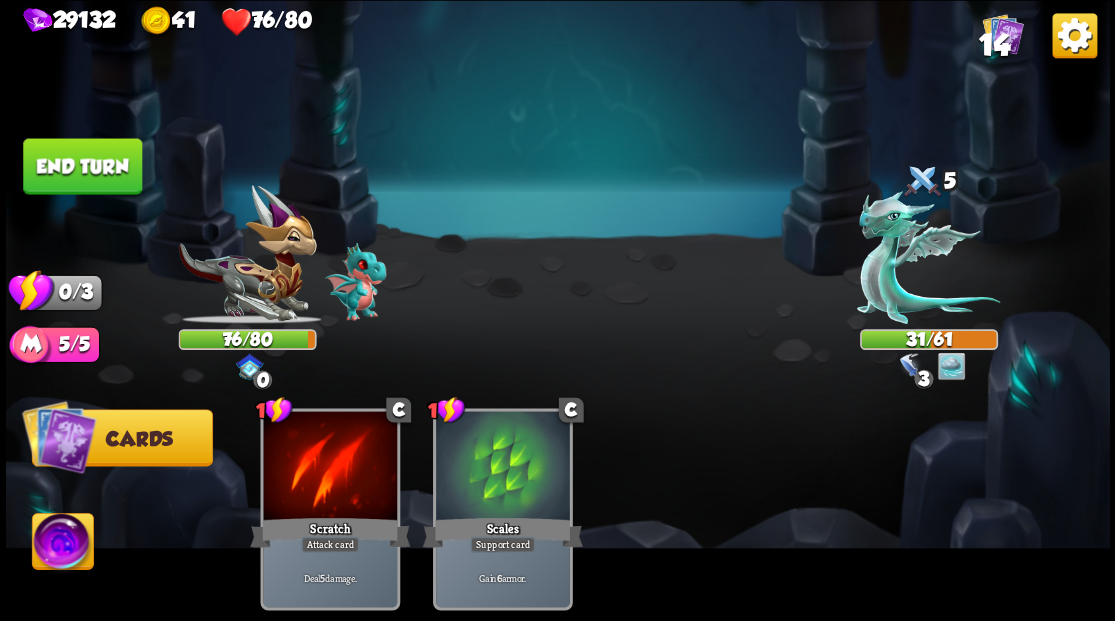 click on "End turn" at bounding box center [82, 166] 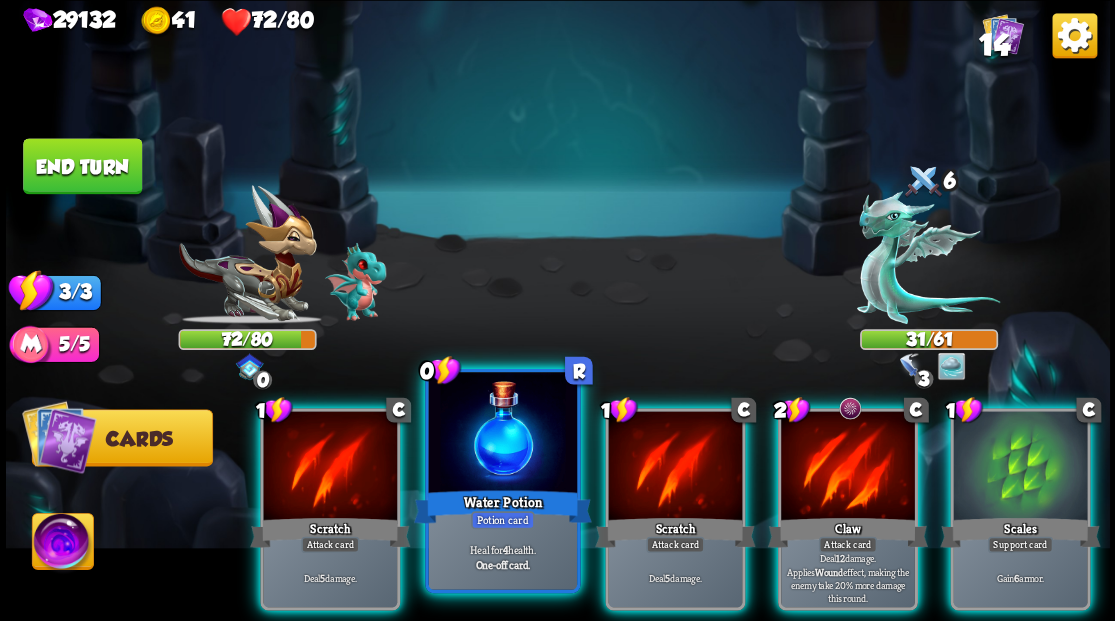 click at bounding box center (502, 434) 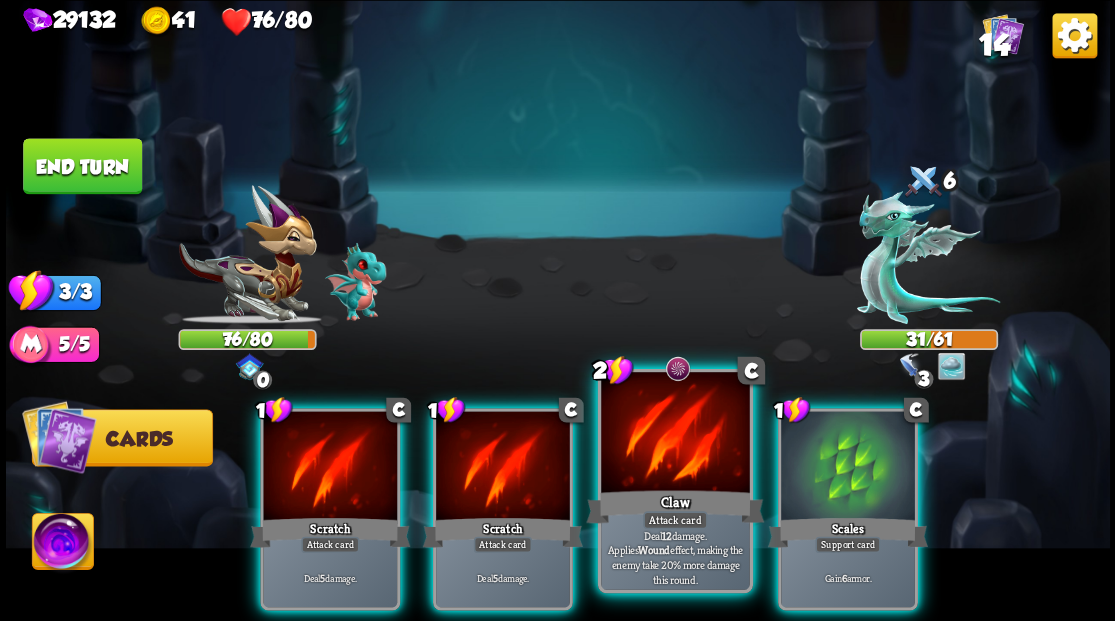 click at bounding box center (675, 434) 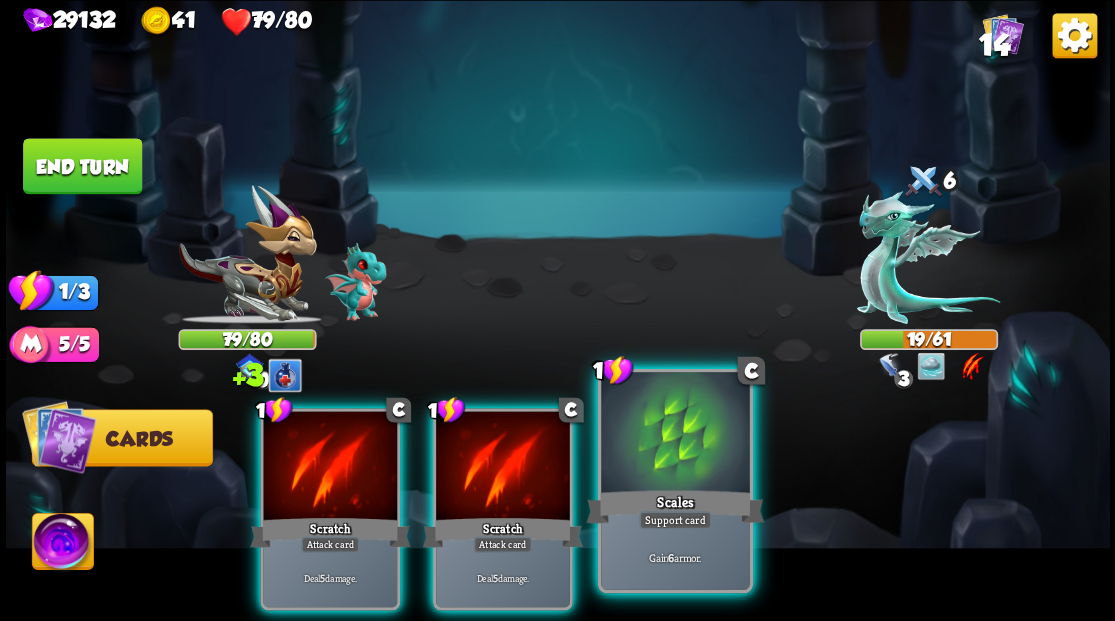 click at bounding box center (675, 434) 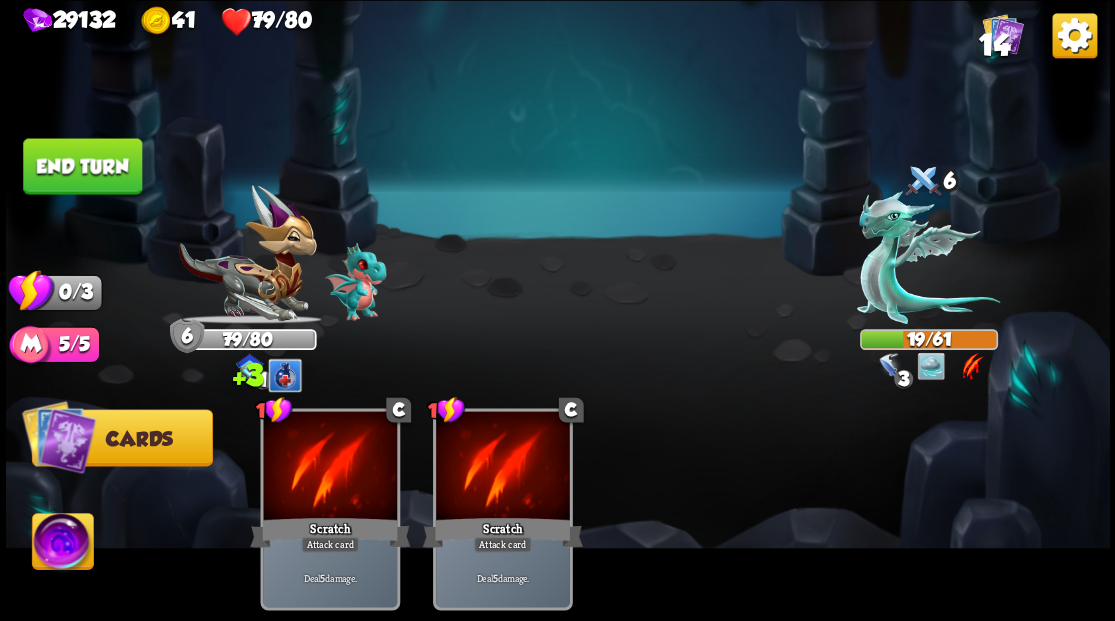 drag, startPoint x: 130, startPoint y: 168, endPoint x: 866, endPoint y: 268, distance: 742.7624 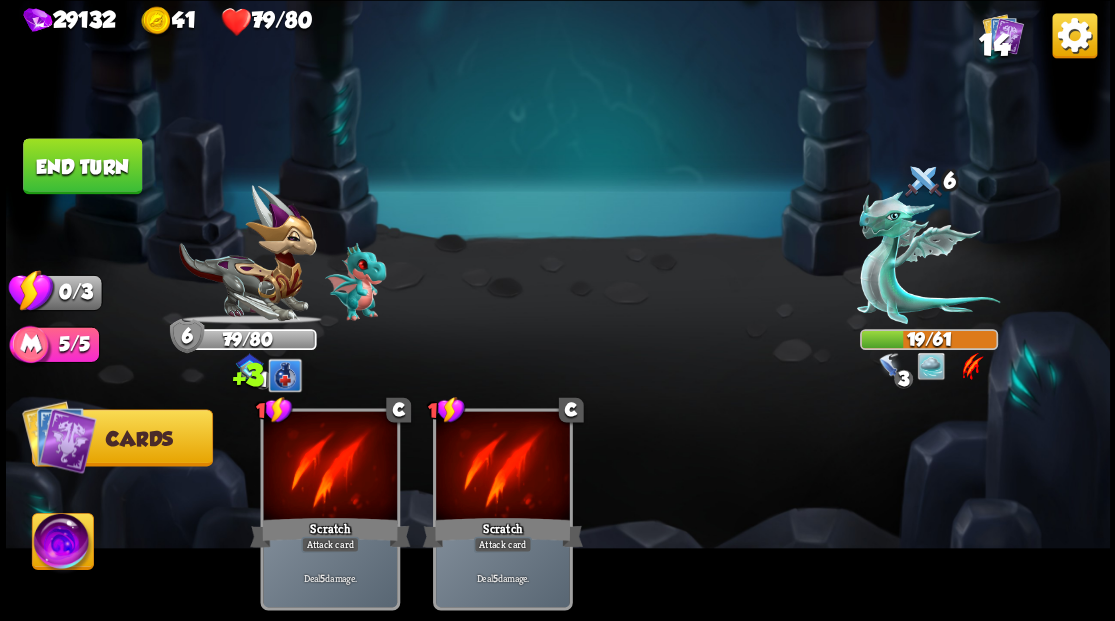 click on "End turn" at bounding box center [82, 166] 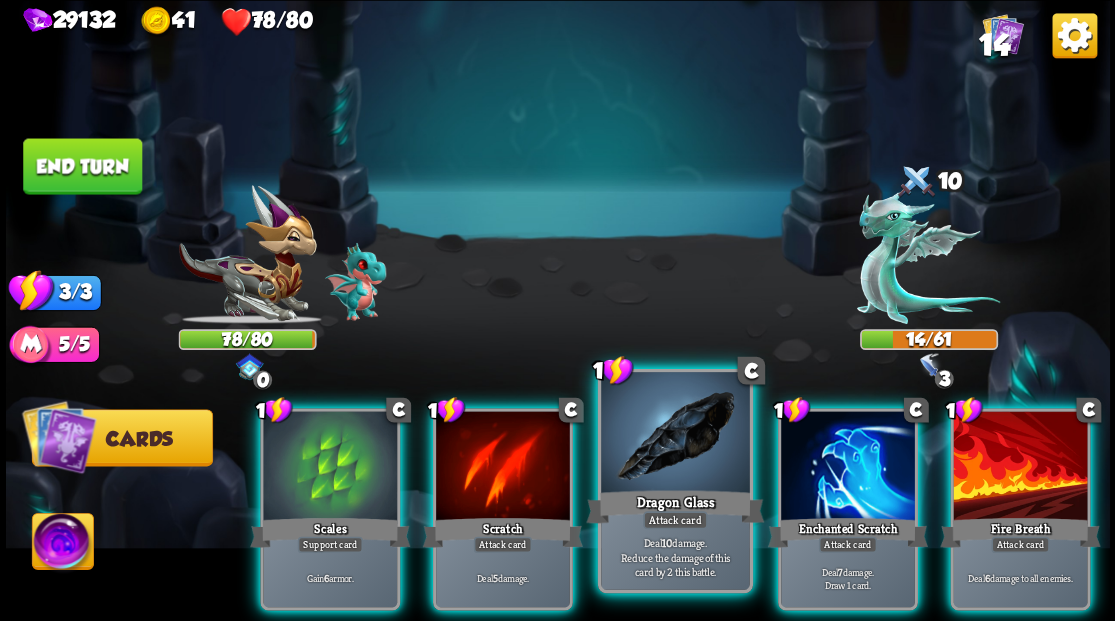 click at bounding box center (675, 434) 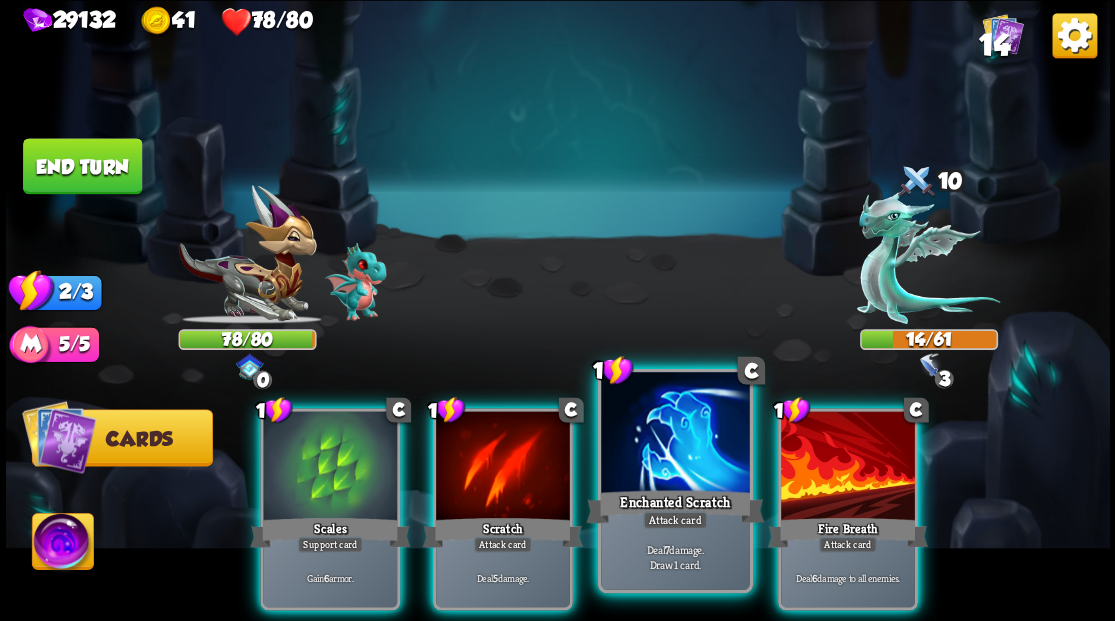 click at bounding box center (675, 434) 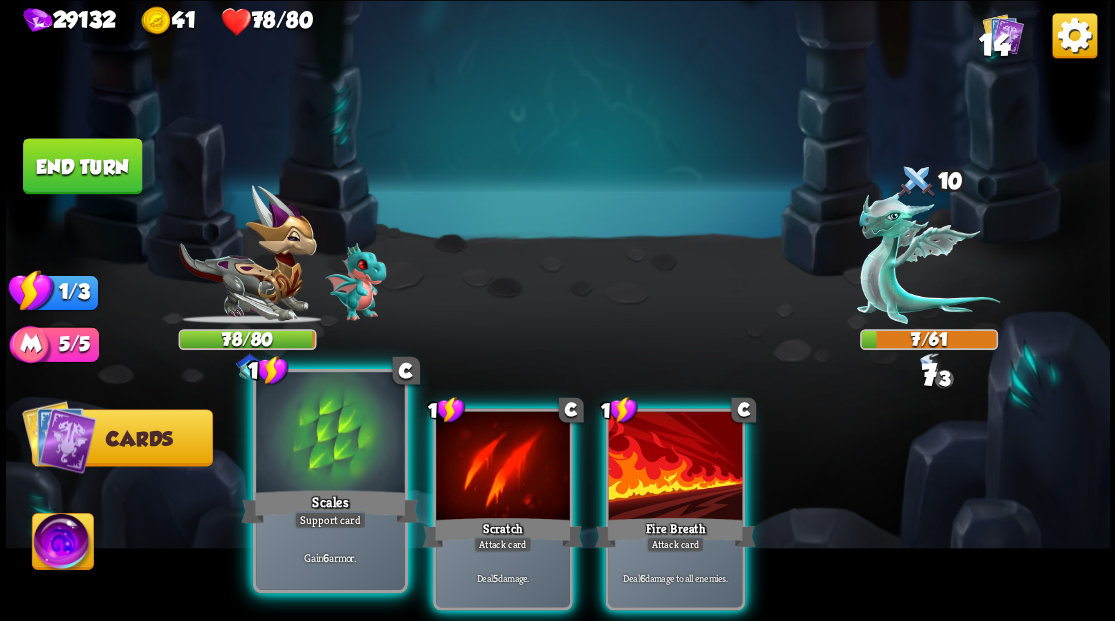 click at bounding box center [330, 434] 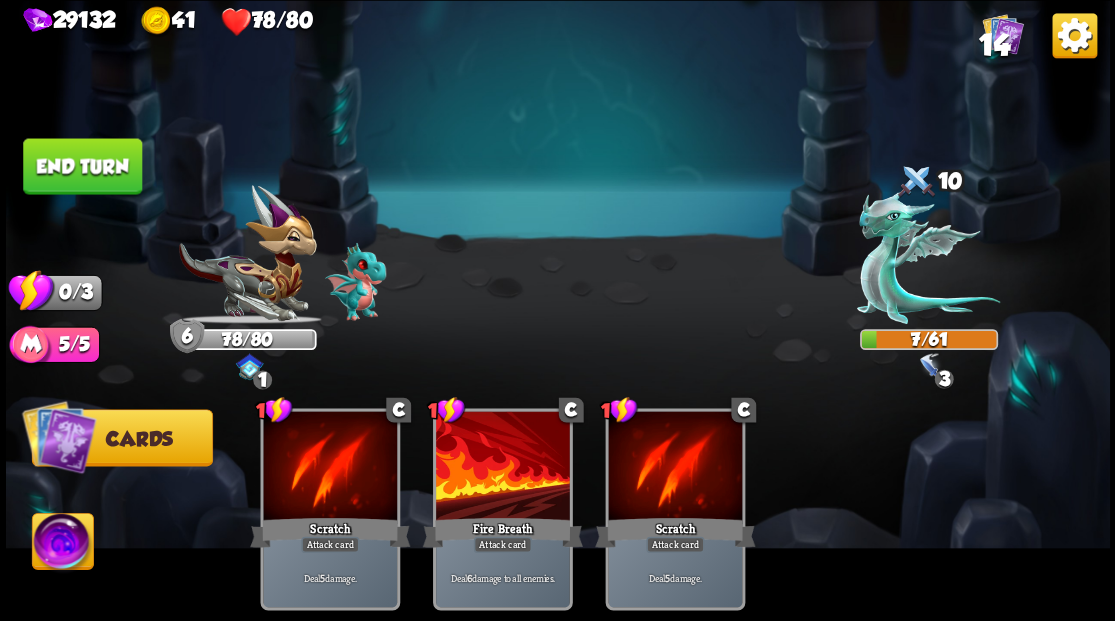 click on "End turn" at bounding box center [82, 166] 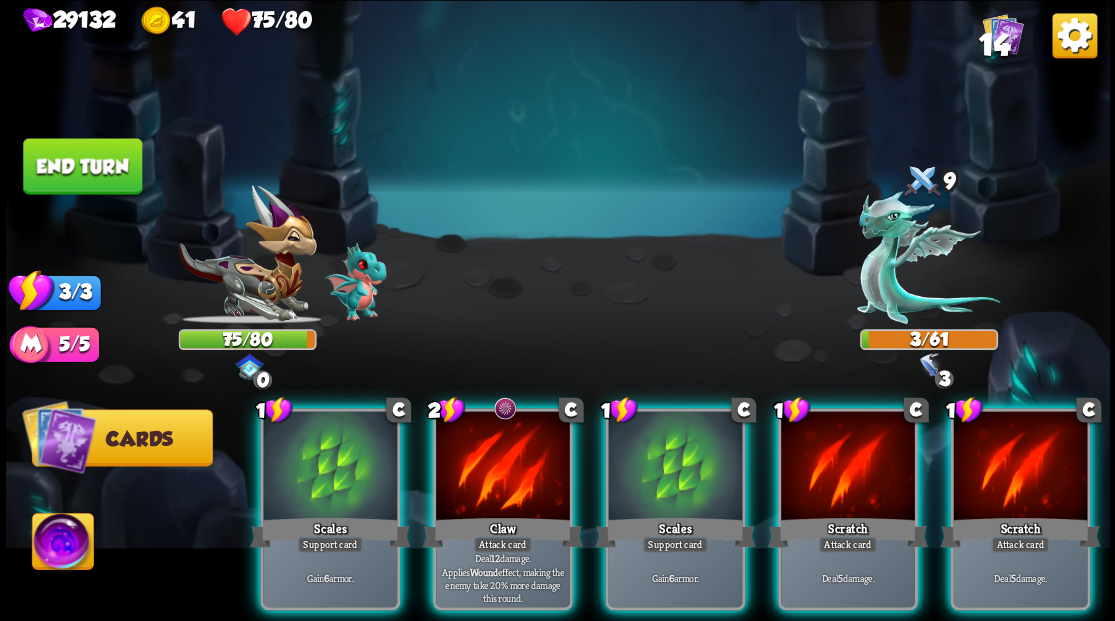 click on "Select an enemy to attack...   You don't have enough   stamina to play that card...
Player turn
0
75/80
0     0     0       Blocked      9      0
3/61
0     0     3       Blocked
3/3
Stamina   Your current stamina count. Cards require stamina to play.
5/5
Mana   Your current mana count. Used for activating abilities. Earn mana by defeating enemies.       Cards     Abilities
1
C   Scales     Support card   Gain  6  armor.
2
C   Claw     Attack card   Deal  12  damage. Applies  Wound  effect, making the enemy take 20% more damage this round.
1
C   Scales     Support card   Gain  6  armor.
1
C   Scratch     Attack card   Deal  5  damage.
1
C   Scratch     Attack card   Deal  5  damage.
End turn
End your turn" at bounding box center [558, 310] 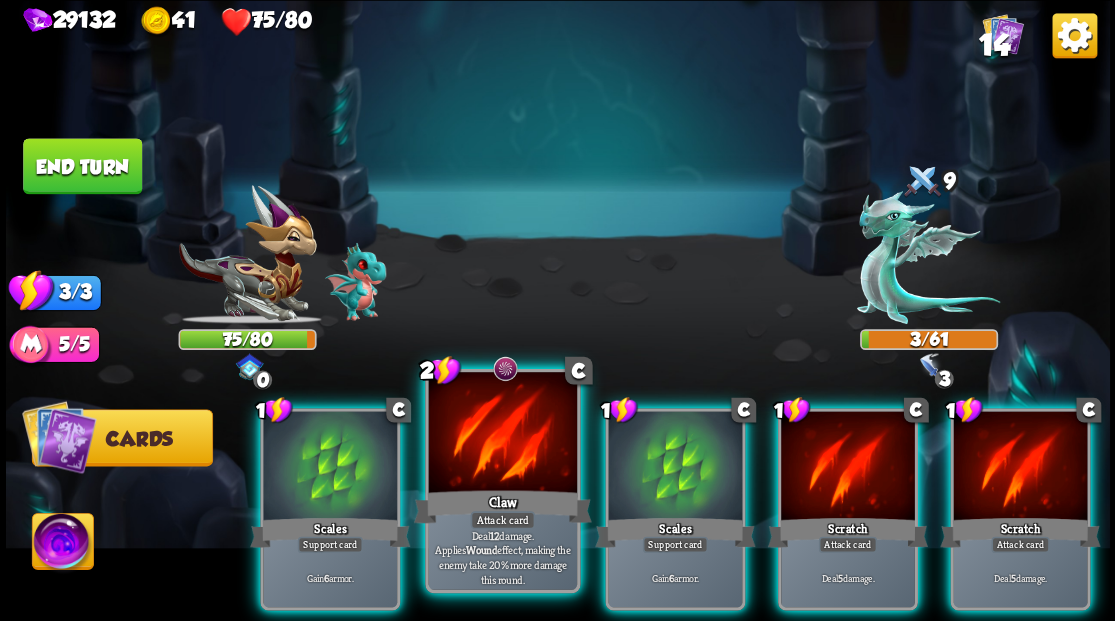 click at bounding box center [502, 434] 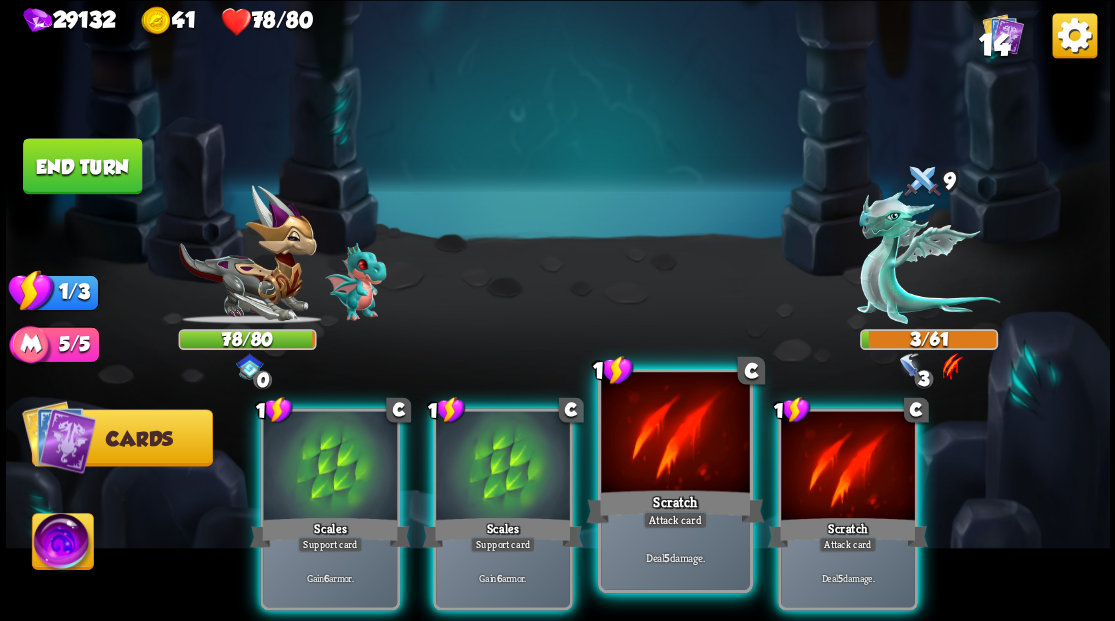 click at bounding box center [675, 434] 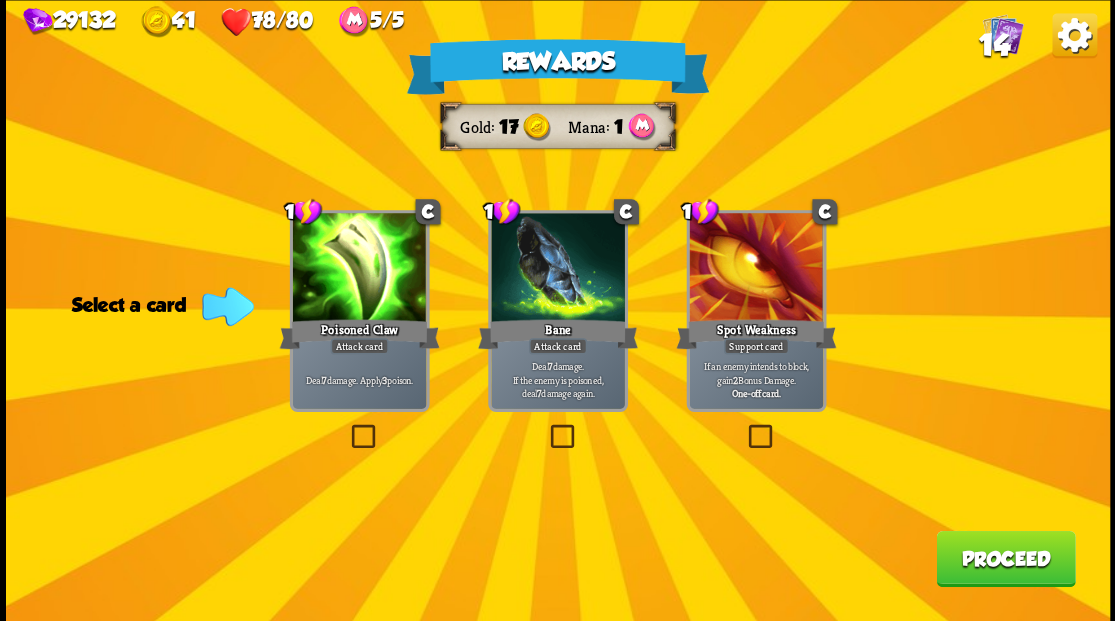 click at bounding box center (546, 427) 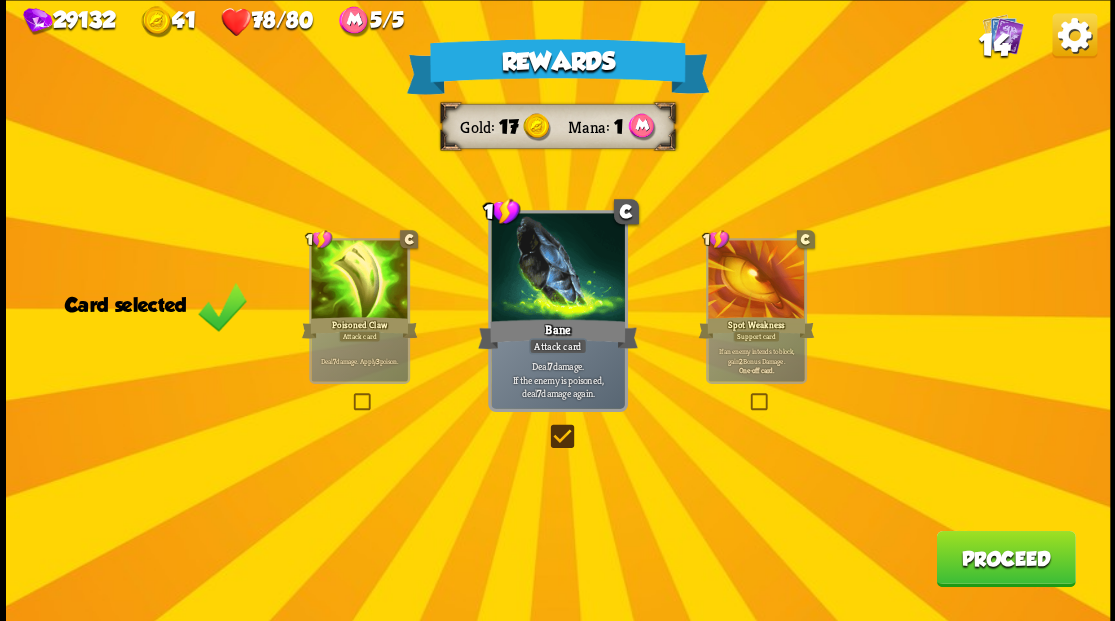 click on "Proceed" at bounding box center [1005, 558] 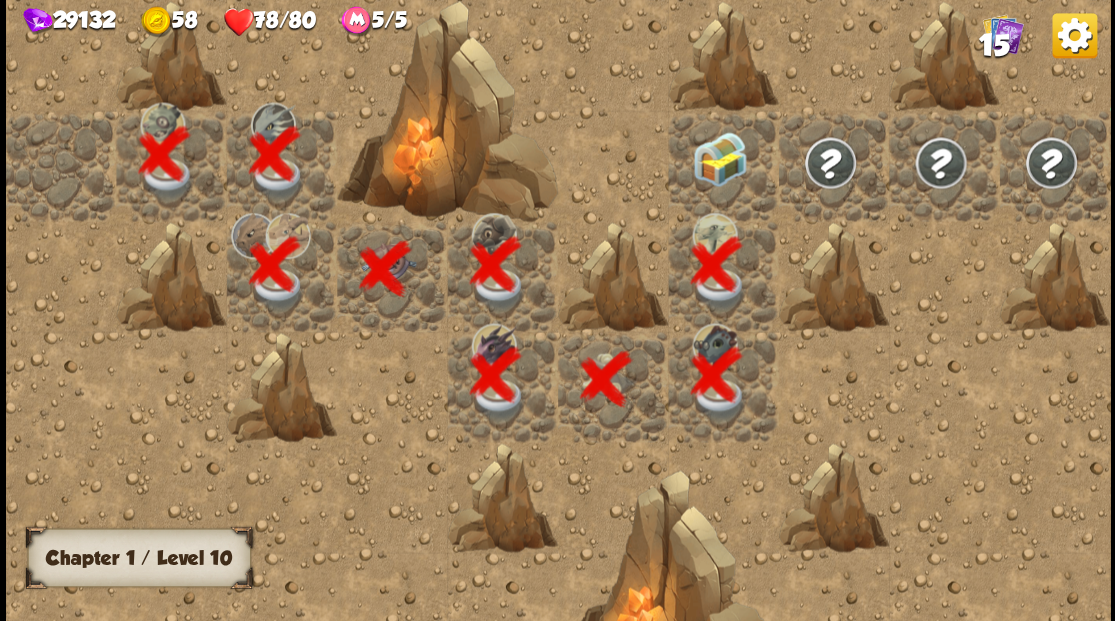 click at bounding box center (723, 165) 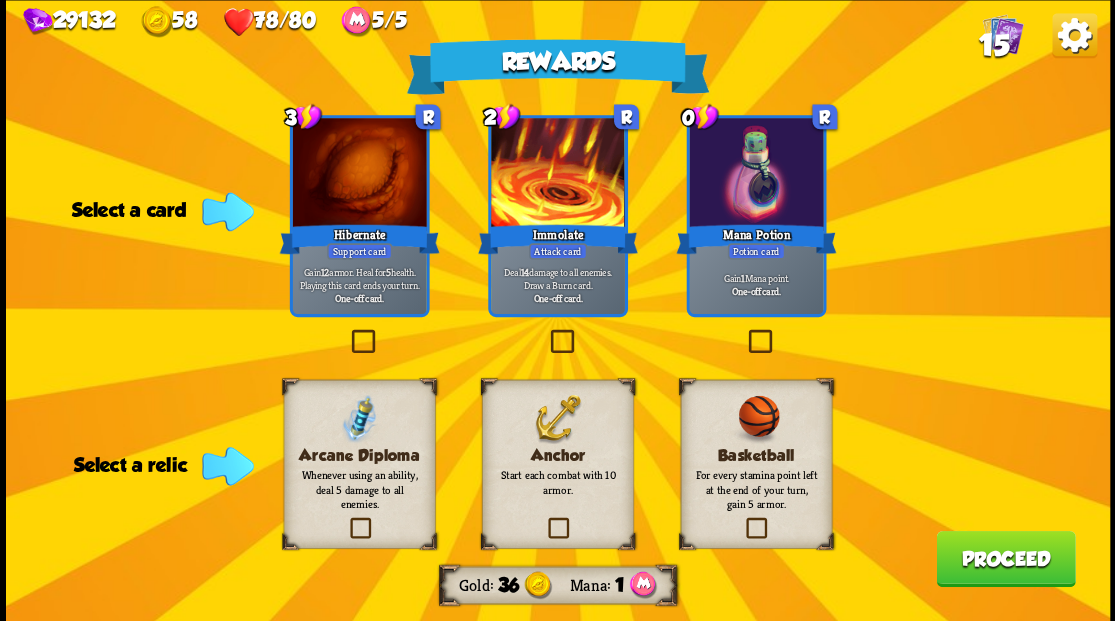 click at bounding box center [744, 332] 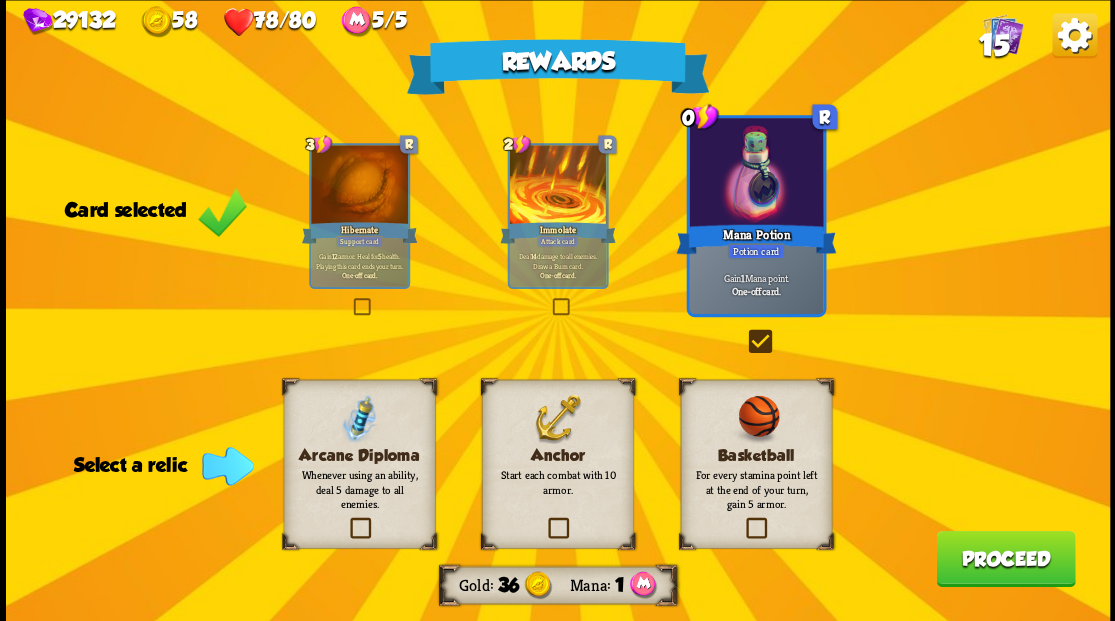 click at bounding box center (544, 520) 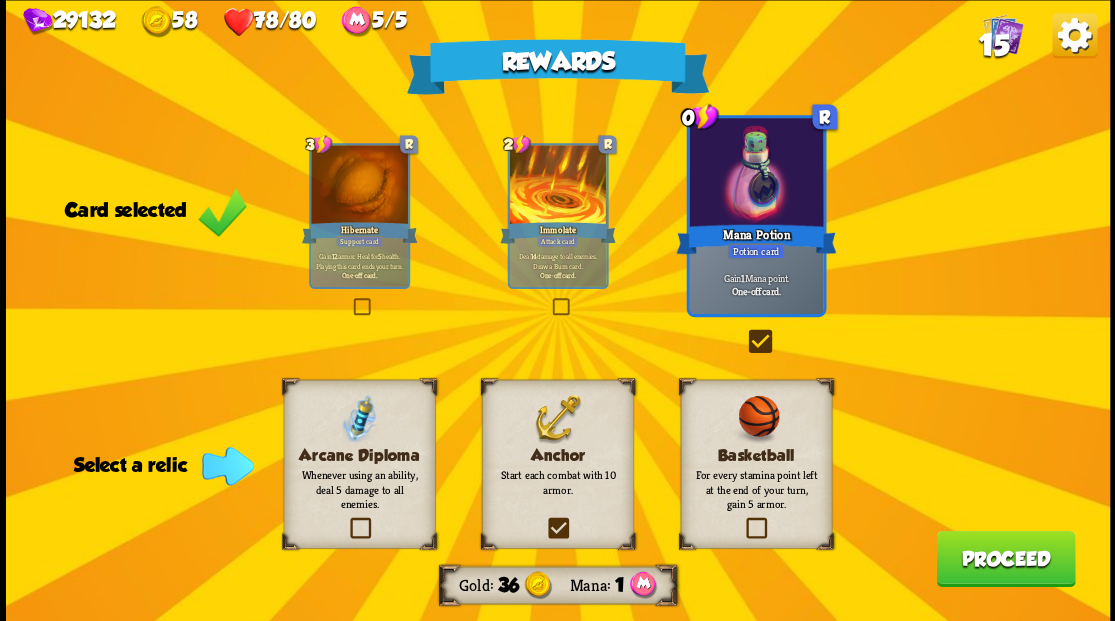 click at bounding box center [0, 0] 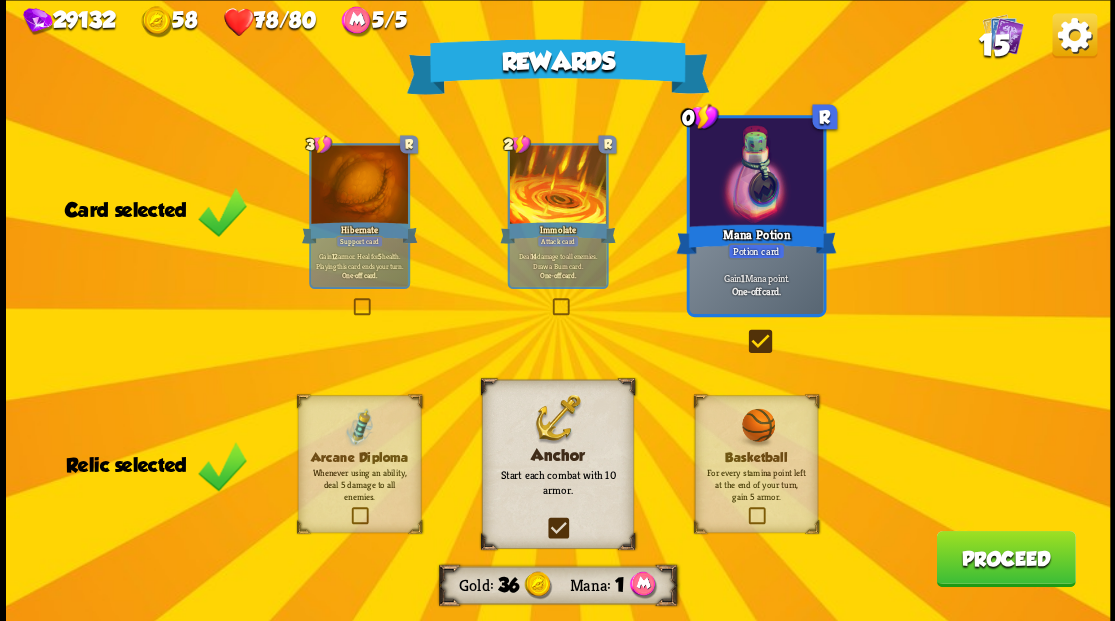 click on "Proceed" at bounding box center [1005, 558] 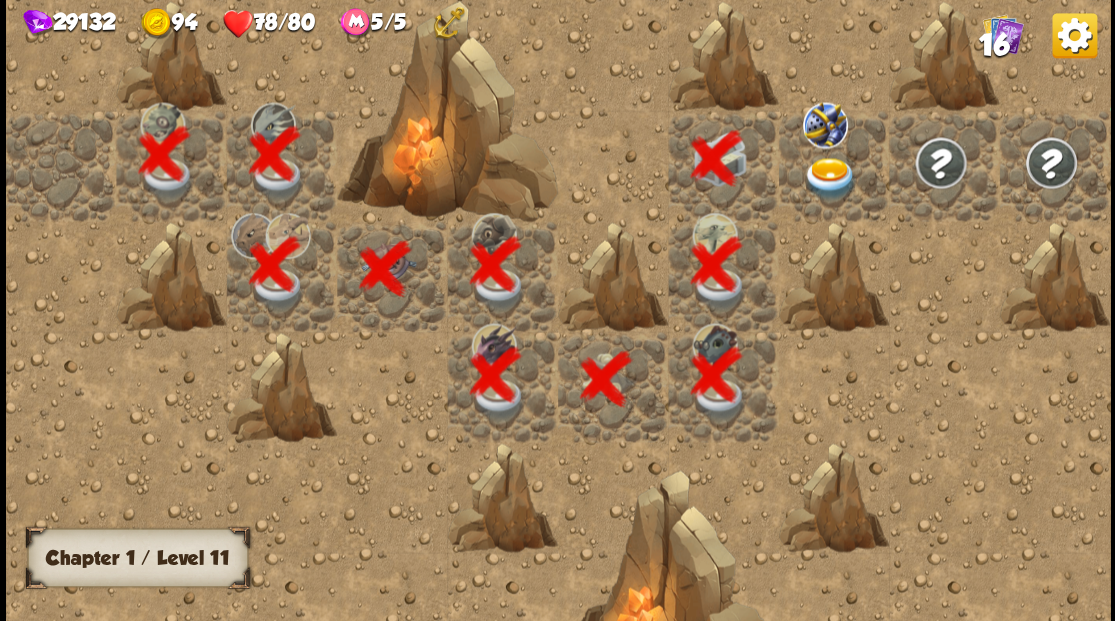 scroll, scrollTop: 0, scrollLeft: 384, axis: horizontal 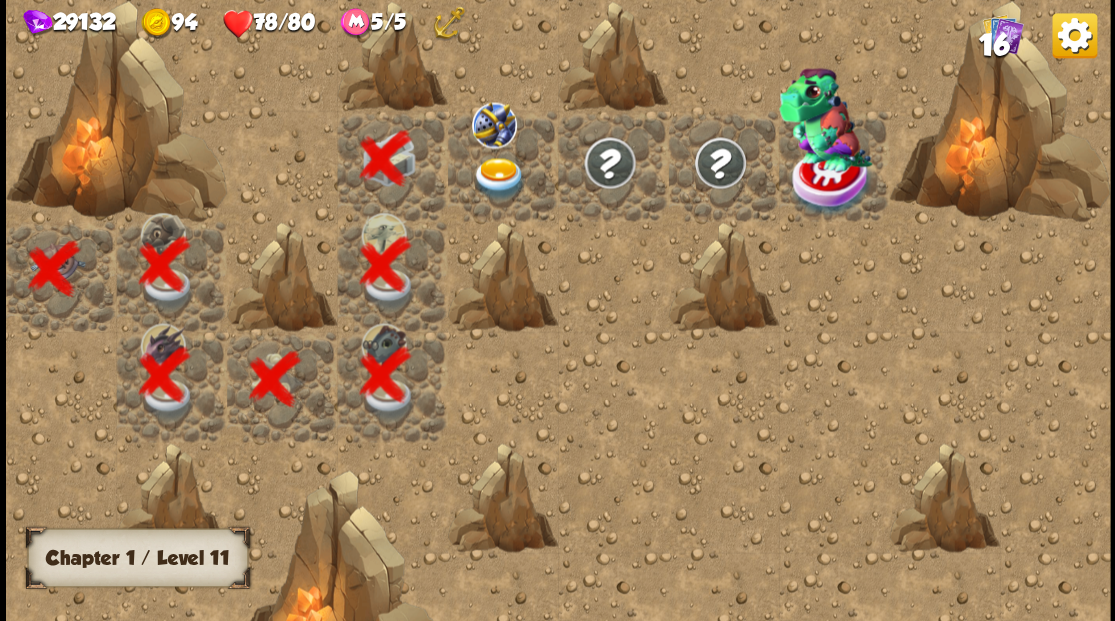 click at bounding box center (498, 178) 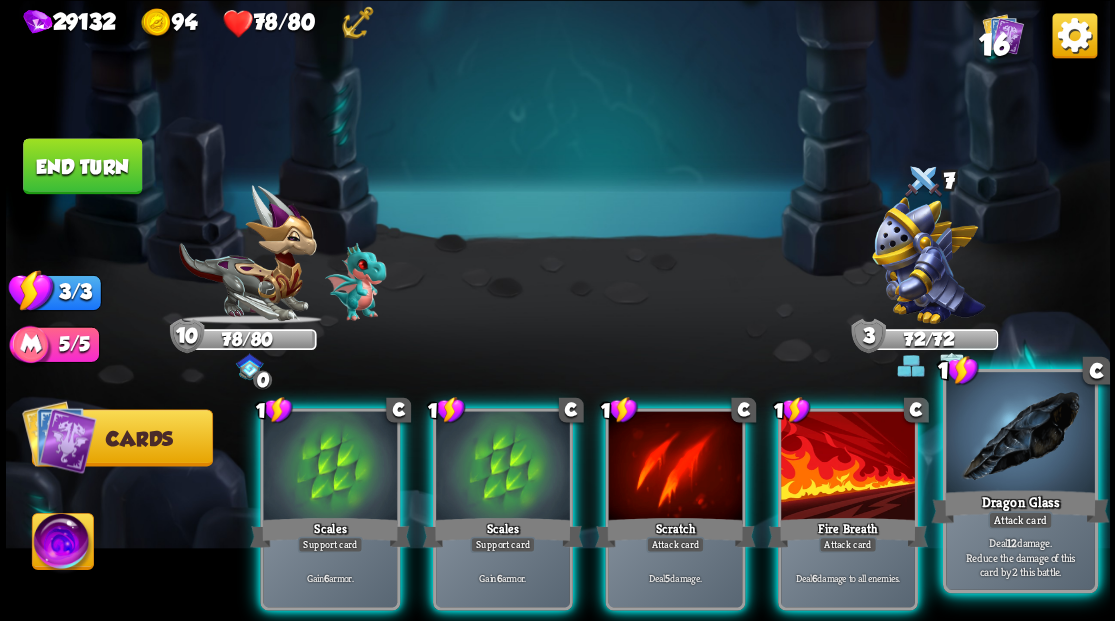 click at bounding box center (1020, 434) 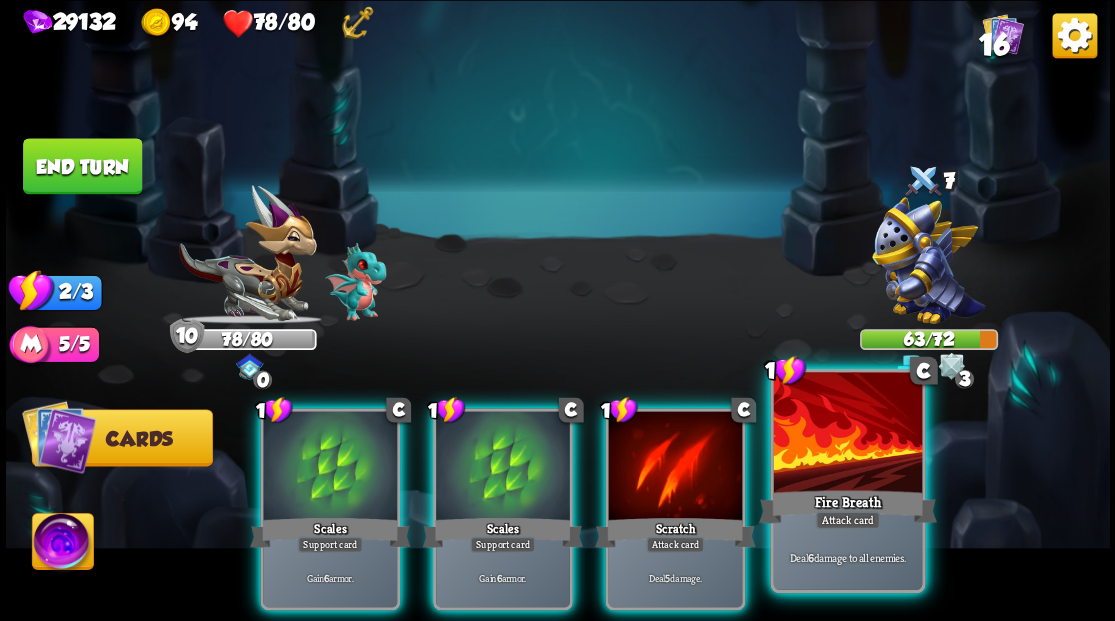 click at bounding box center (847, 434) 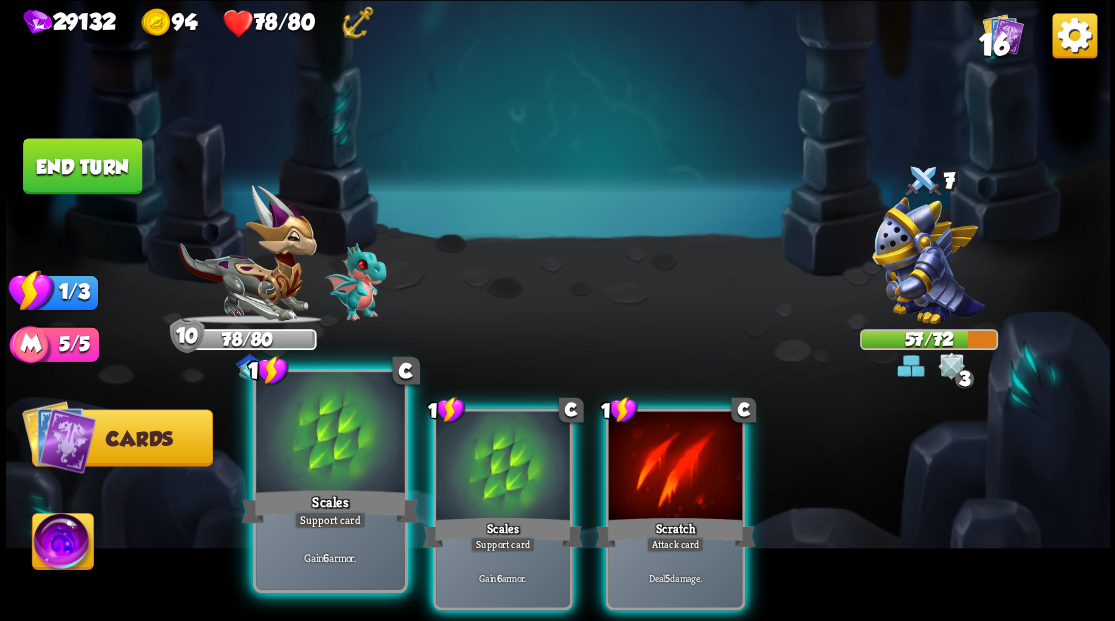 click at bounding box center (330, 434) 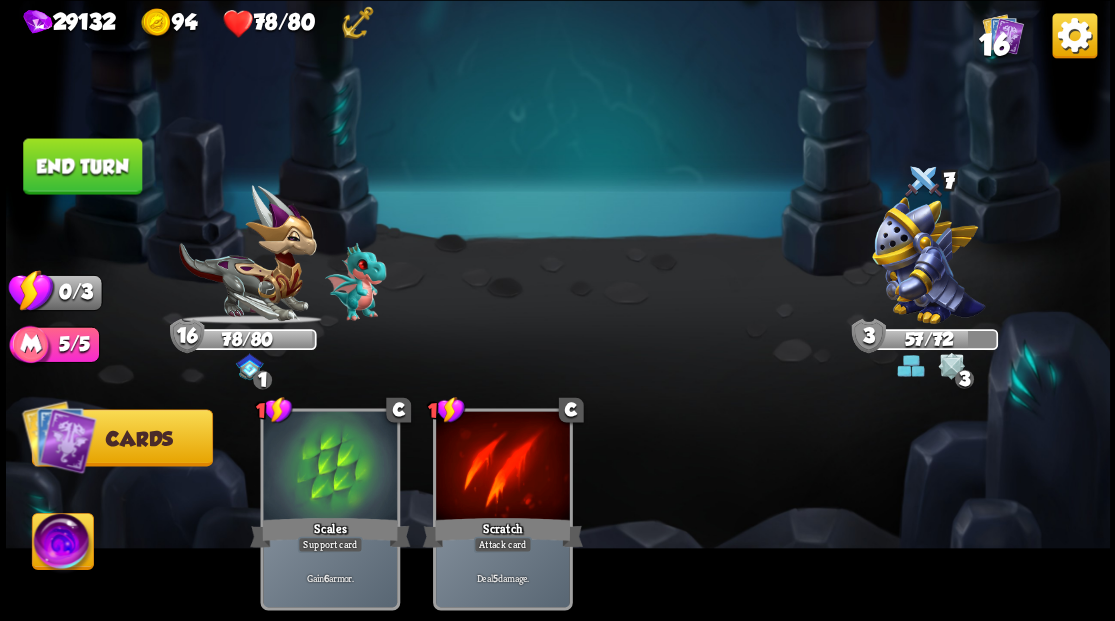 click on "End turn" at bounding box center [82, 166] 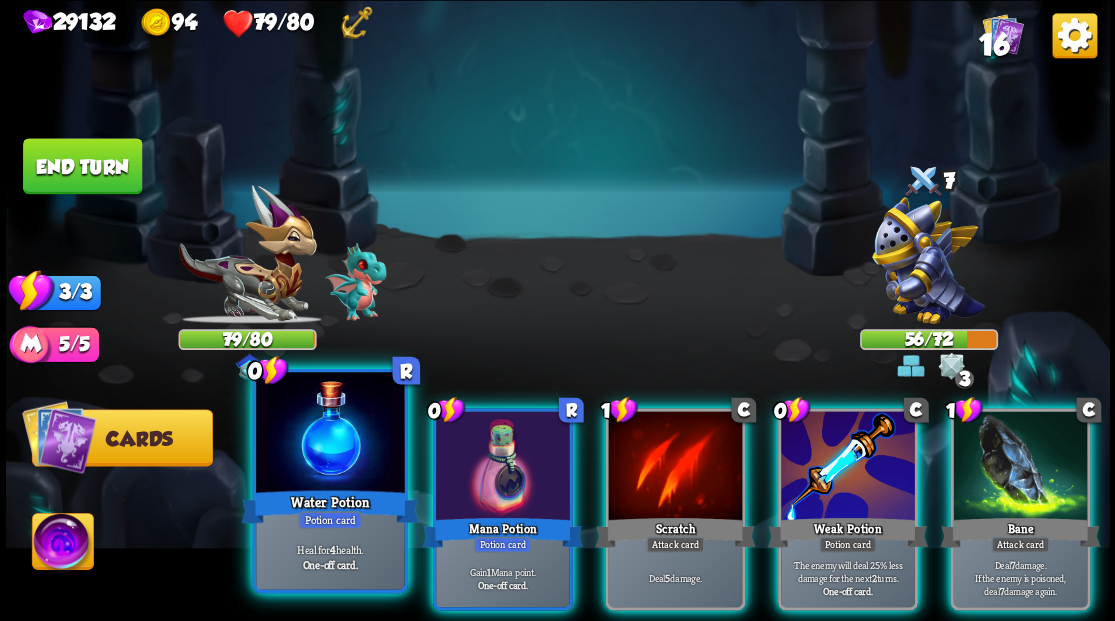 click at bounding box center [330, 434] 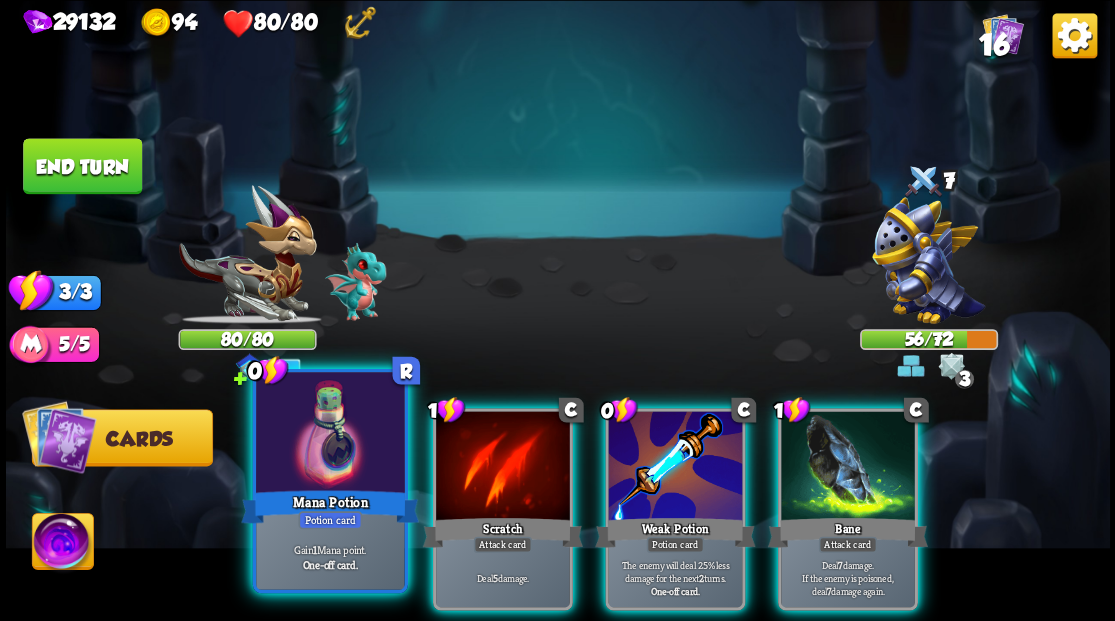 click at bounding box center (330, 434) 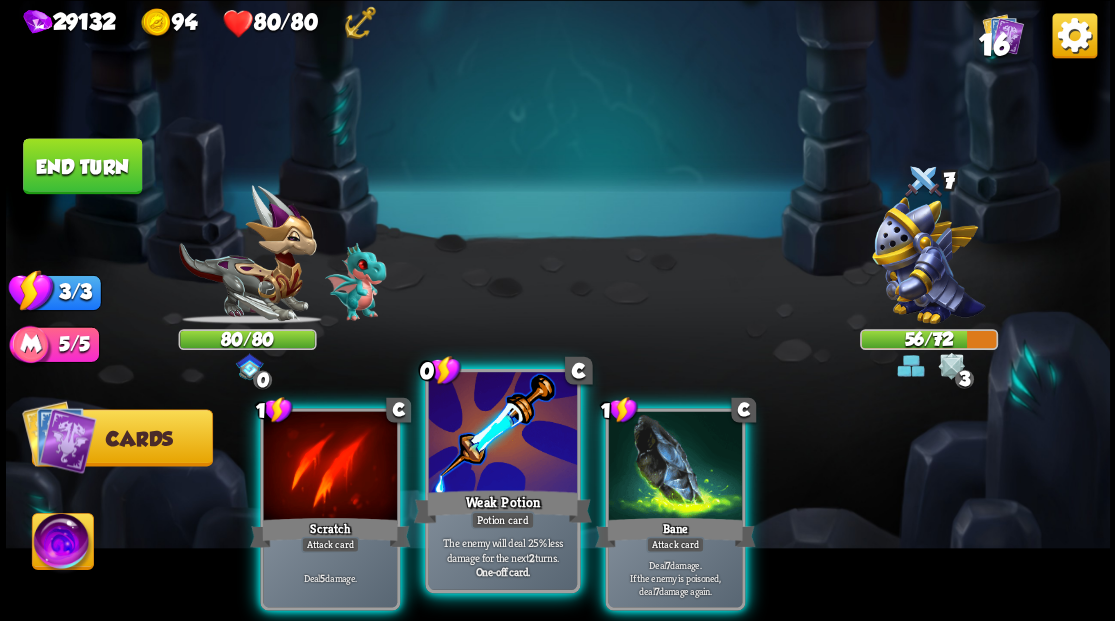 click at bounding box center (502, 434) 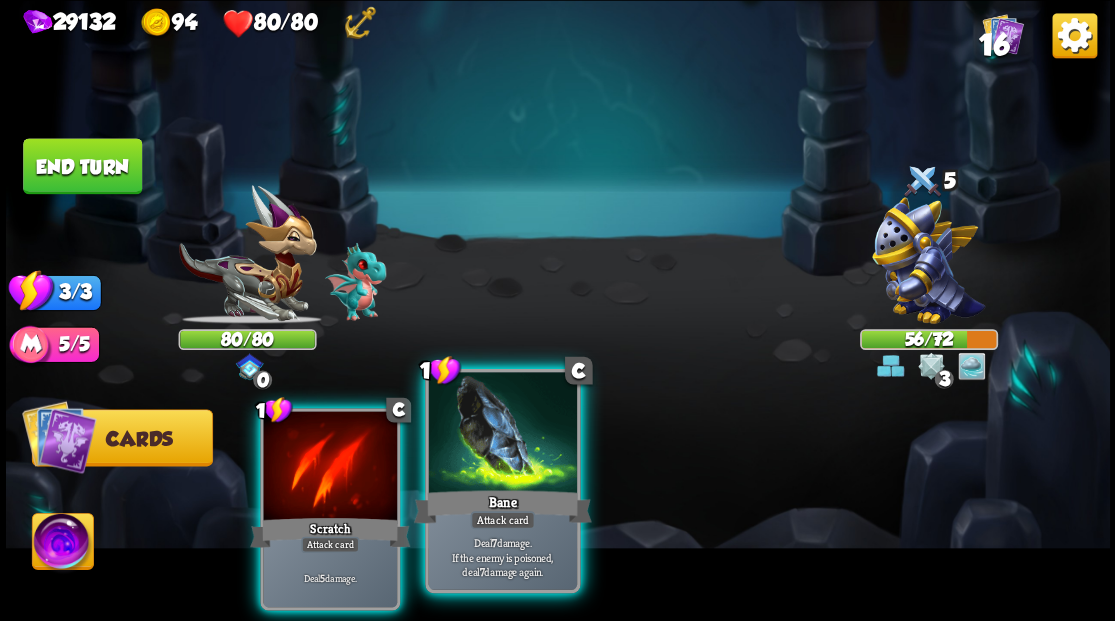 click at bounding box center (502, 434) 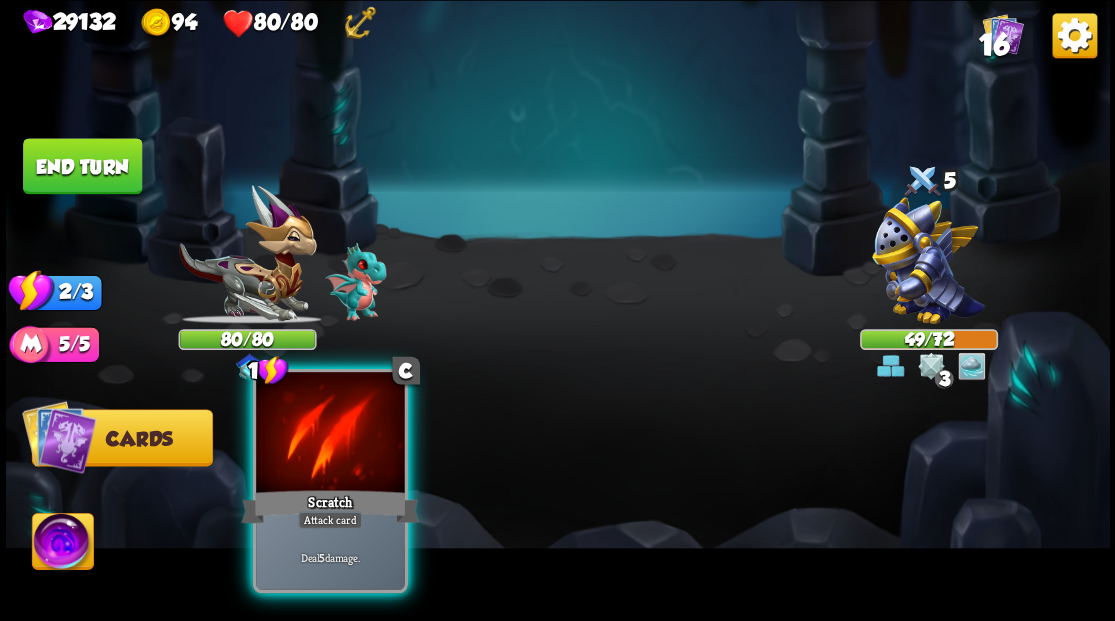 click at bounding box center (330, 434) 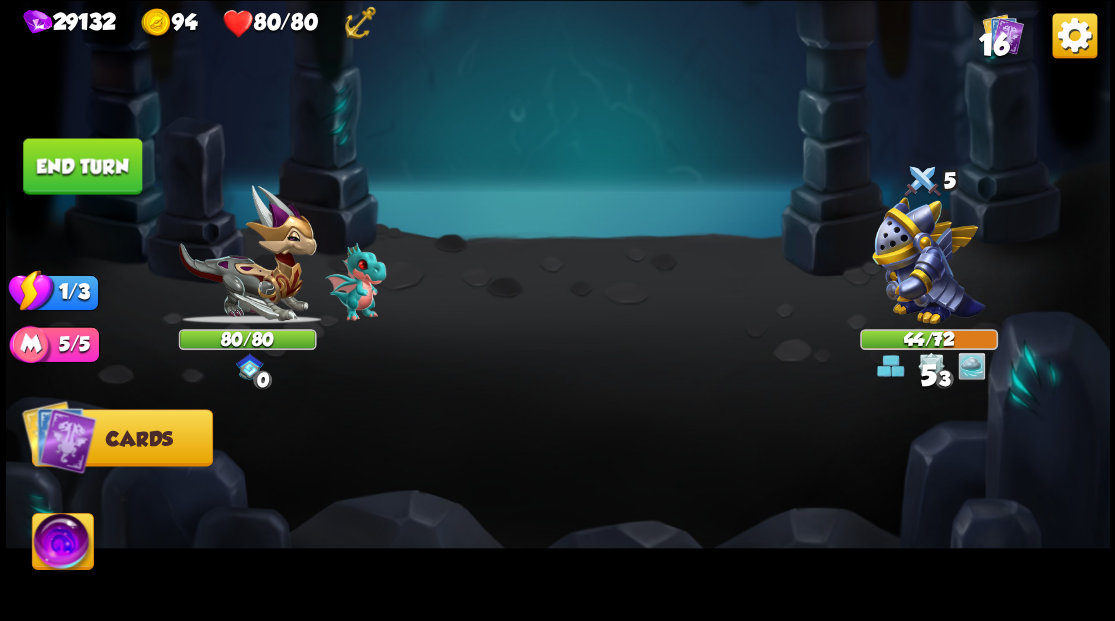 click on "End turn" at bounding box center [82, 166] 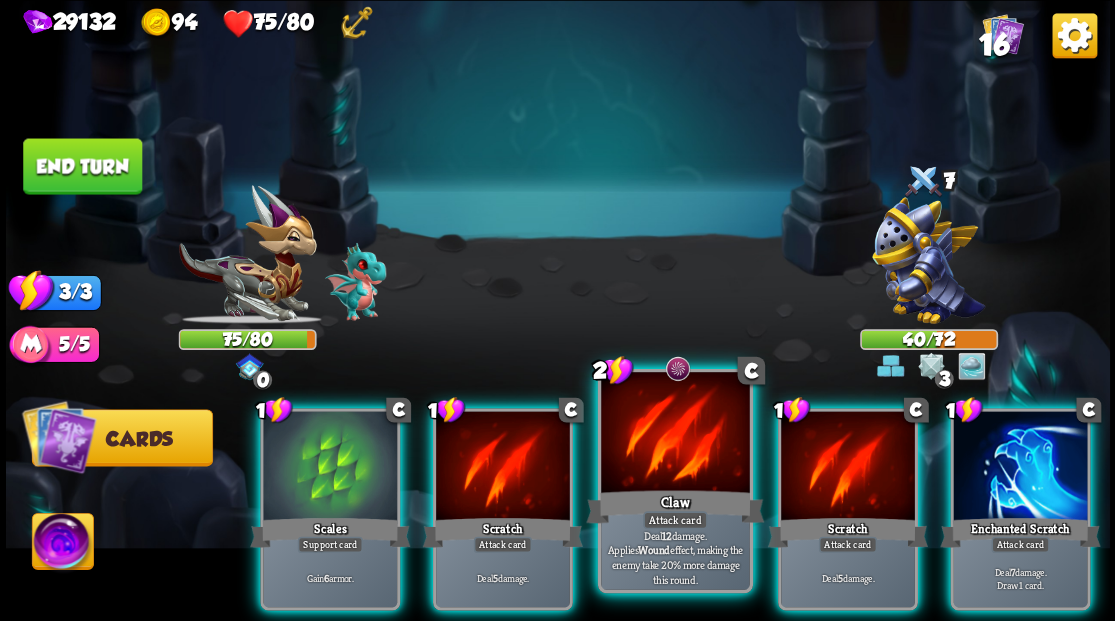 click at bounding box center [675, 434] 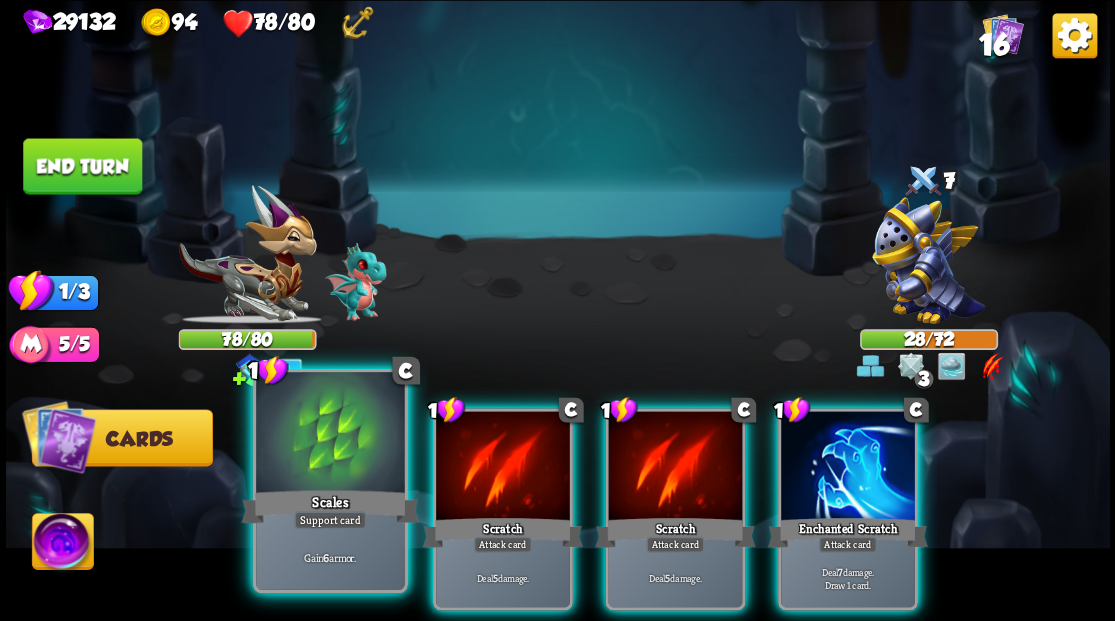 click at bounding box center [330, 434] 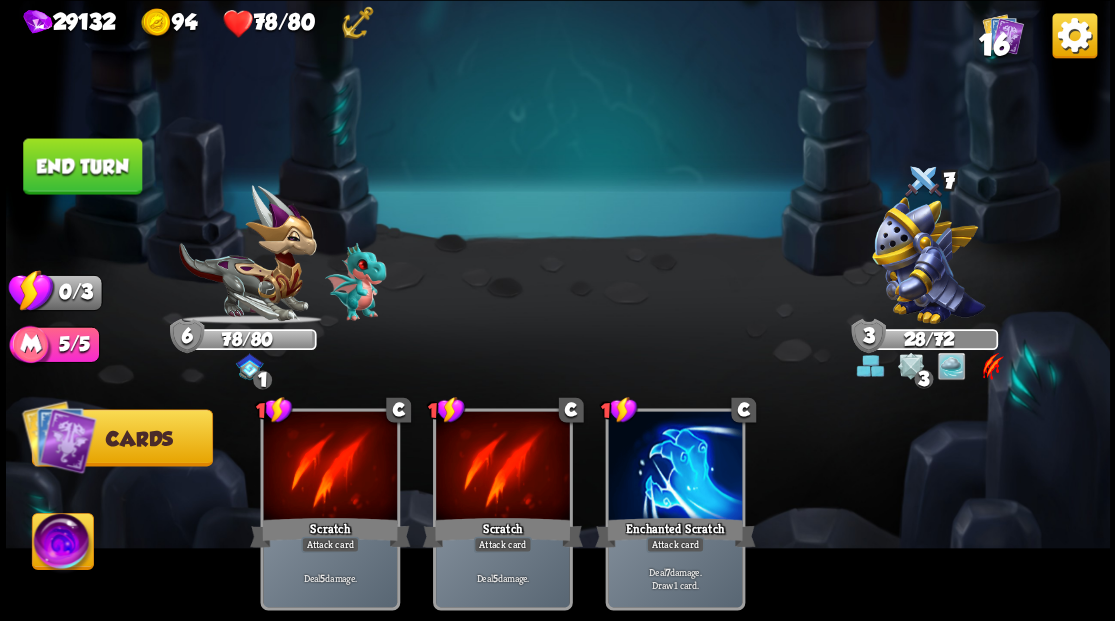 click on "End turn" at bounding box center (82, 166) 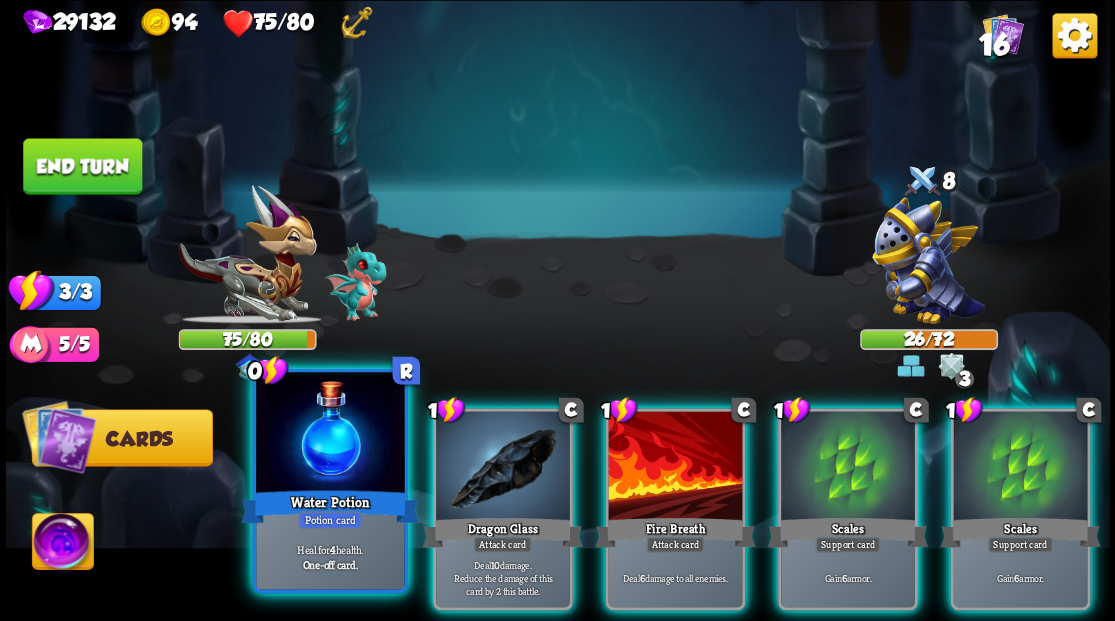 click at bounding box center (330, 434) 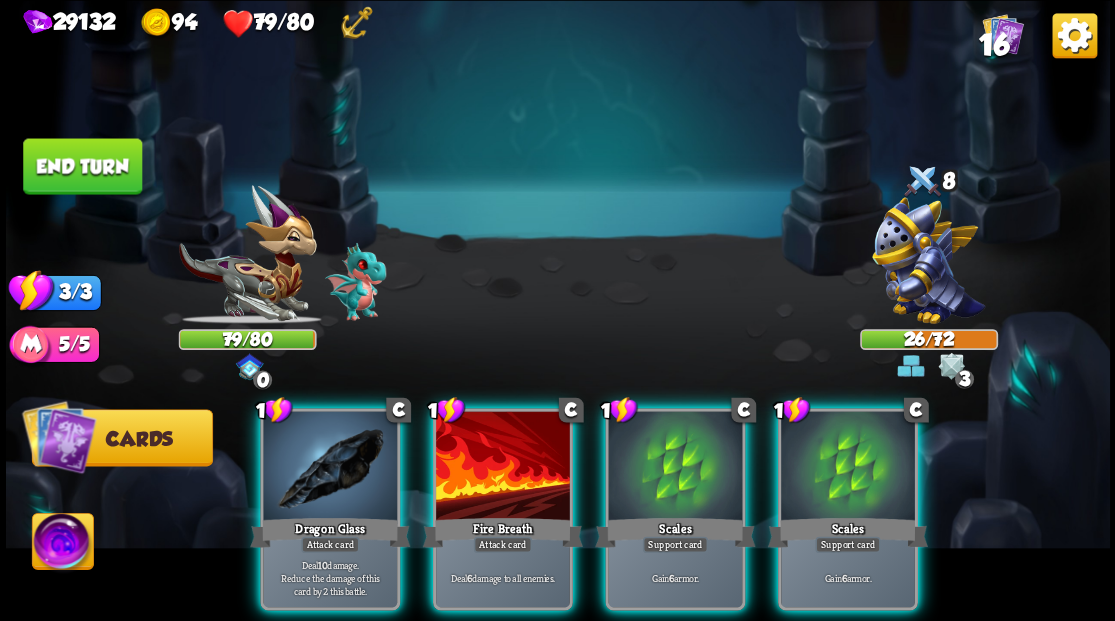 click at bounding box center (330, 467) 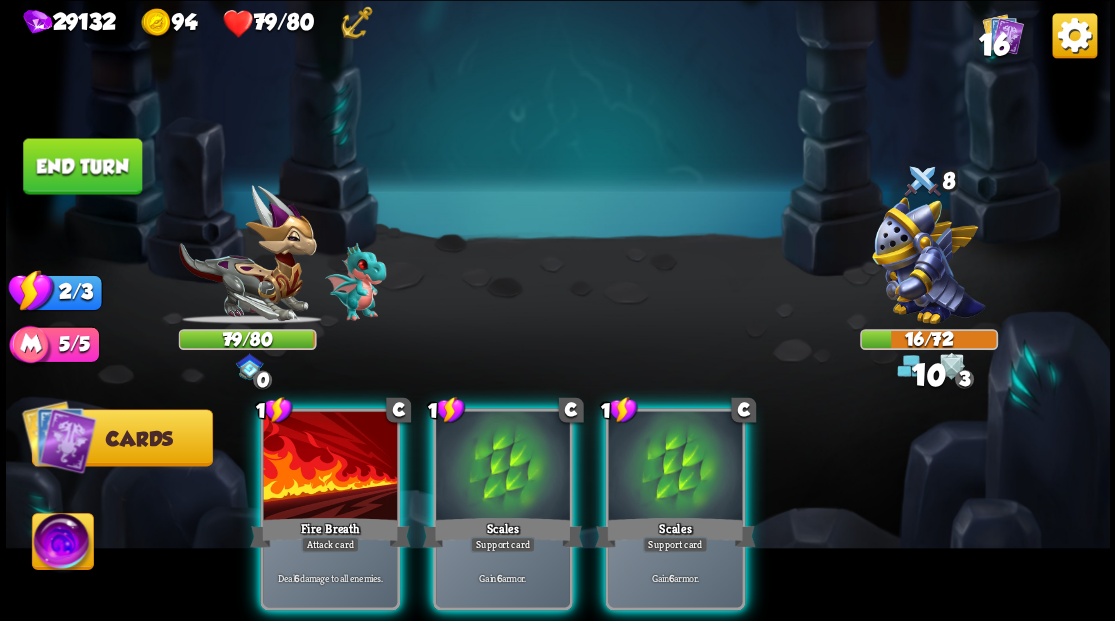 click at bounding box center [330, 467] 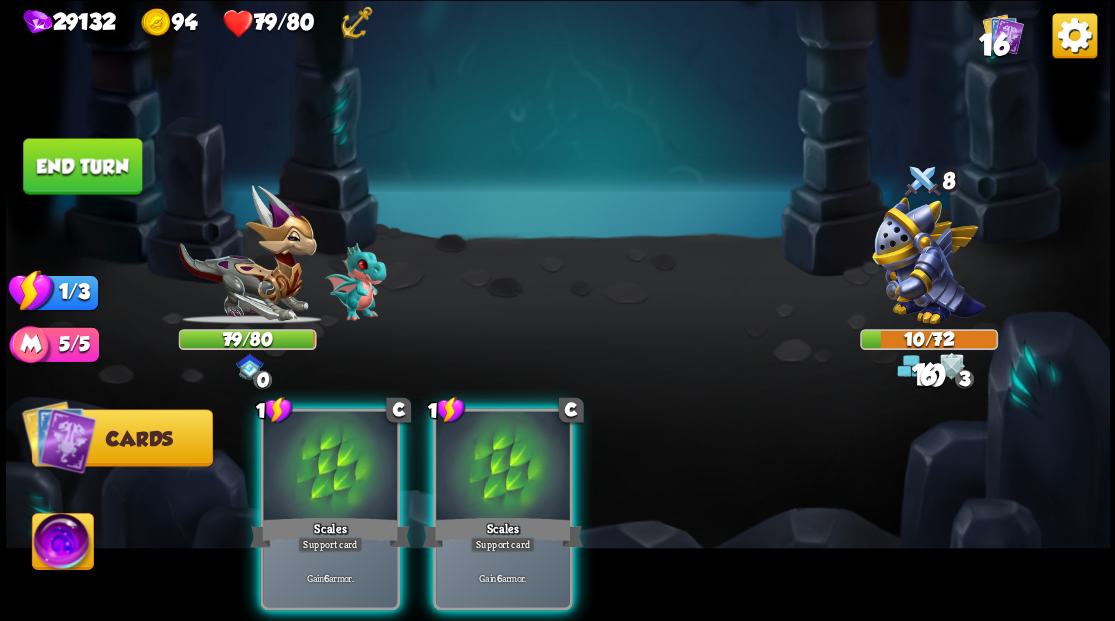 click at bounding box center [330, 467] 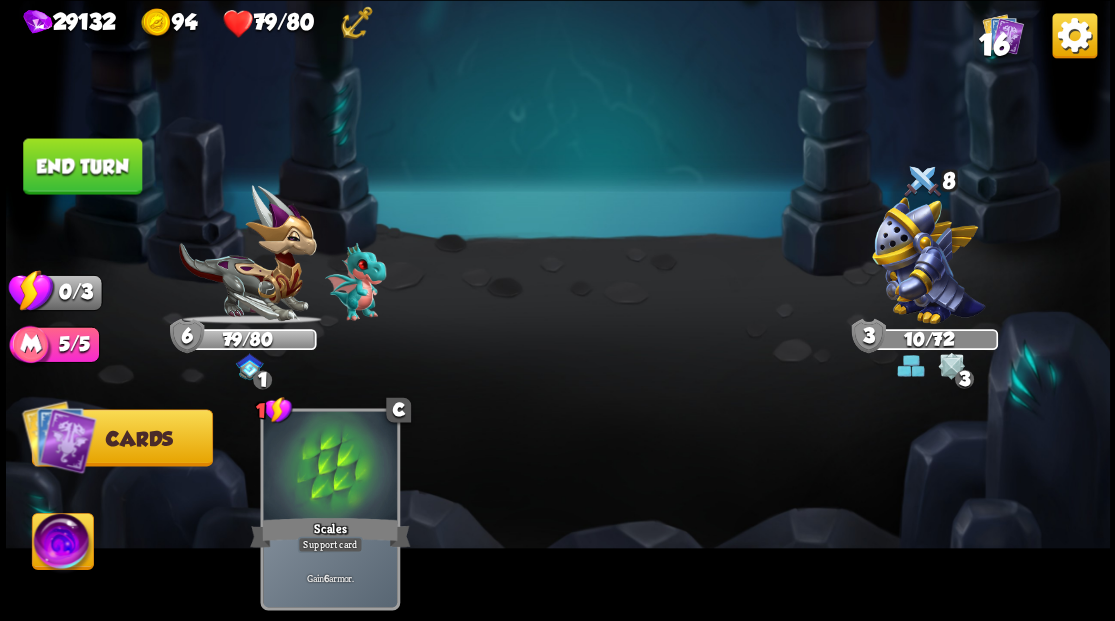 click on "End turn" at bounding box center [82, 166] 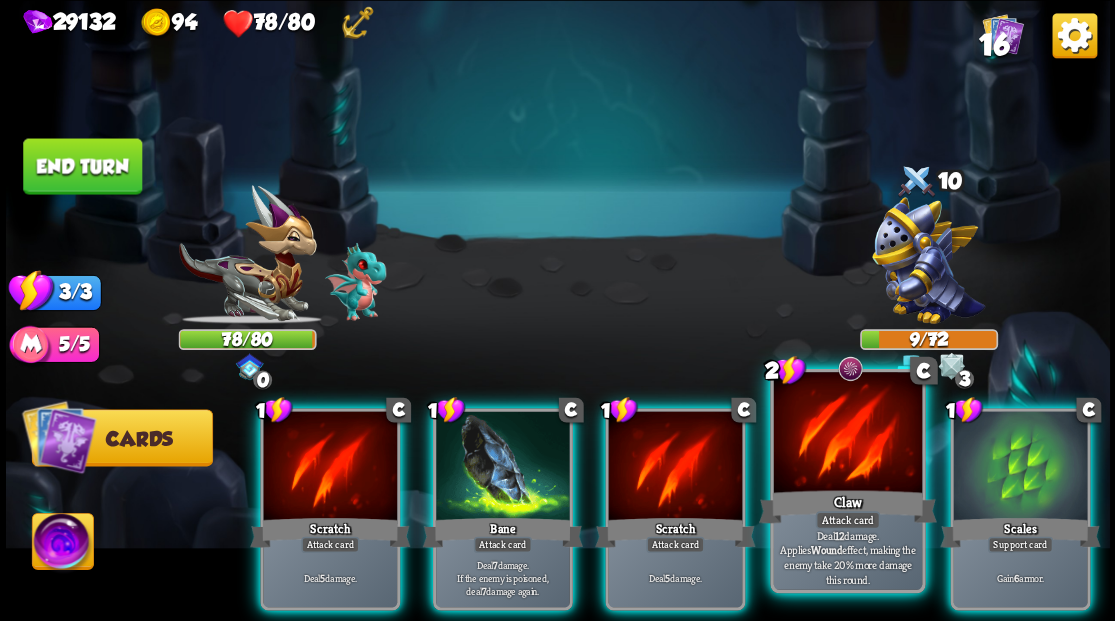 click at bounding box center (847, 434) 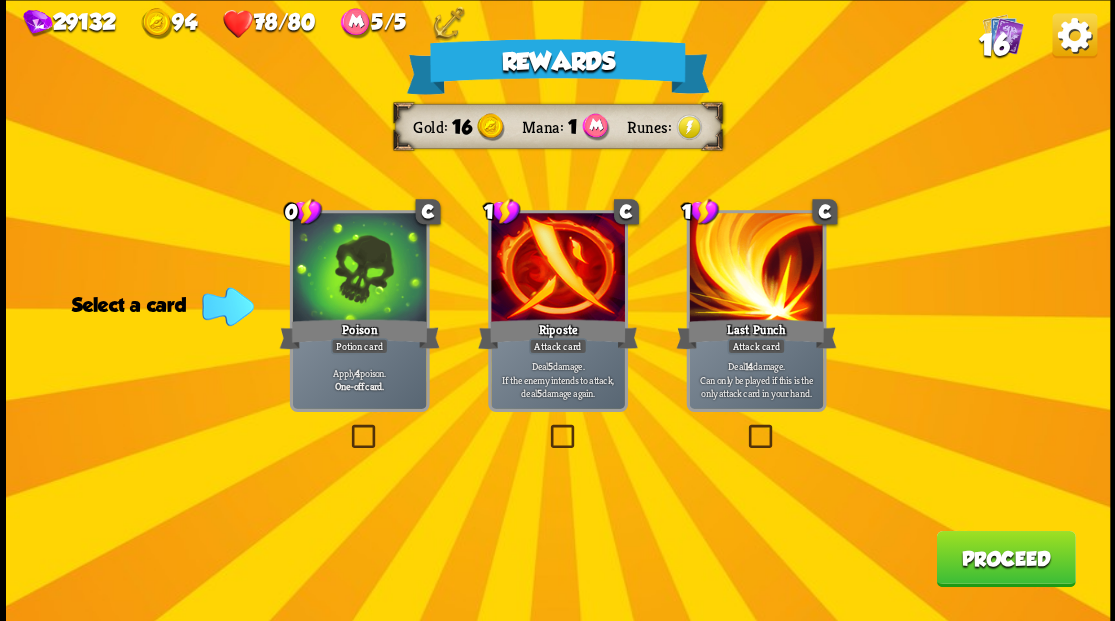 click at bounding box center [347, 427] 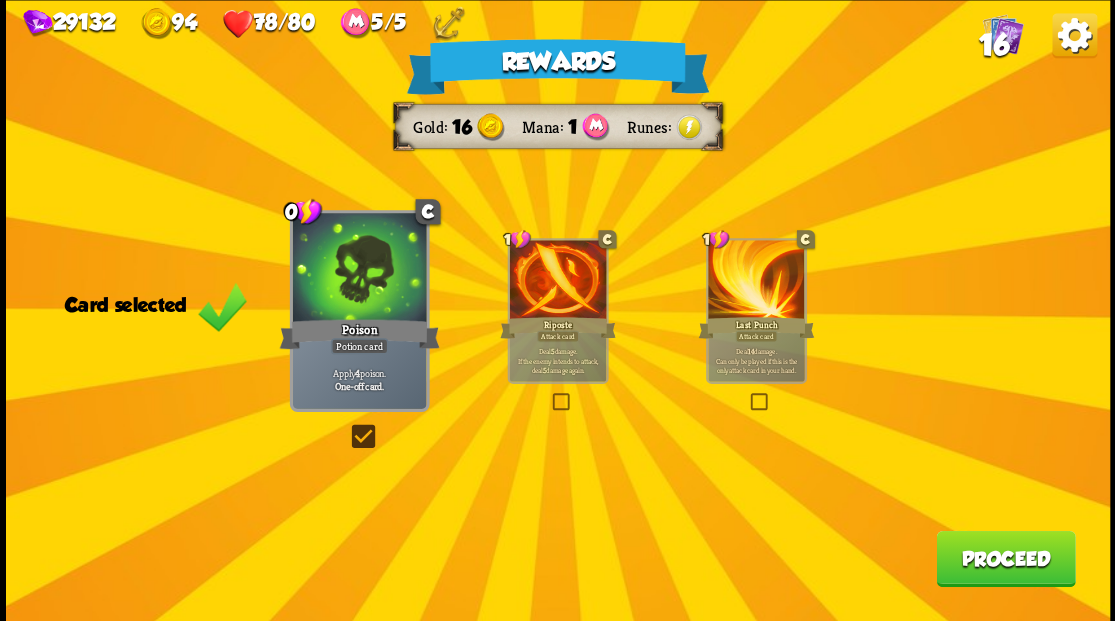 click on "Proceed" at bounding box center (1005, 558) 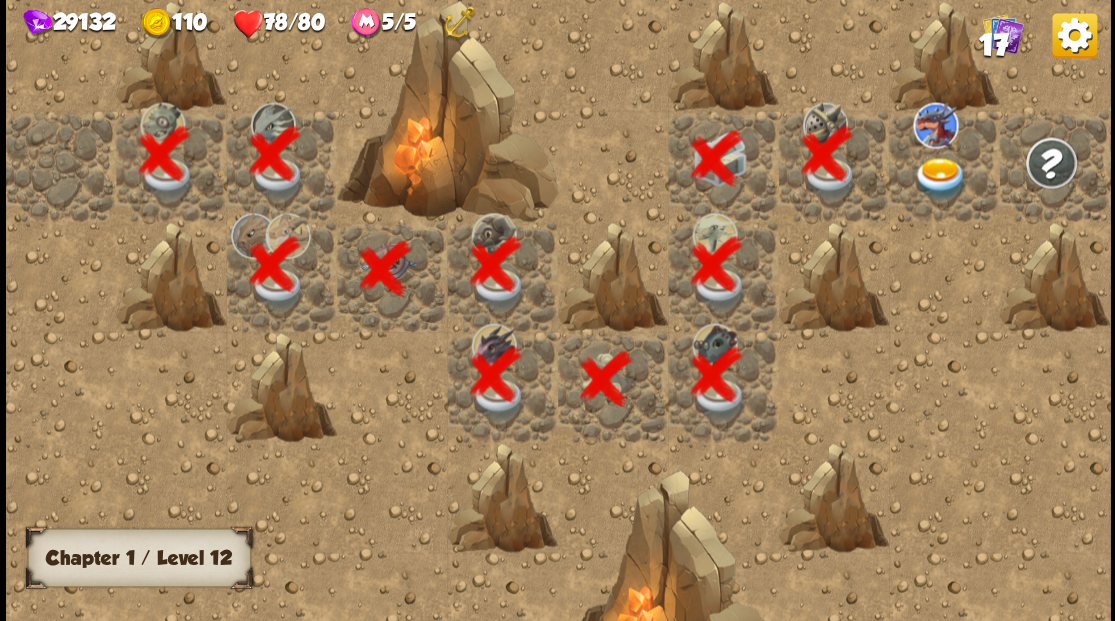 scroll, scrollTop: 0, scrollLeft: 384, axis: horizontal 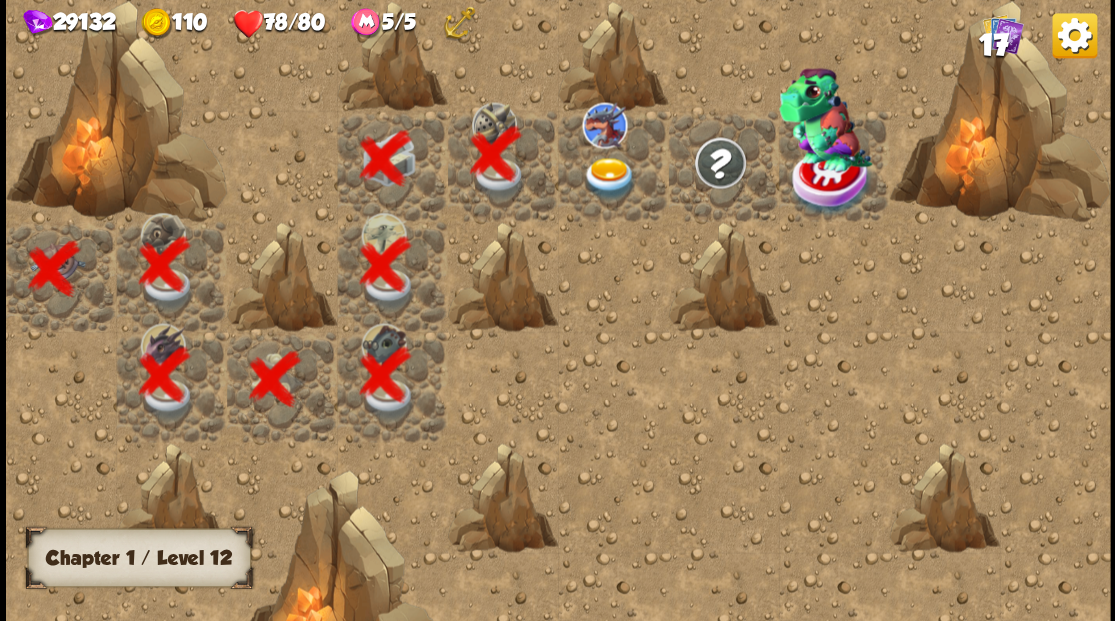 click at bounding box center (609, 178) 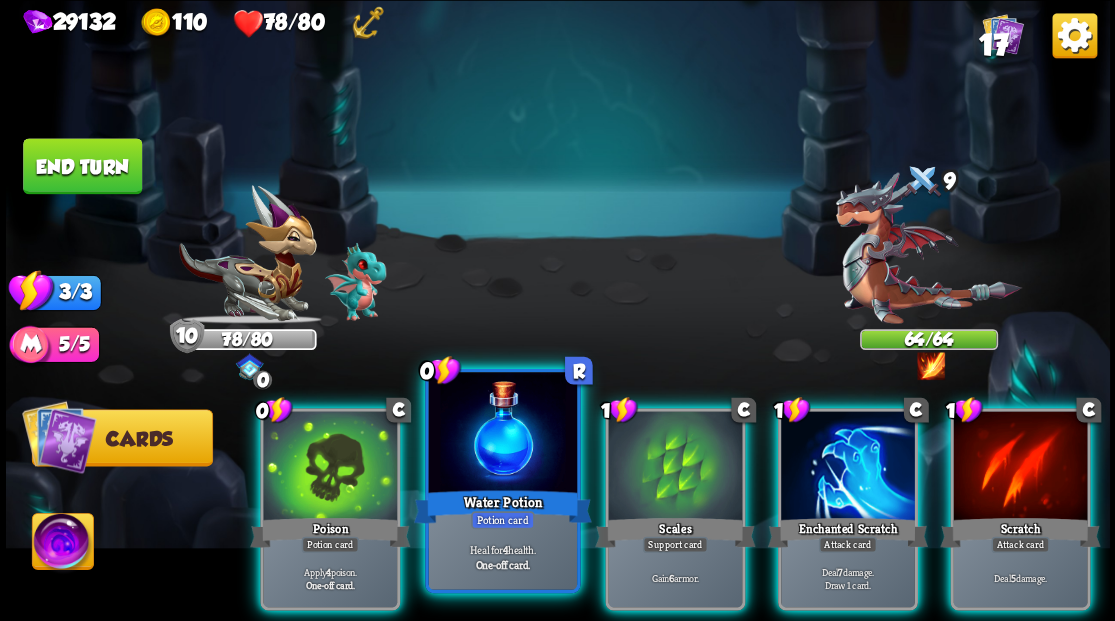click at bounding box center (502, 434) 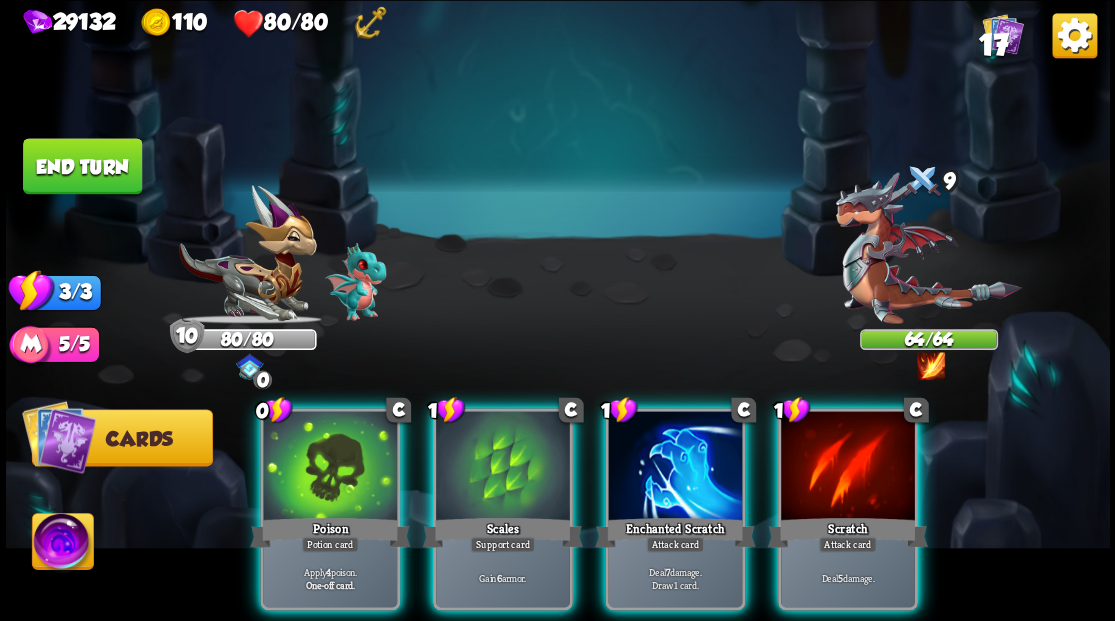 click at bounding box center [503, 467] 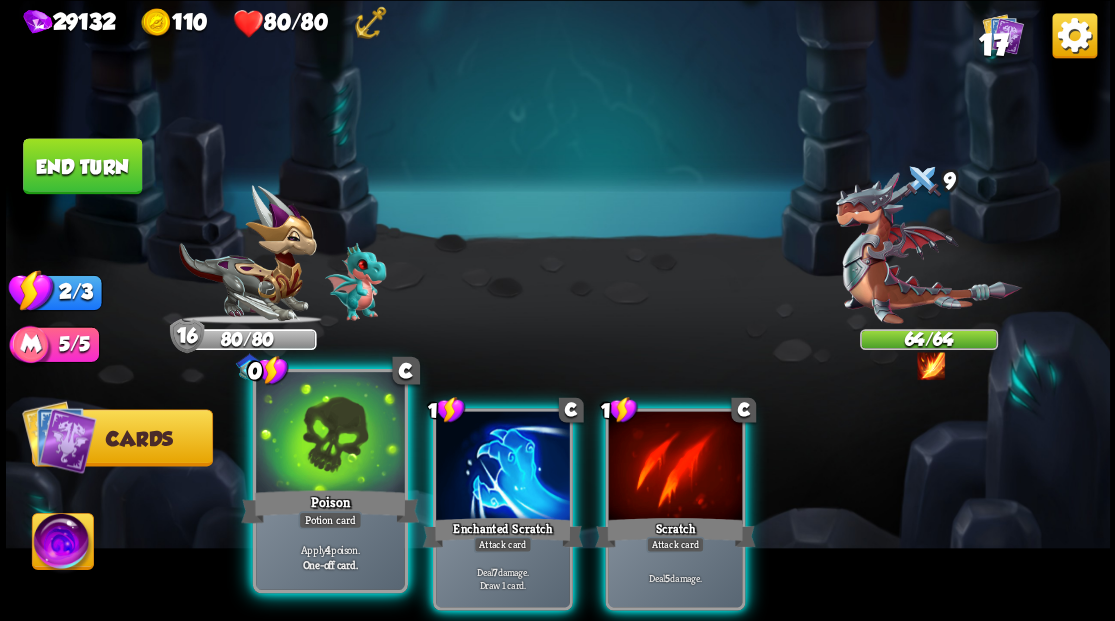 click at bounding box center [330, 434] 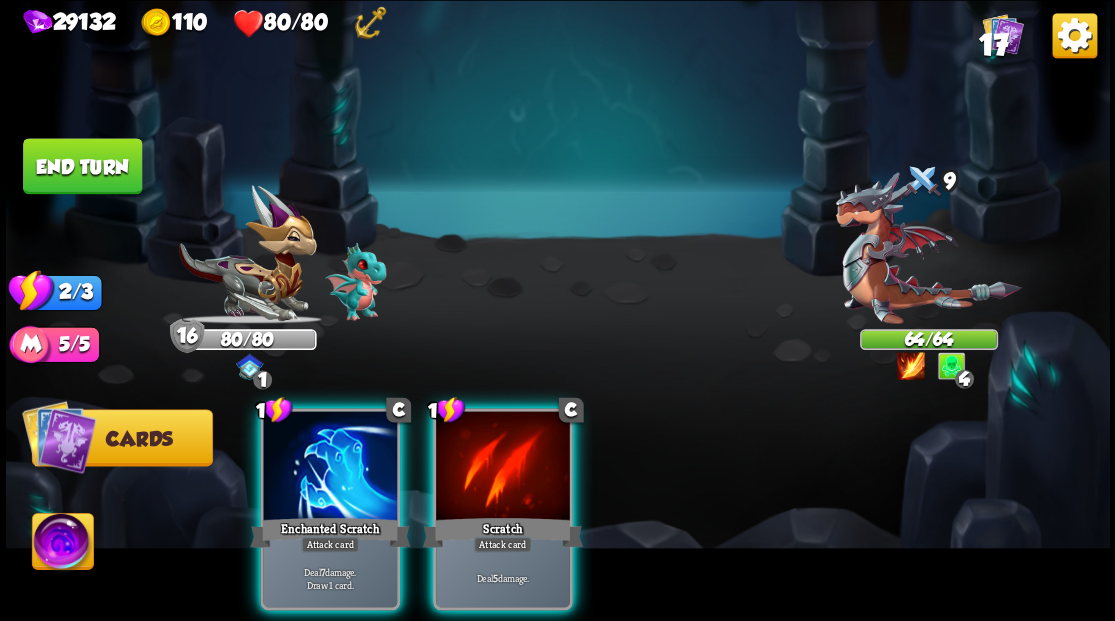 click at bounding box center [330, 467] 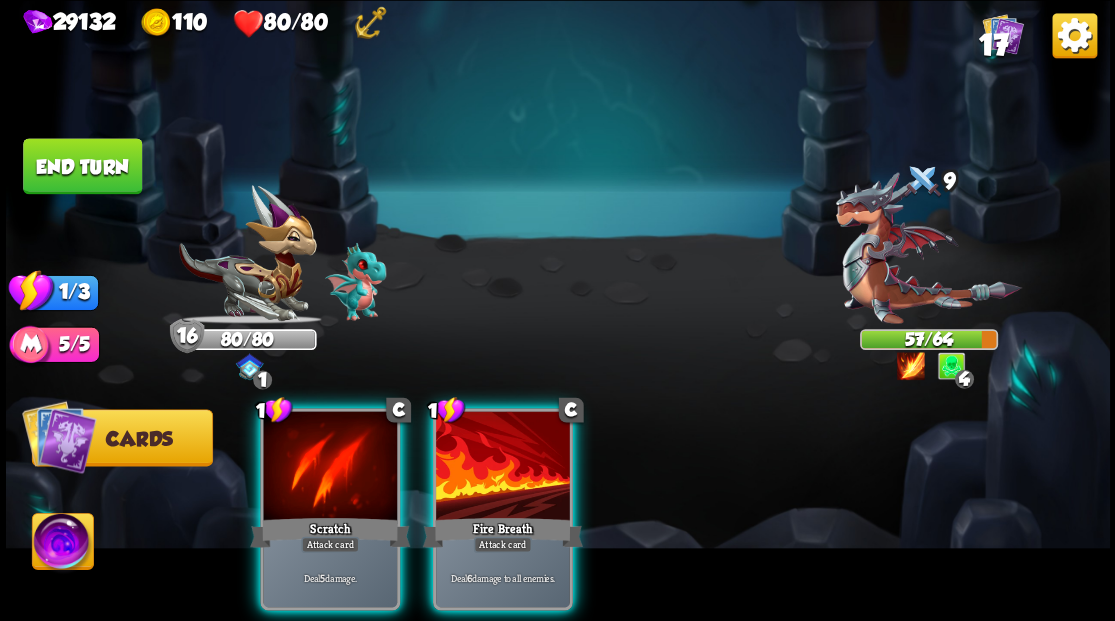 click at bounding box center (503, 467) 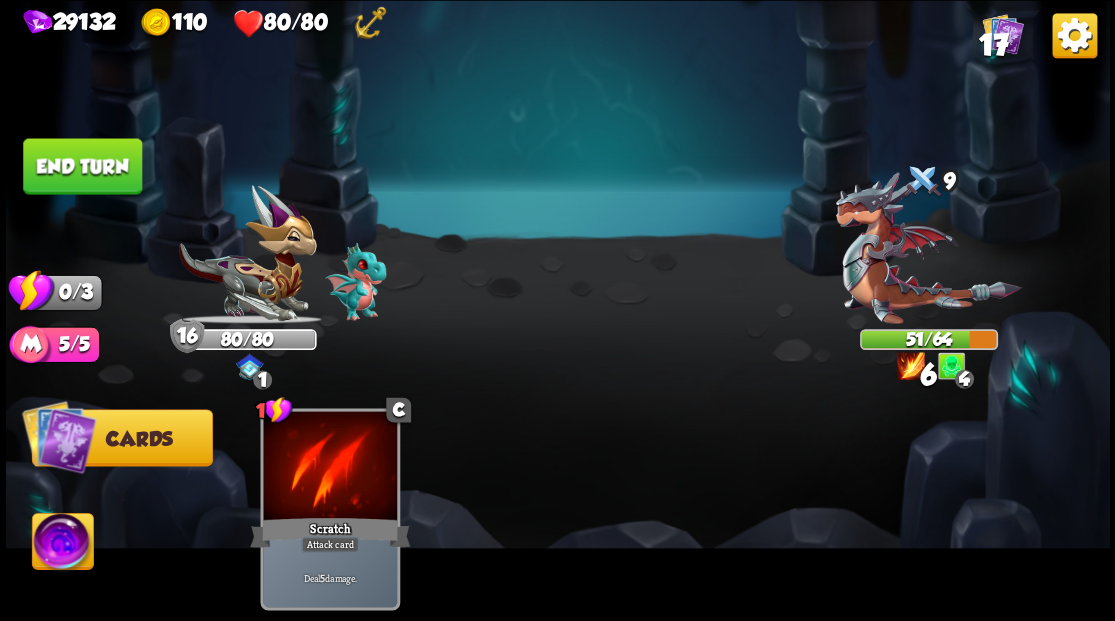 click on "End turn" at bounding box center [82, 166] 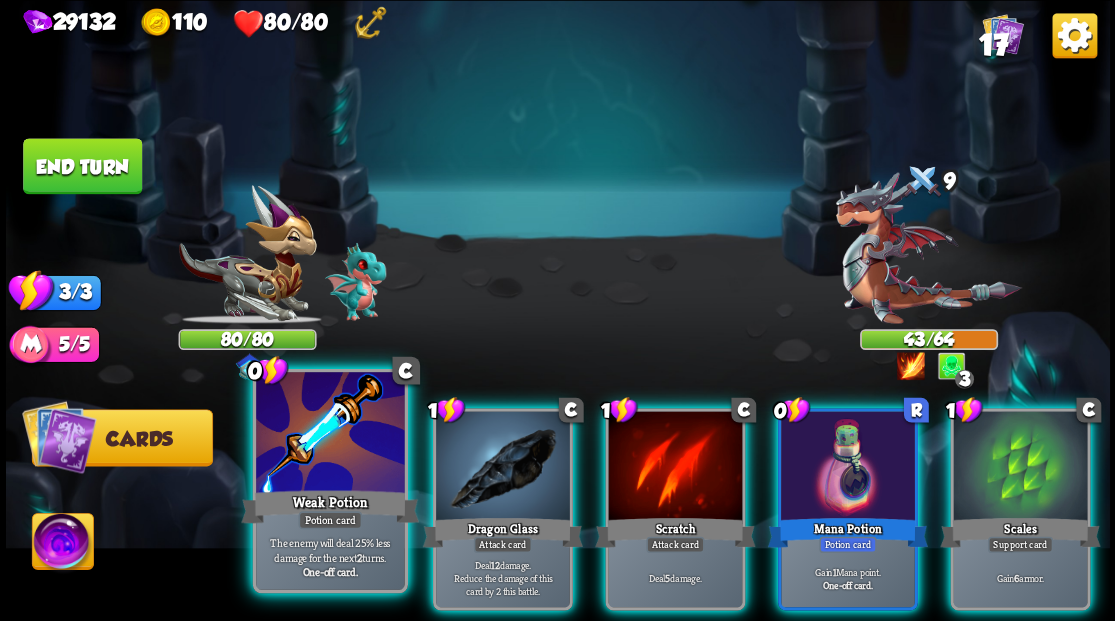 click at bounding box center (330, 434) 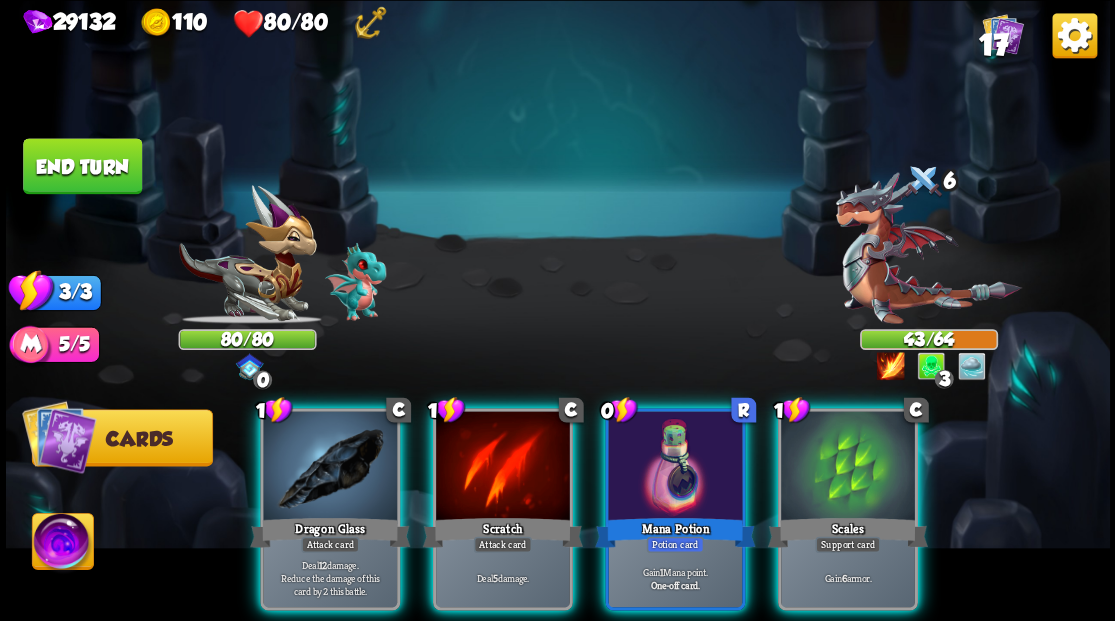 click at bounding box center (330, 467) 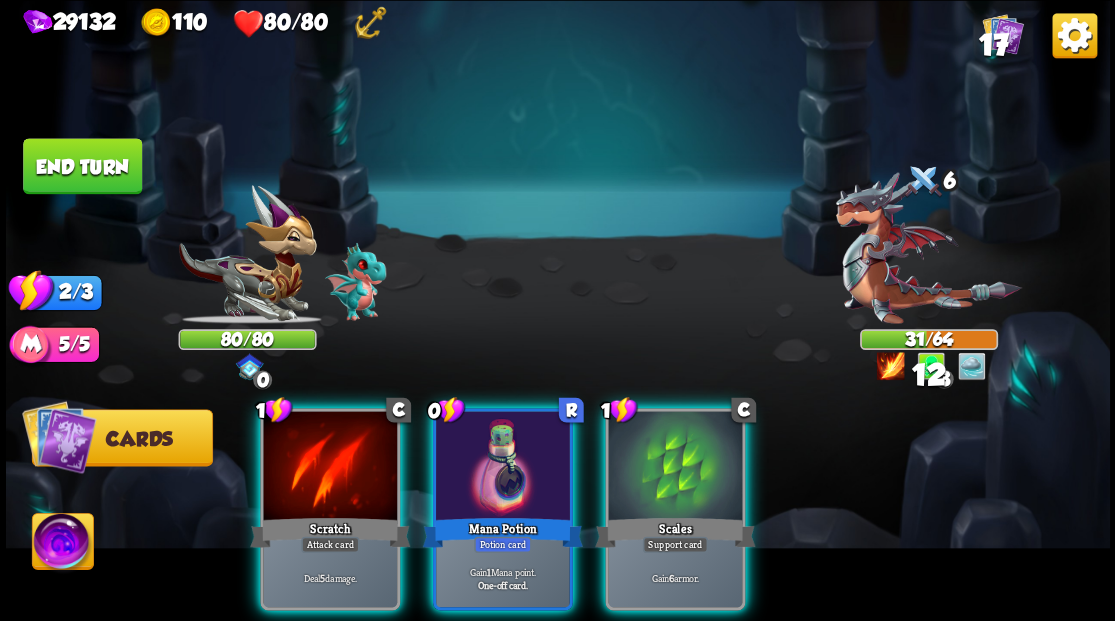 click at bounding box center (675, 467) 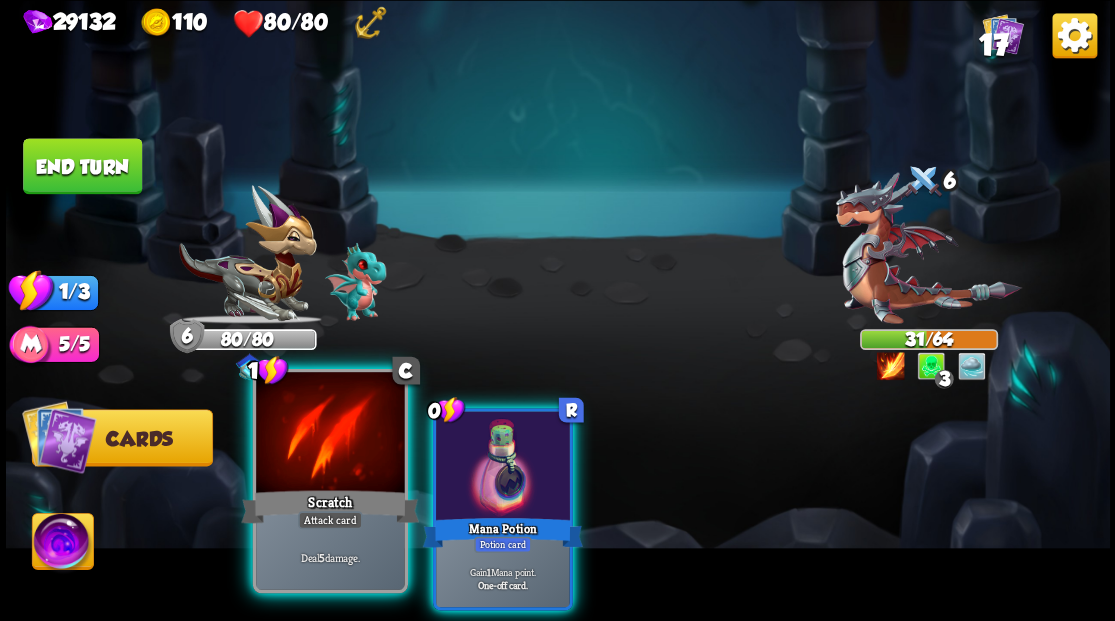 click at bounding box center [330, 434] 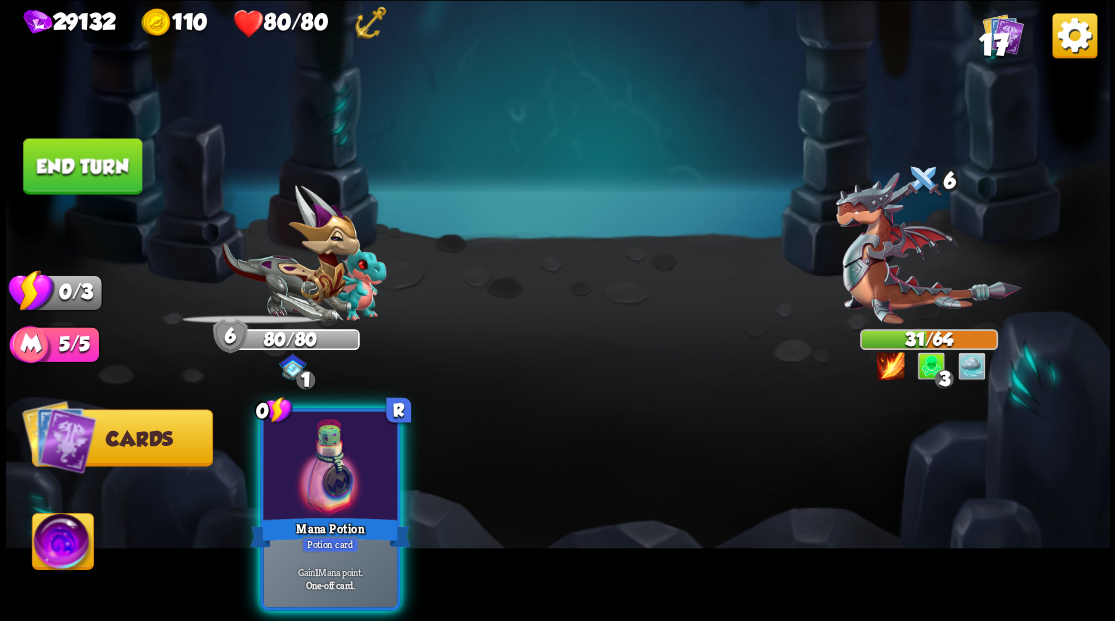 click at bounding box center [330, 467] 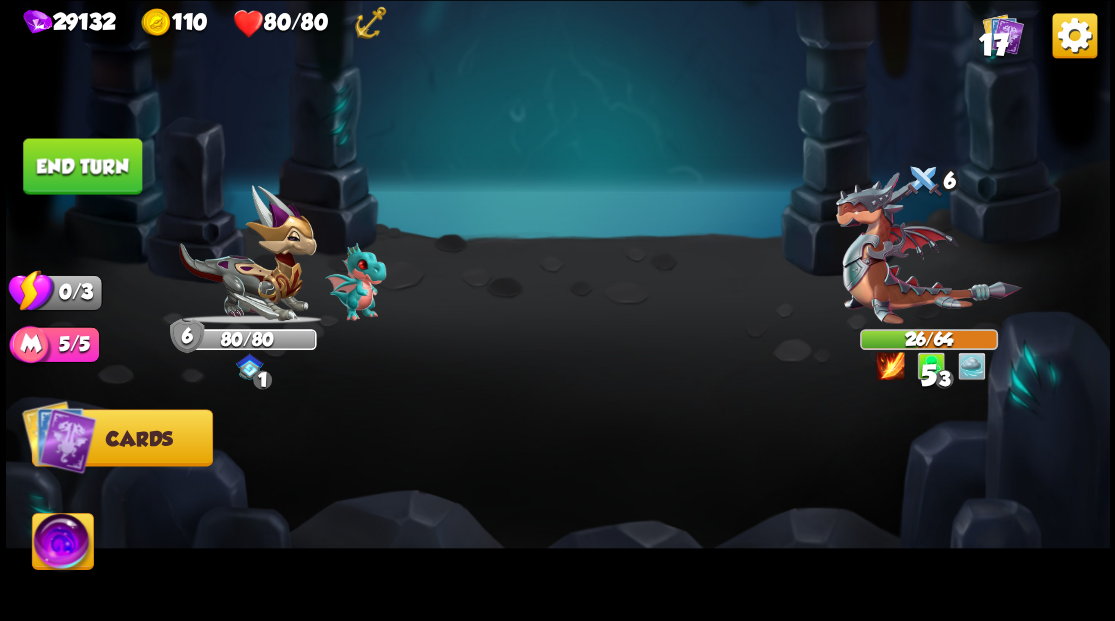 click on "End turn" at bounding box center (82, 166) 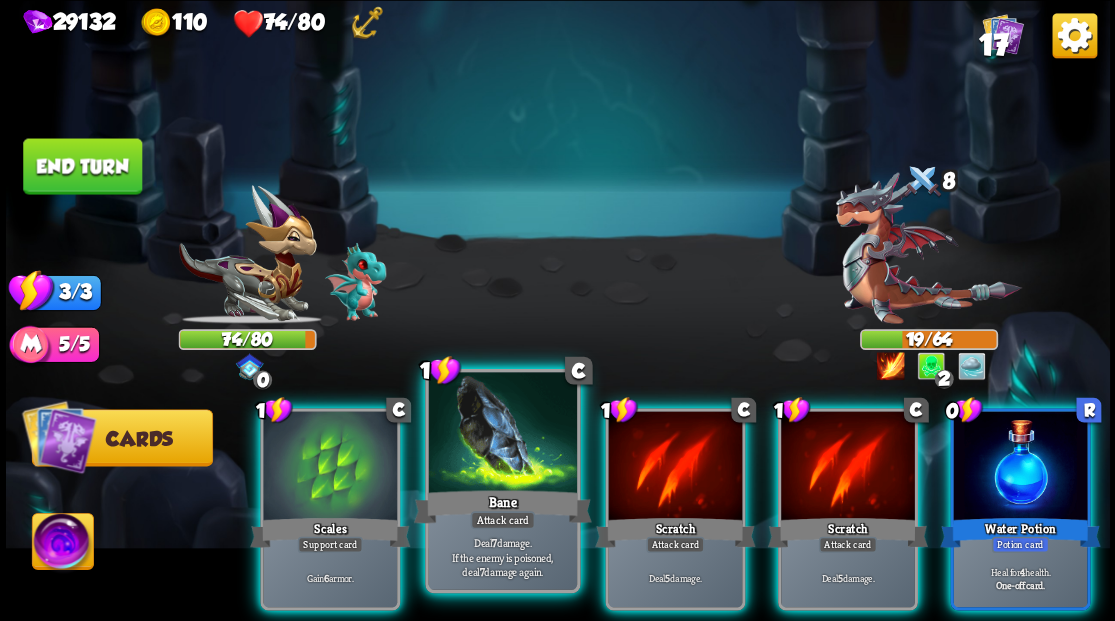 click at bounding box center [502, 434] 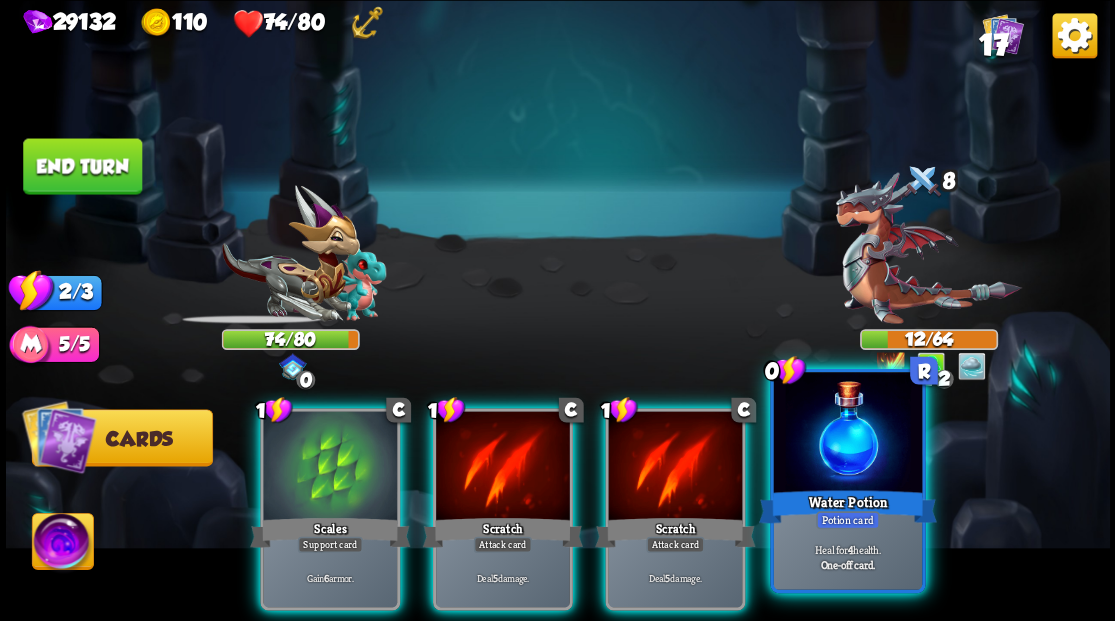 click at bounding box center (847, 434) 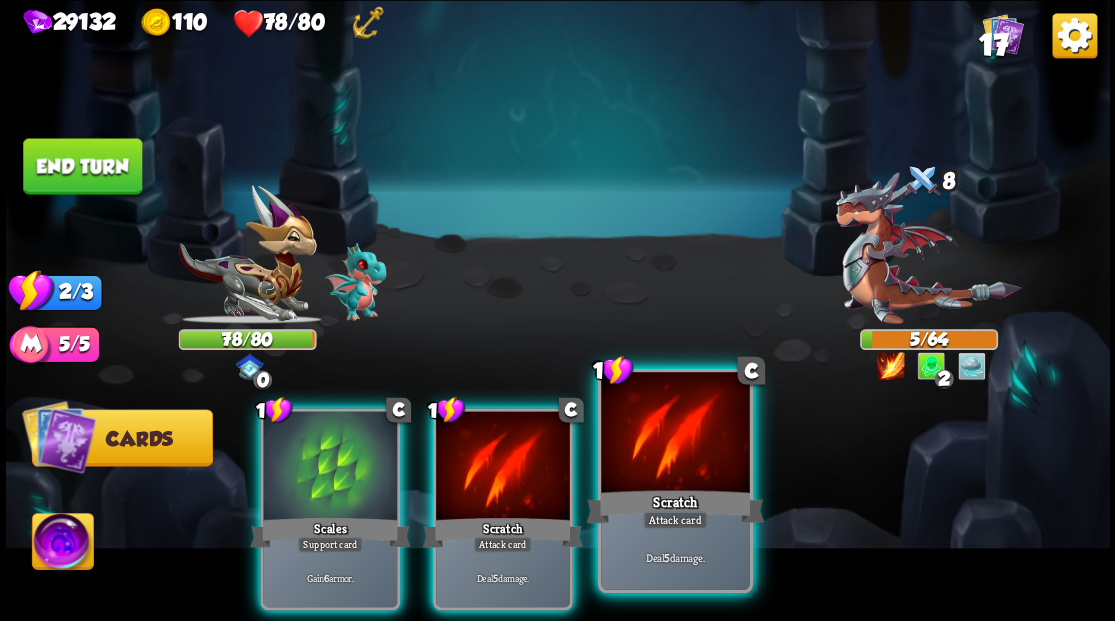 click at bounding box center (675, 434) 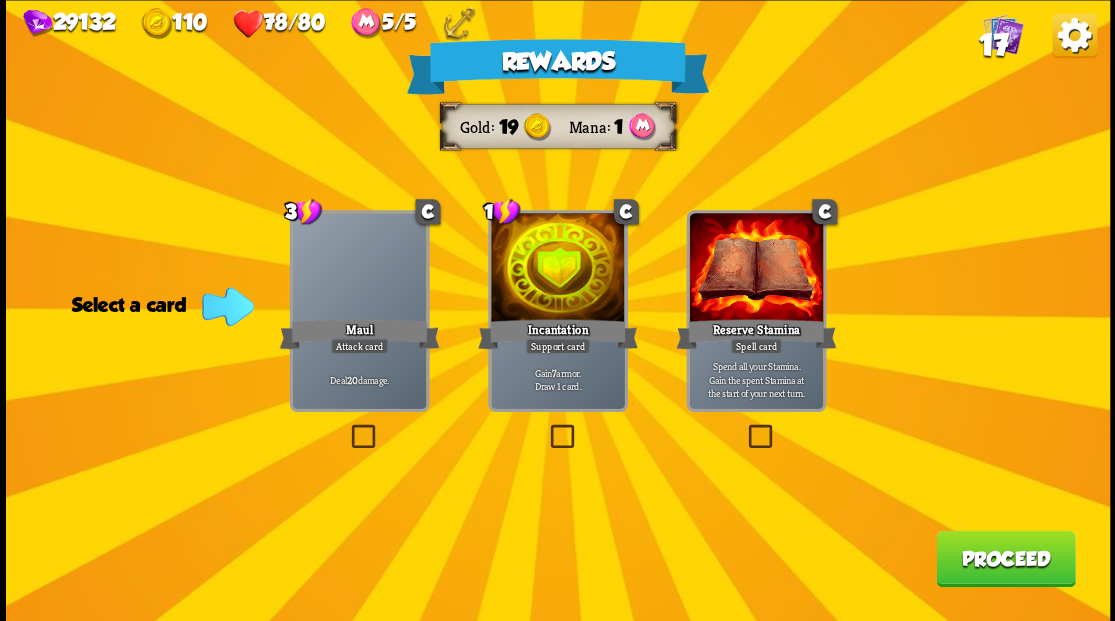 click at bounding box center [546, 427] 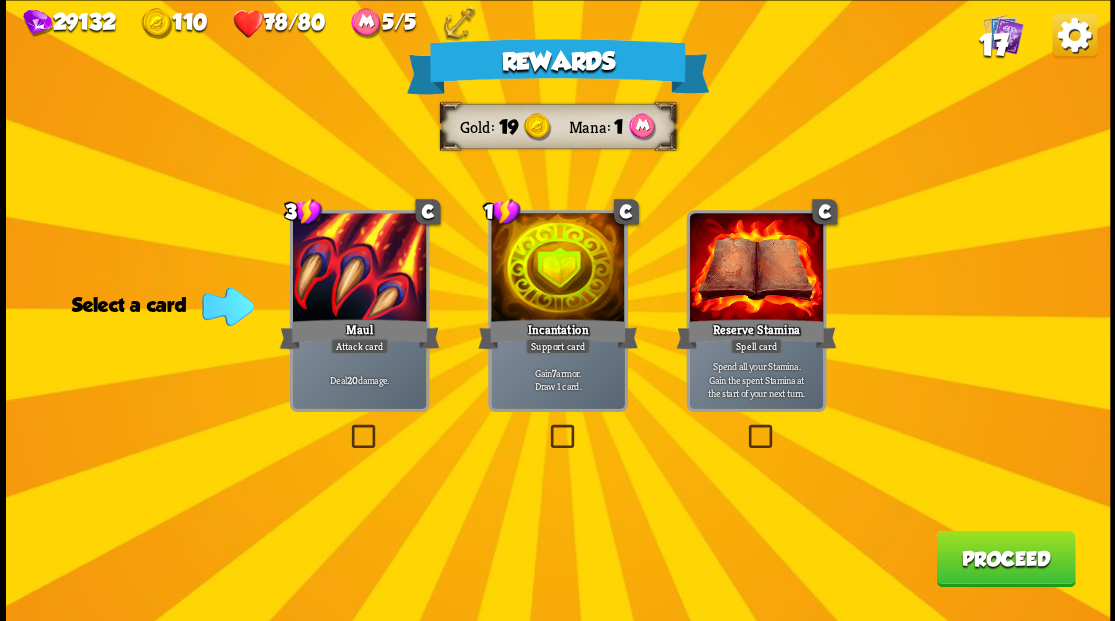 click at bounding box center (0, 0) 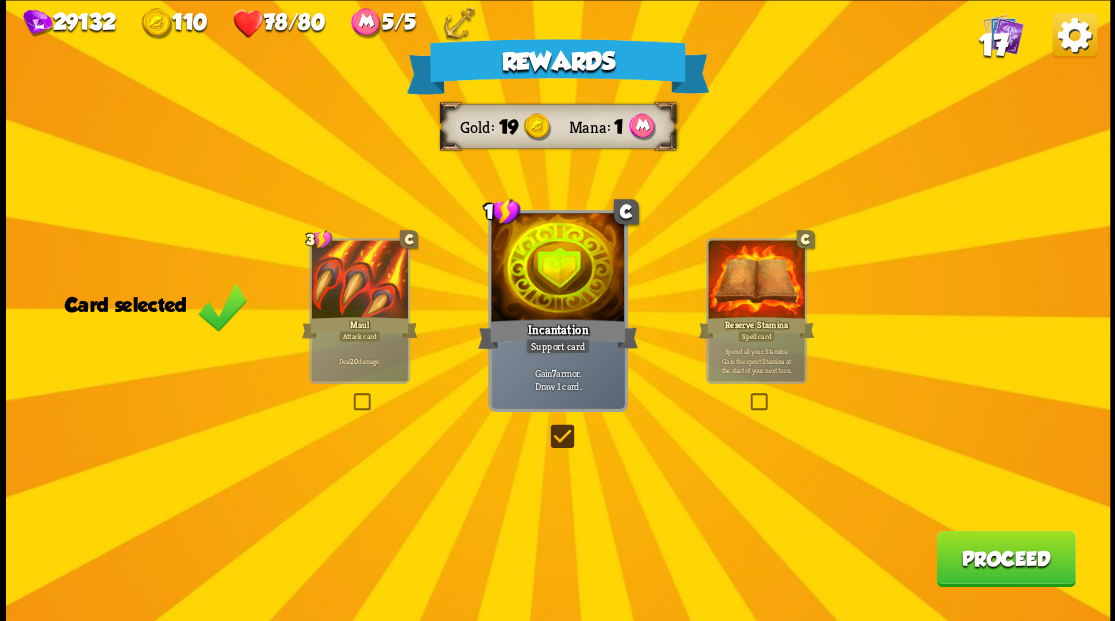click on "Proceed" at bounding box center [1005, 558] 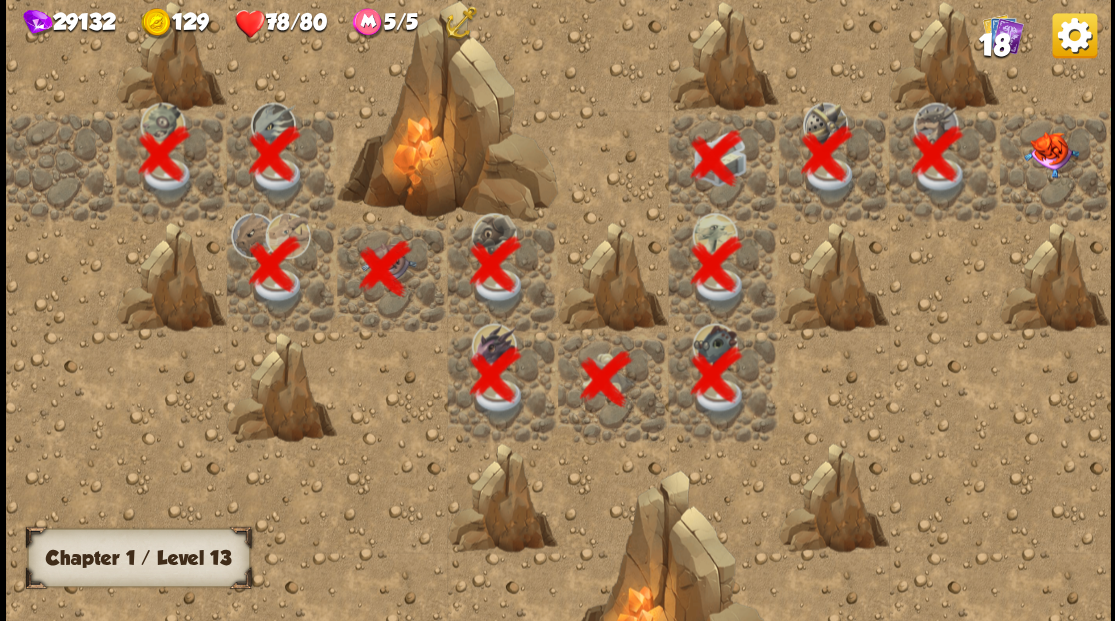 scroll, scrollTop: 0, scrollLeft: 384, axis: horizontal 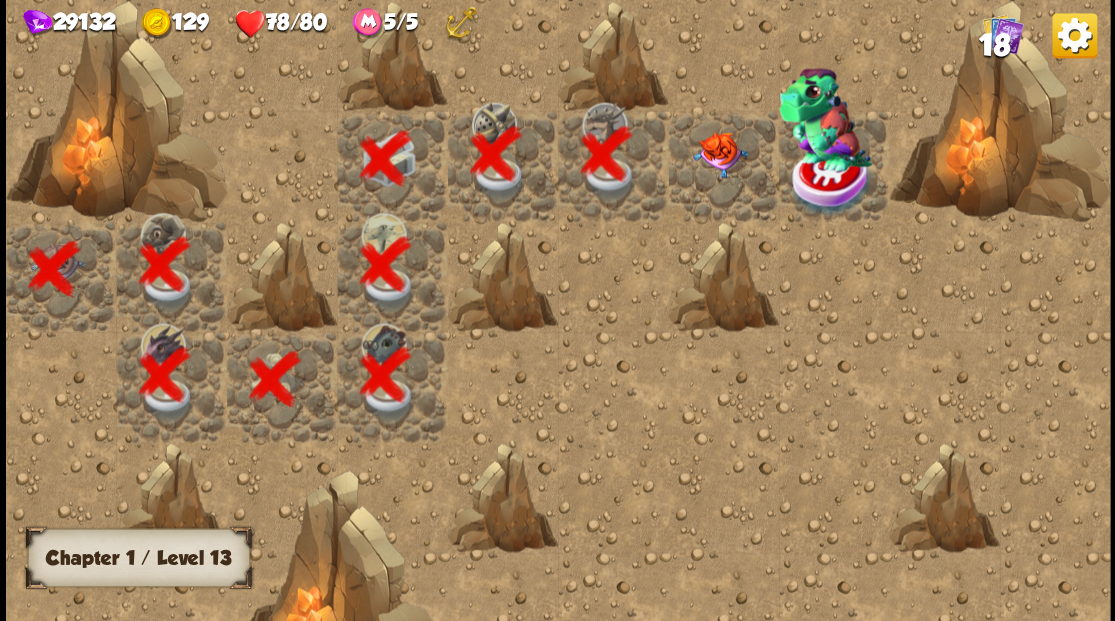click at bounding box center (723, 165) 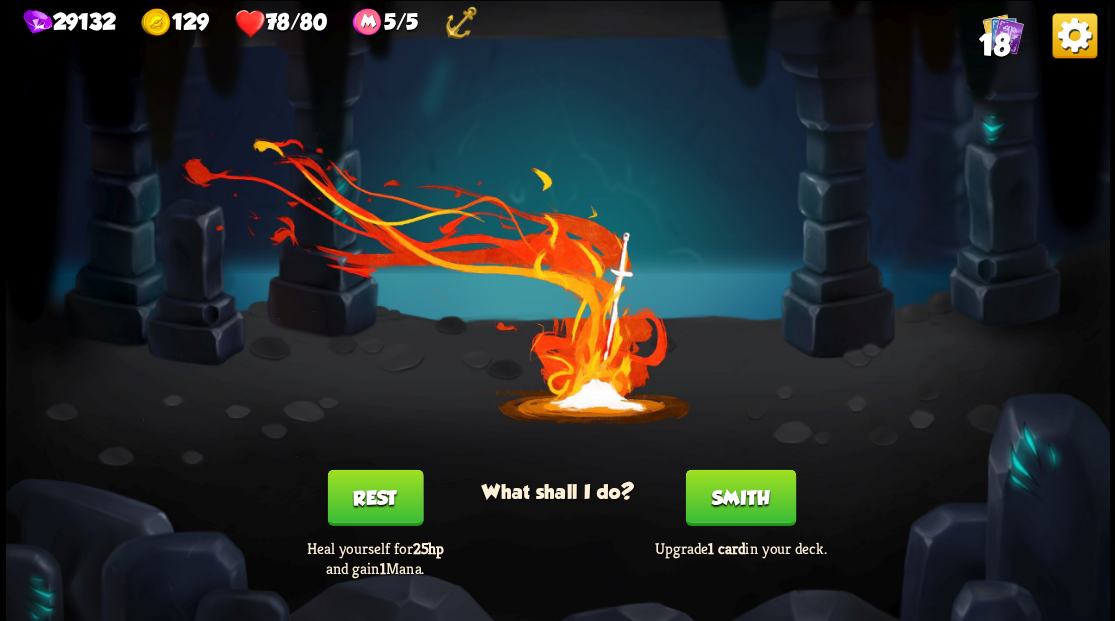 click on "Smith" at bounding box center (740, 497) 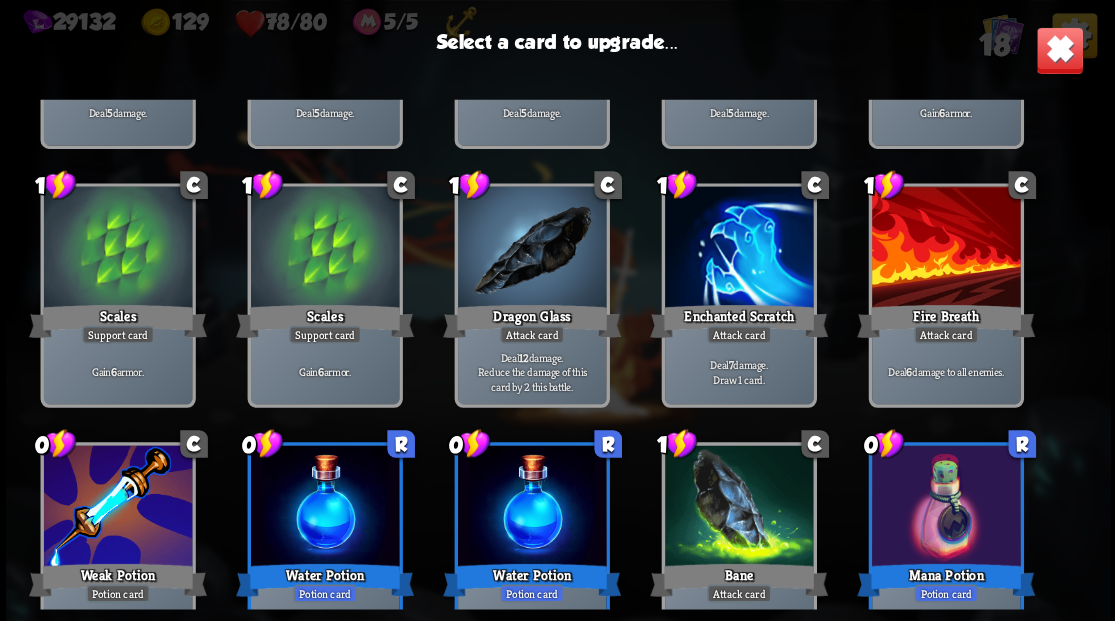 scroll, scrollTop: 266, scrollLeft: 0, axis: vertical 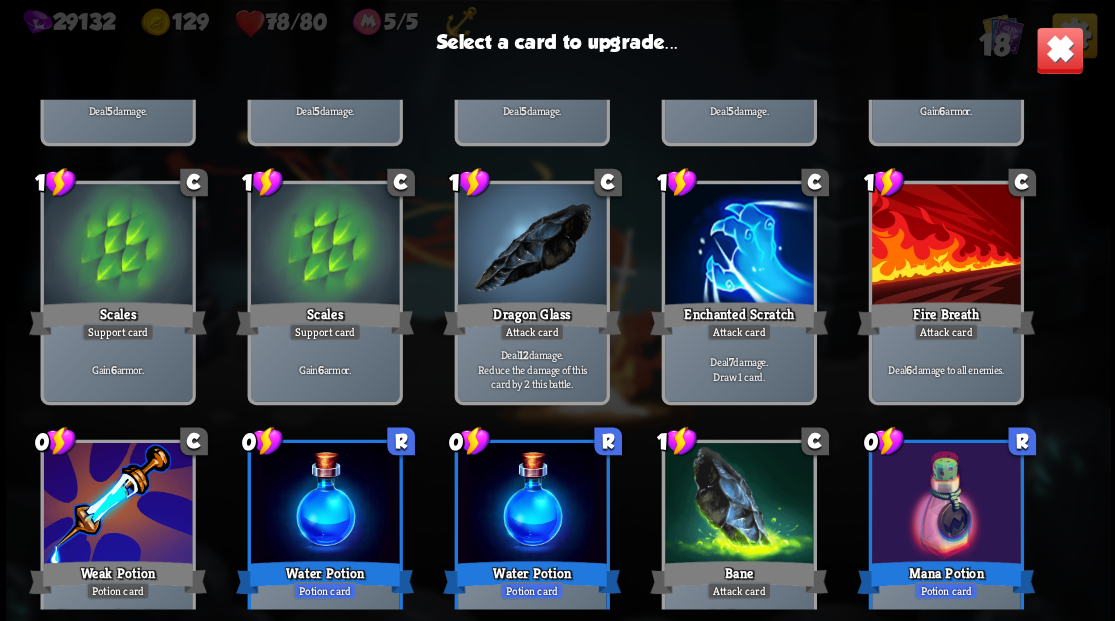 click at bounding box center (945, 246) 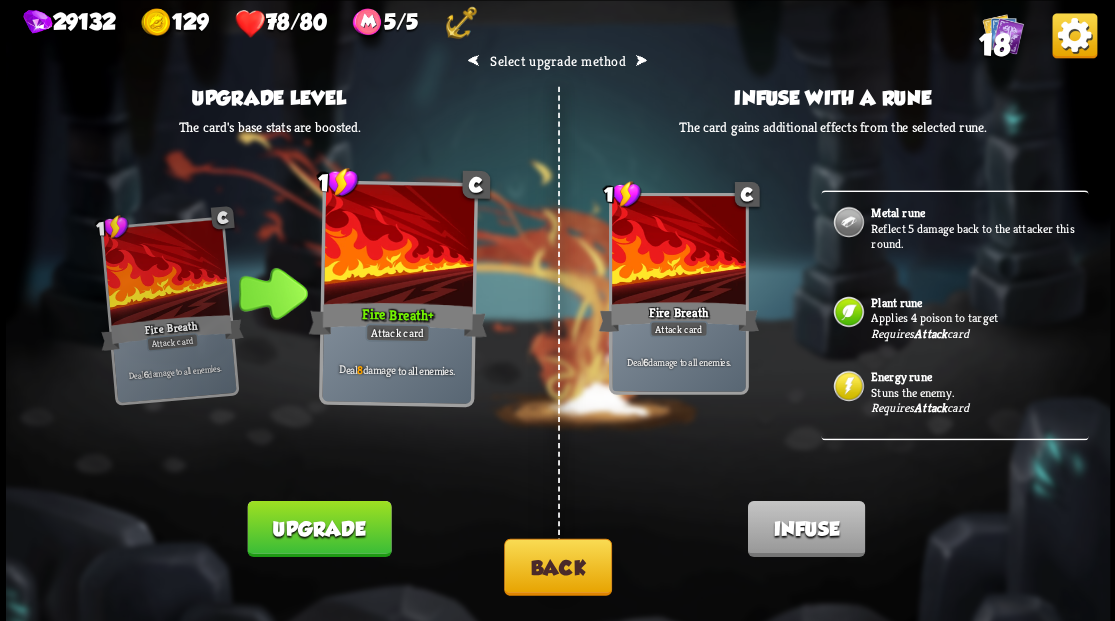 scroll, scrollTop: 0, scrollLeft: 0, axis: both 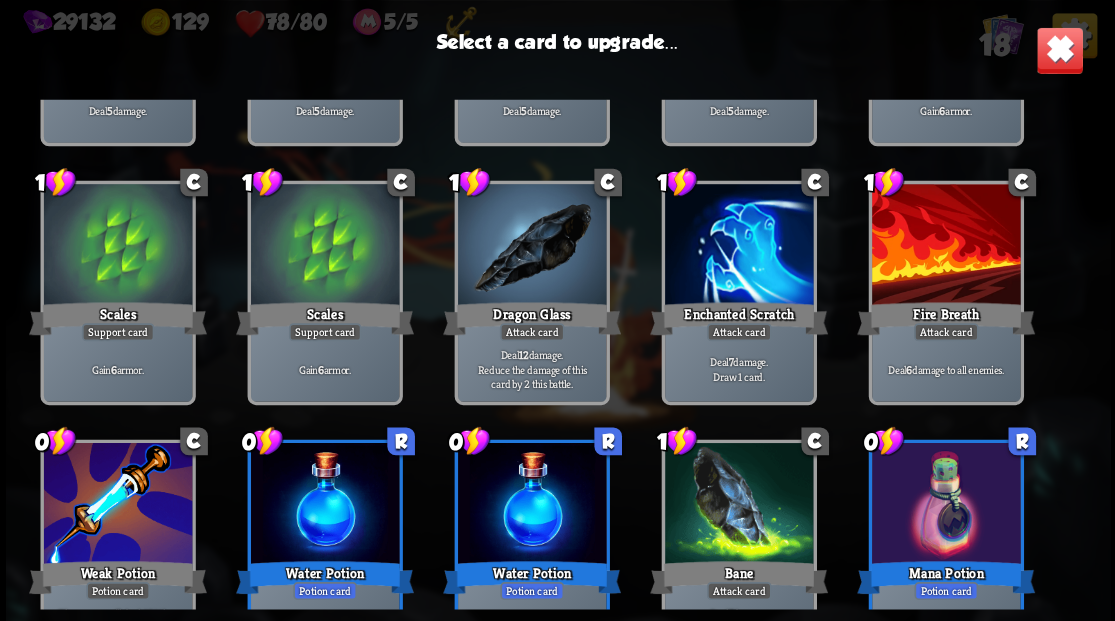 click at bounding box center [945, 246] 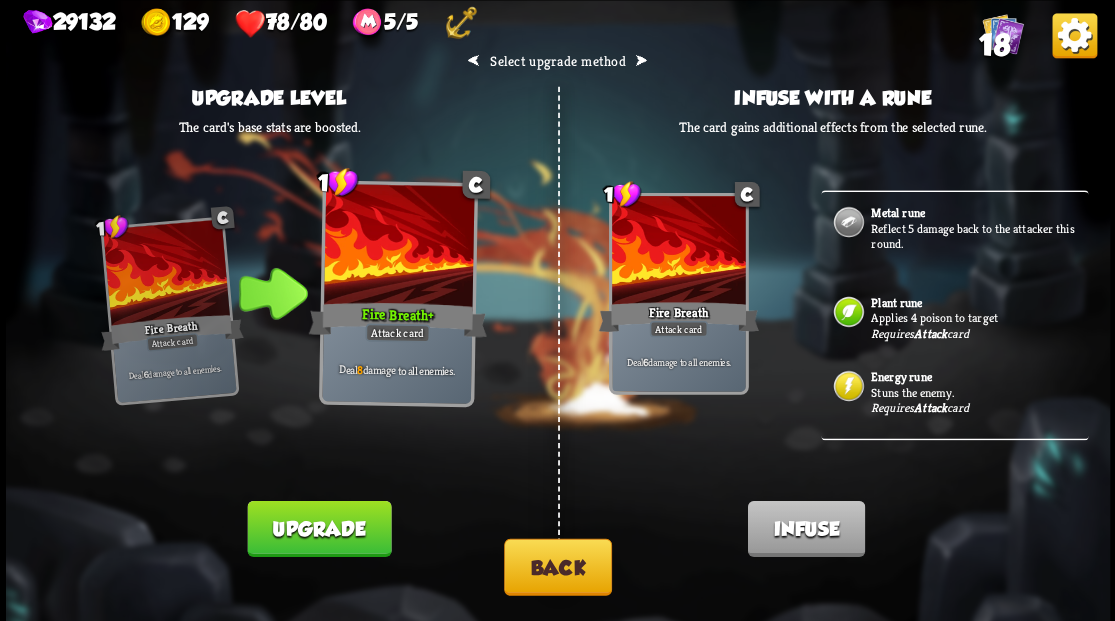 click on "Upgrade" at bounding box center [319, 528] 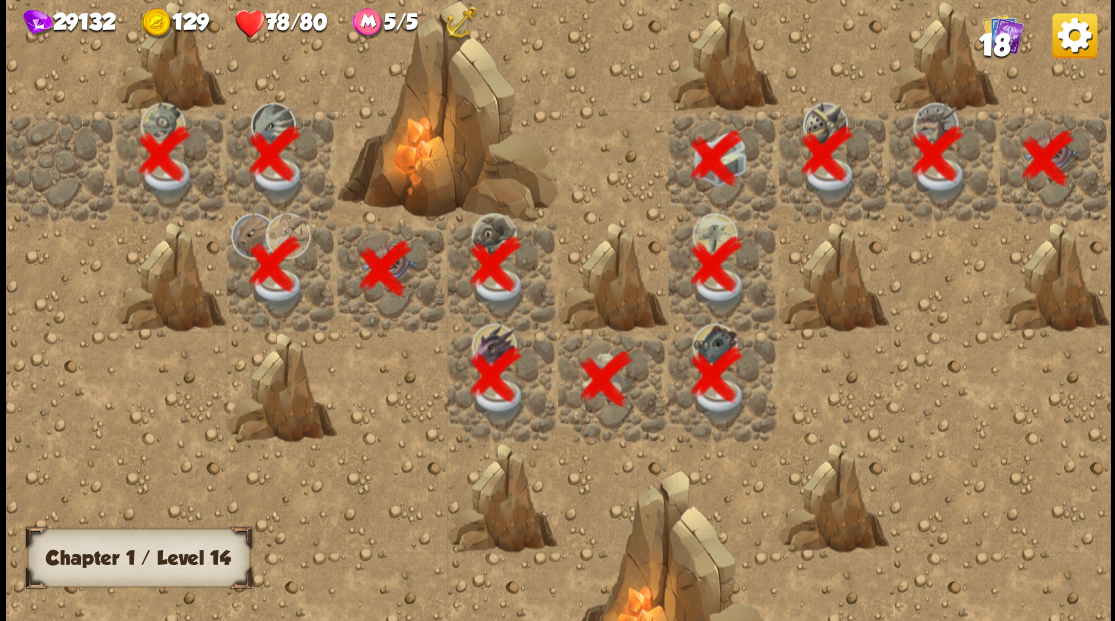 scroll, scrollTop: 0, scrollLeft: 384, axis: horizontal 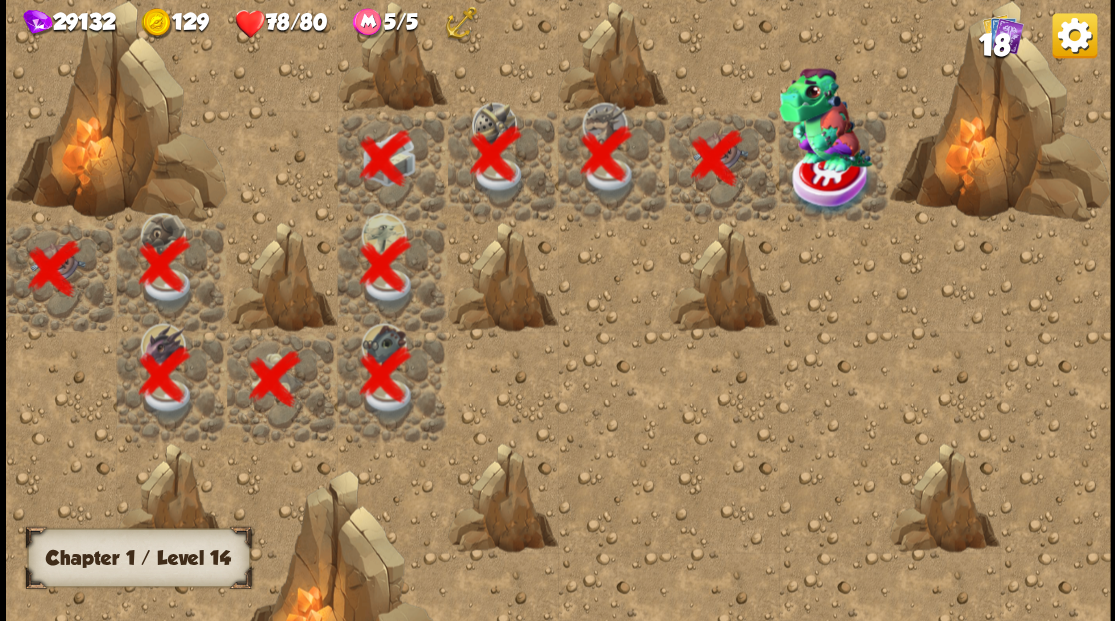 click at bounding box center (831, 181) 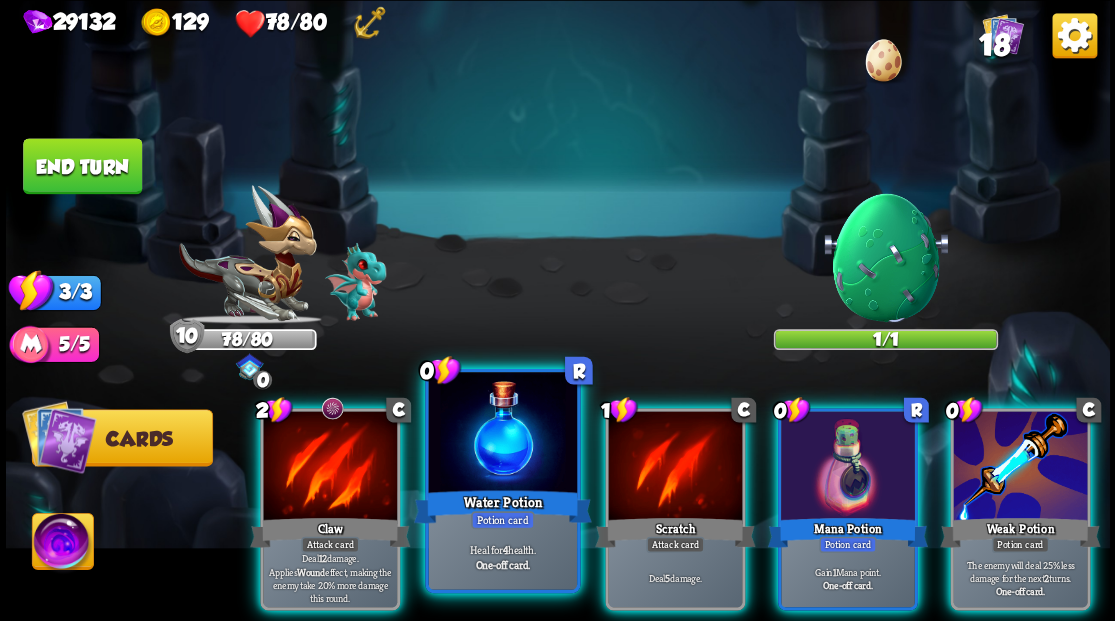 click at bounding box center (502, 434) 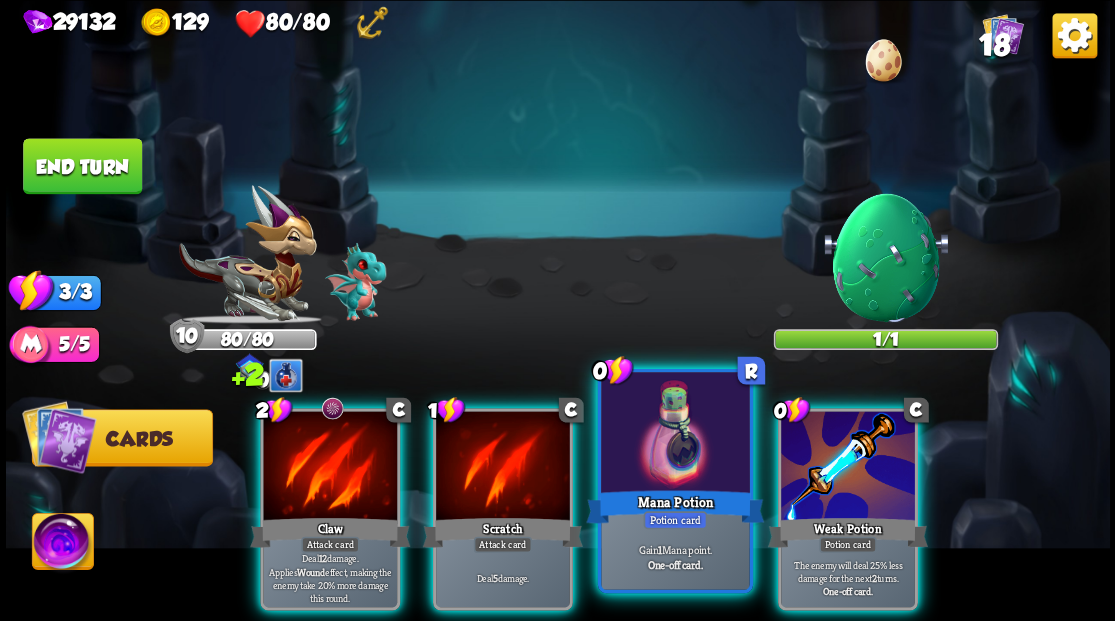 click at bounding box center [675, 434] 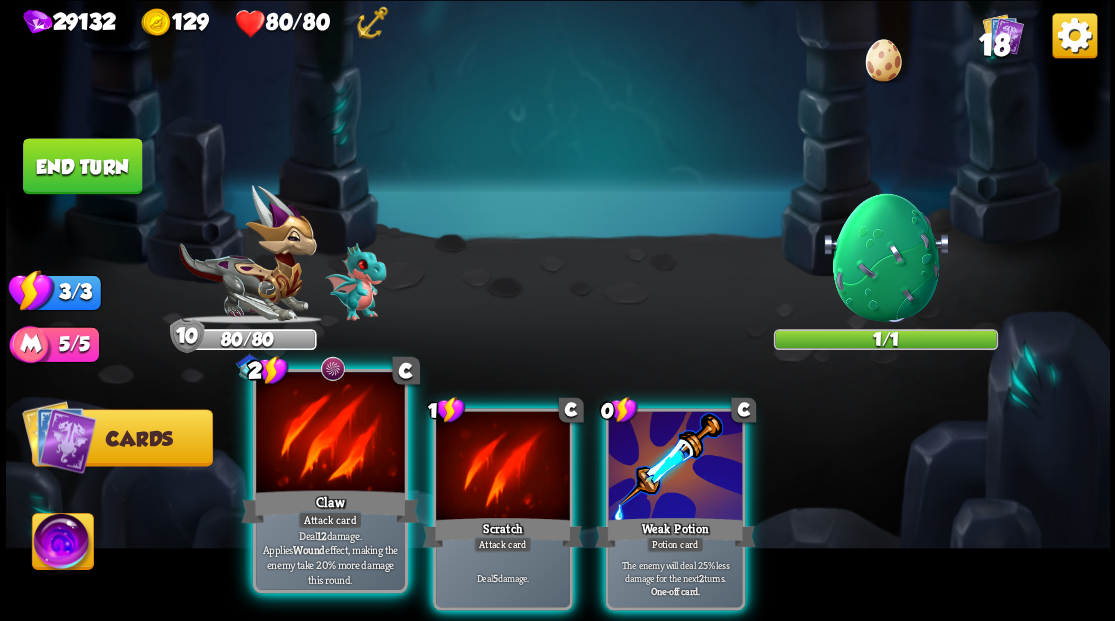 click at bounding box center (330, 434) 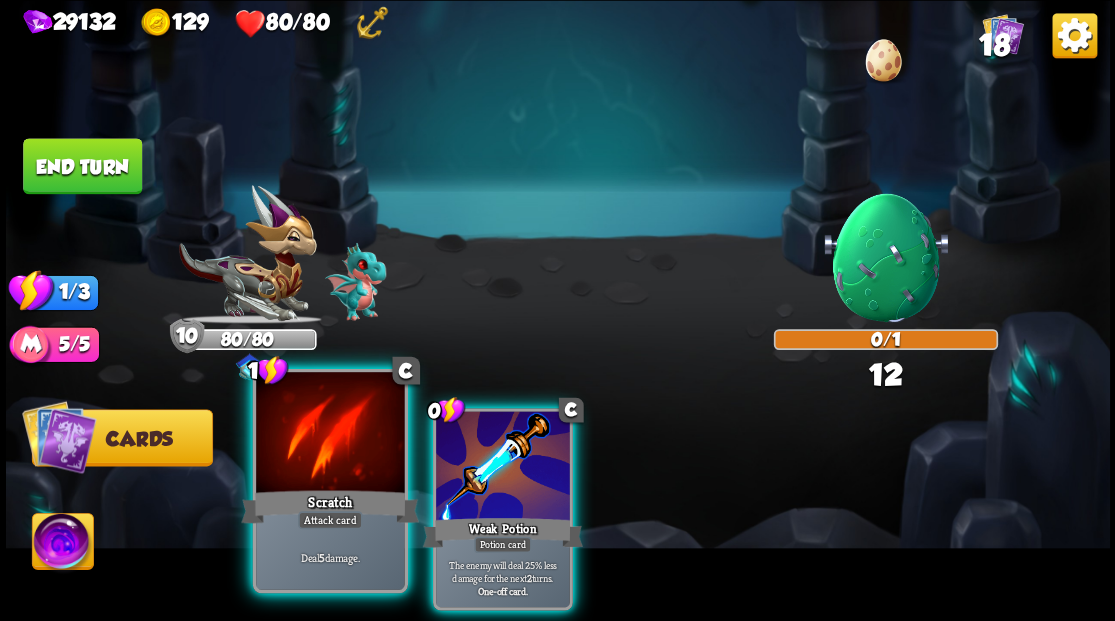 click at bounding box center (330, 434) 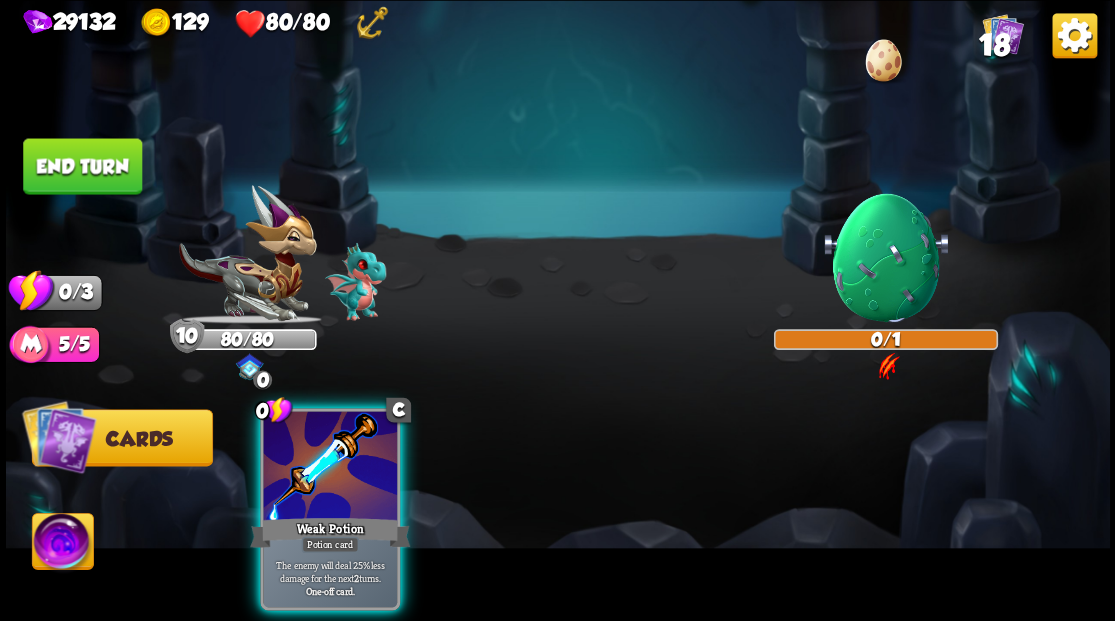 click at bounding box center (330, 467) 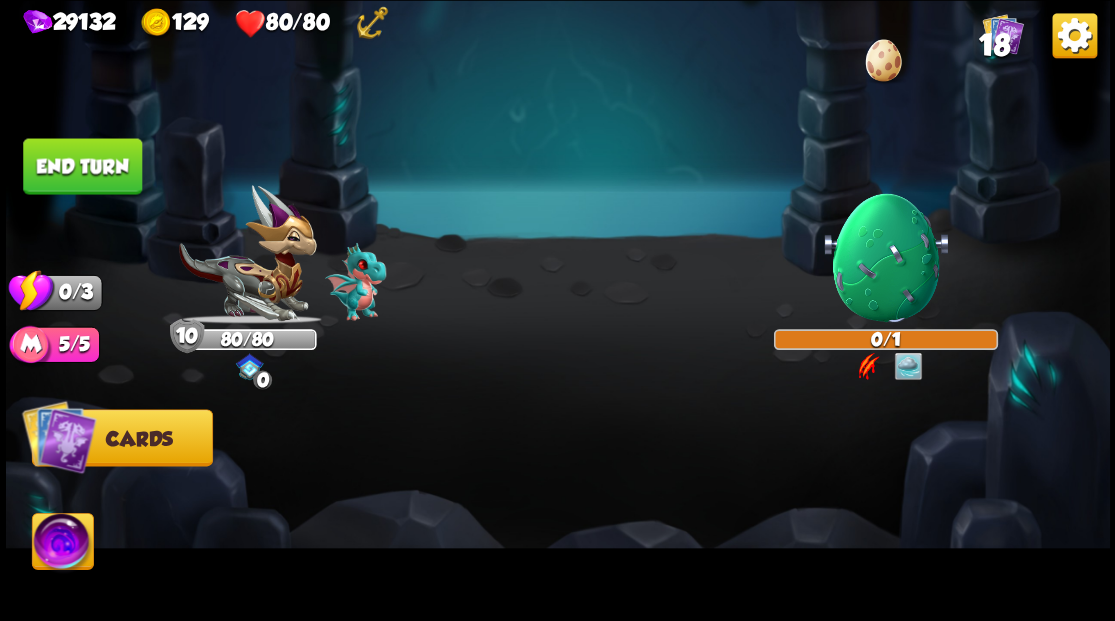 click on "End turn" at bounding box center [82, 166] 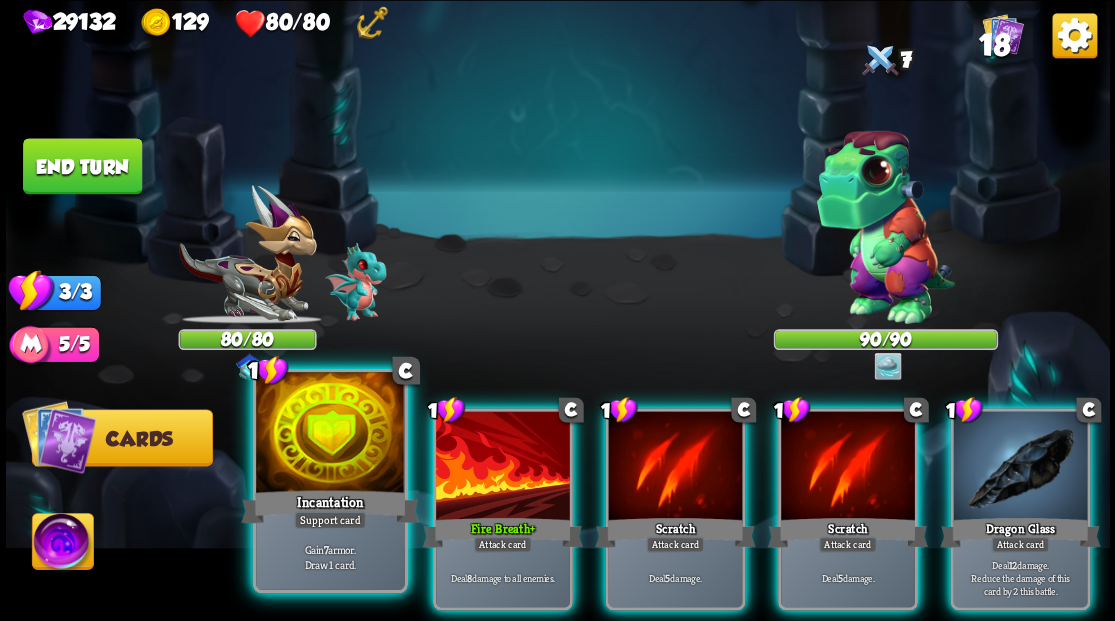click at bounding box center [330, 434] 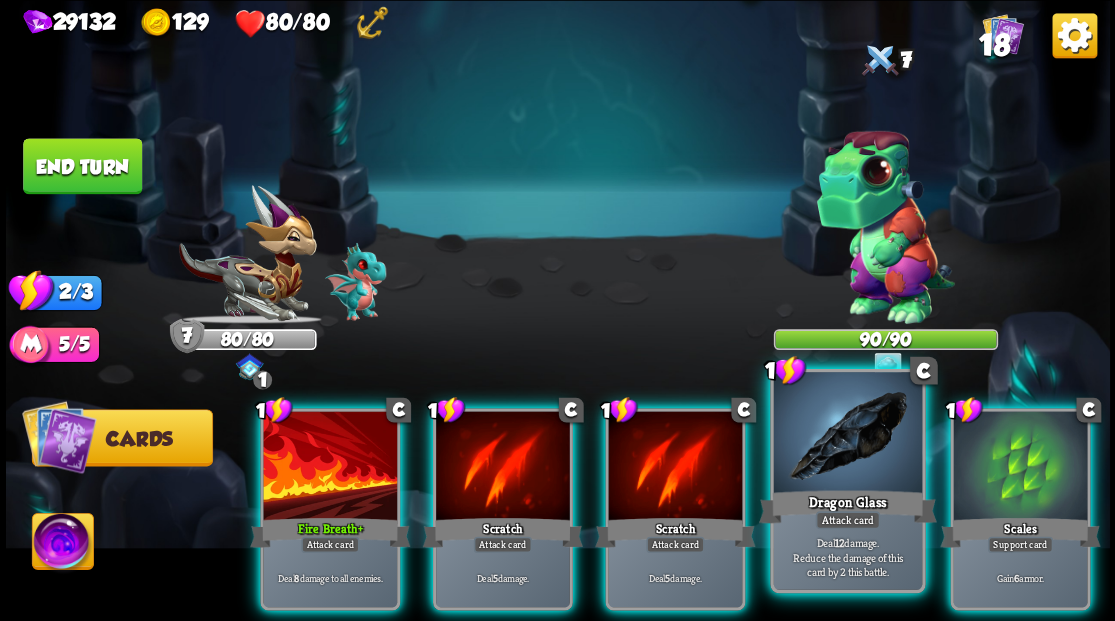 click on "Dragon Glass" at bounding box center [847, 506] 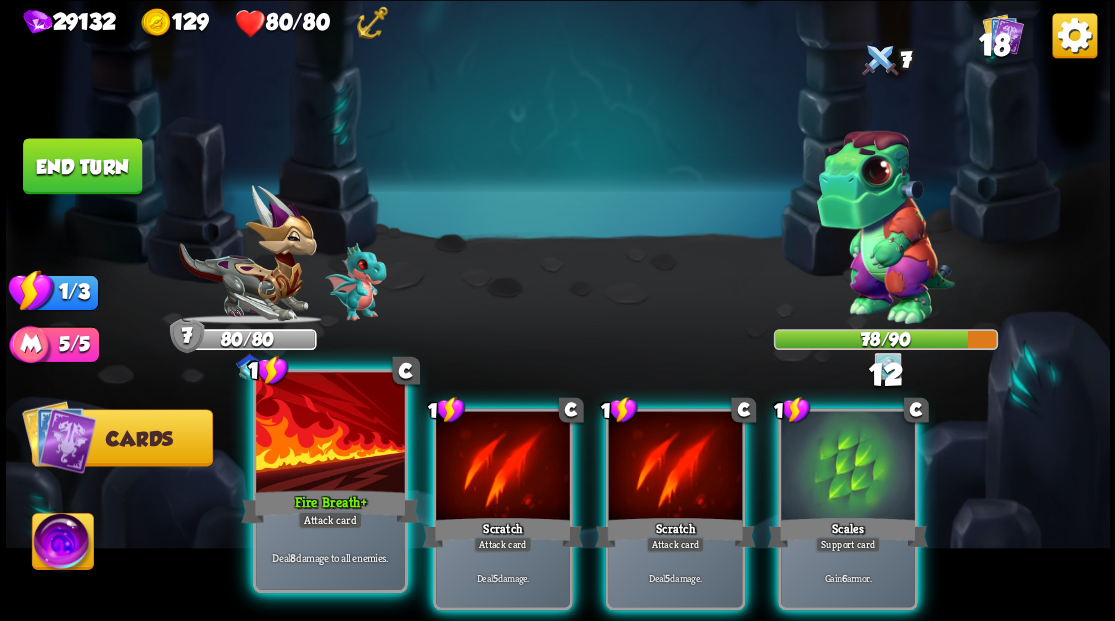 click on "Attack card" at bounding box center [329, 520] 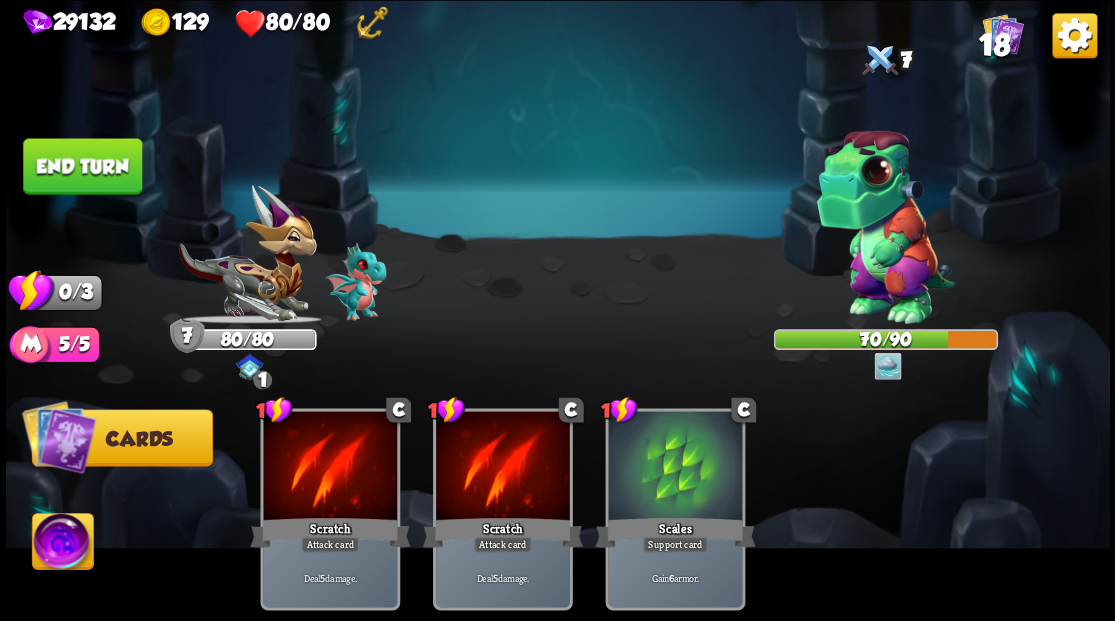 click on "End turn" at bounding box center (82, 166) 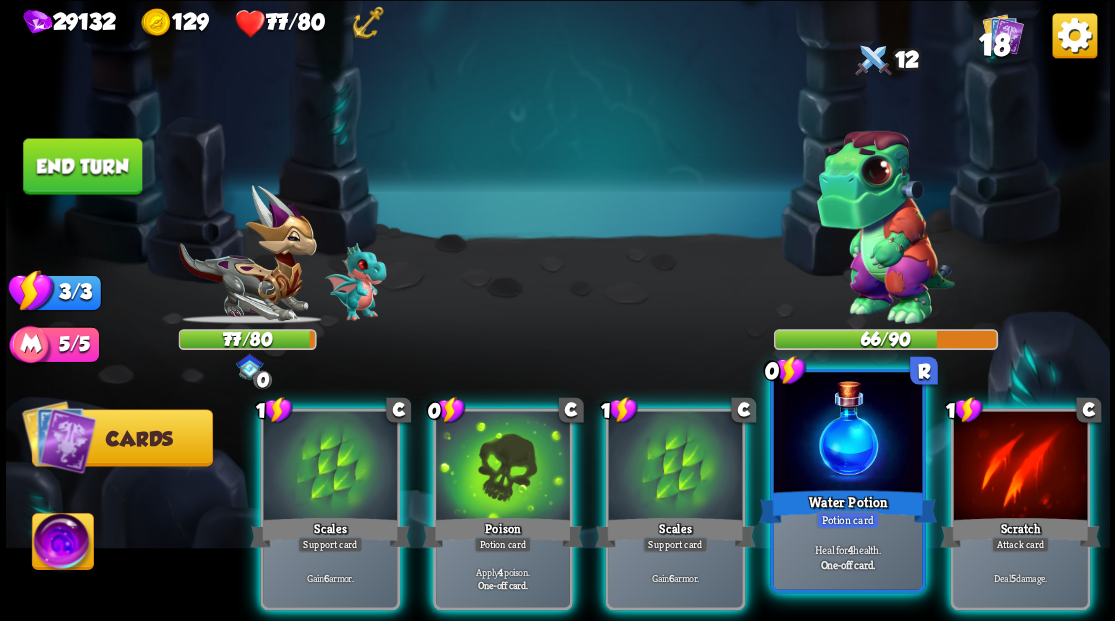 click at bounding box center (847, 434) 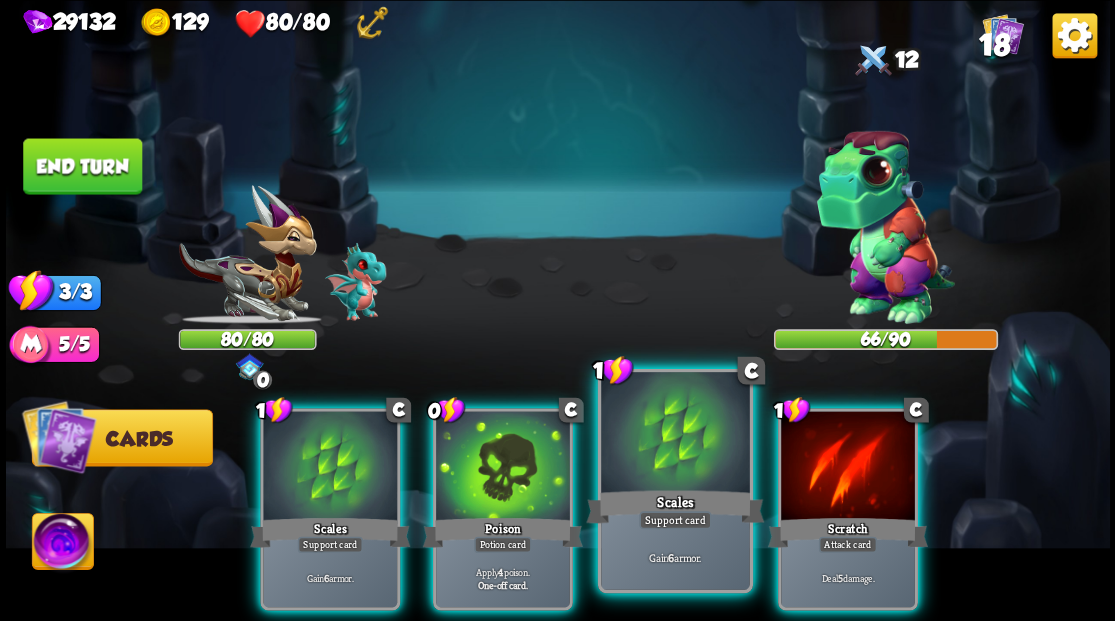 click at bounding box center (675, 434) 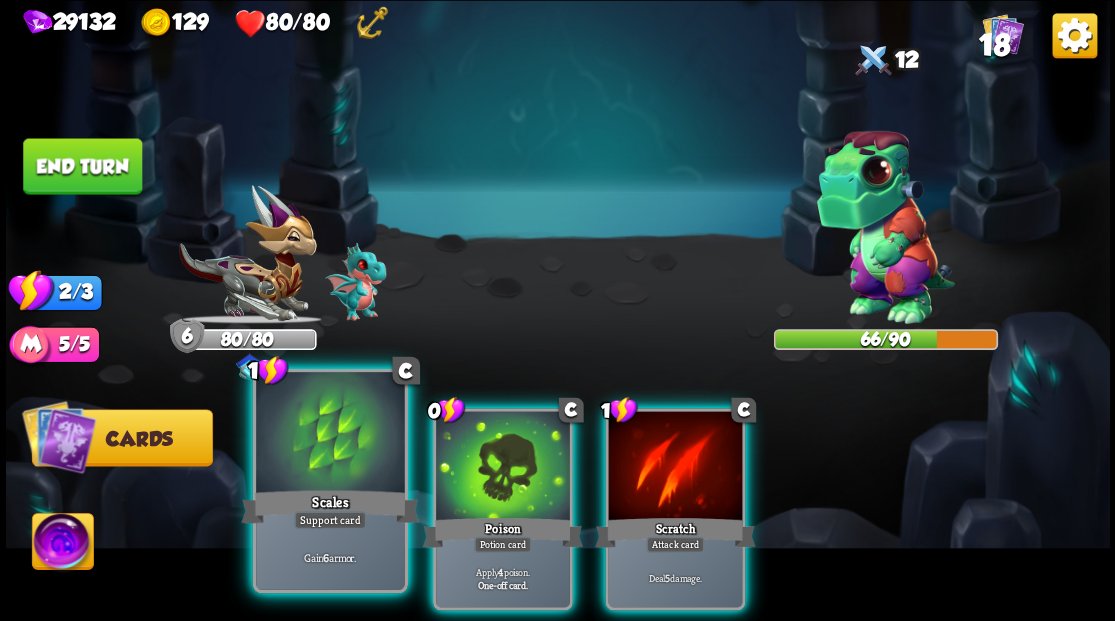 click on "Scales" at bounding box center [330, 506] 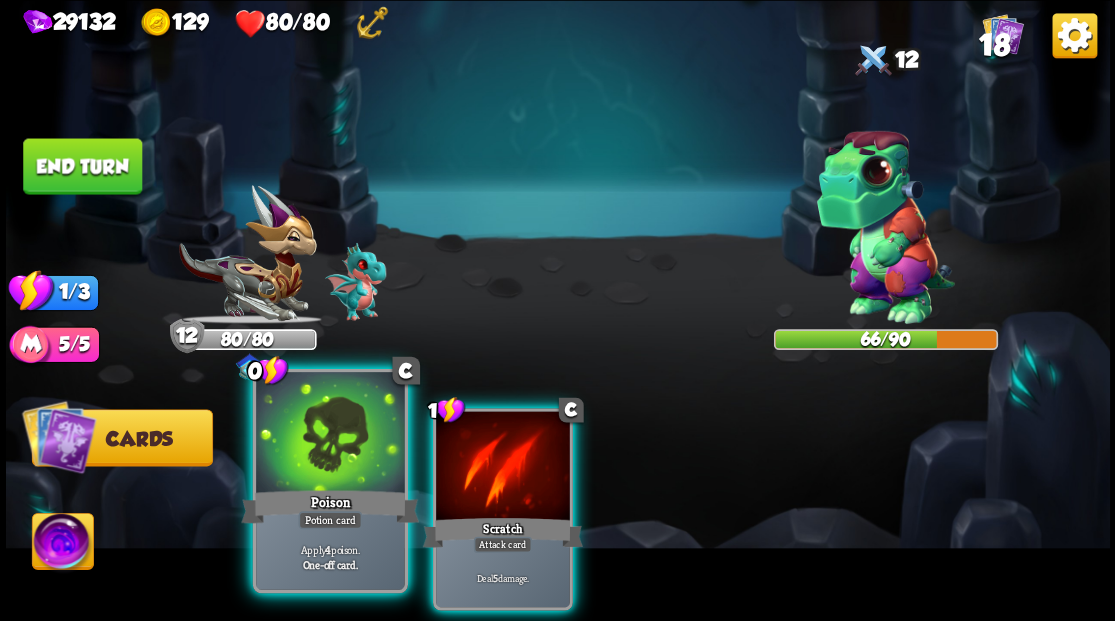 click on "Poison" at bounding box center (330, 506) 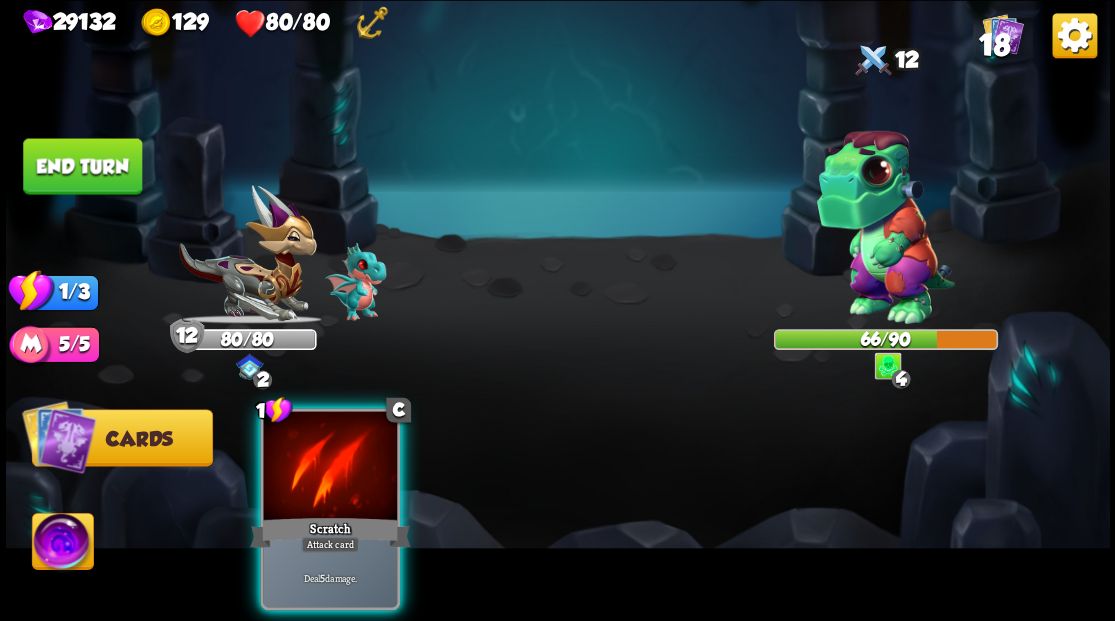 click on "Scratch" at bounding box center (330, 532) 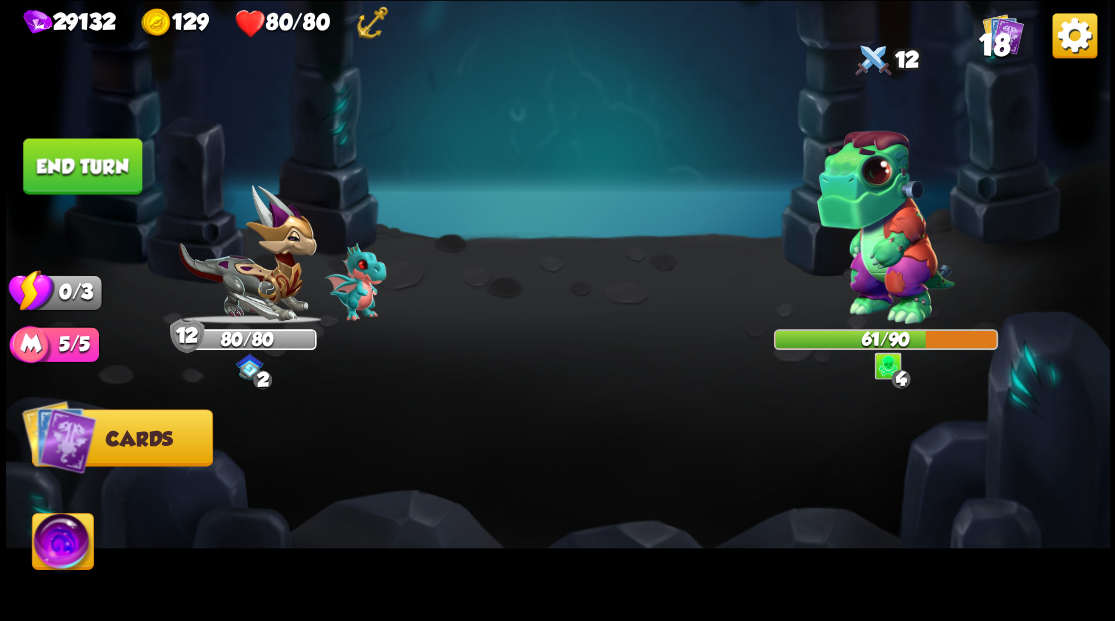 click on "End turn" at bounding box center [82, 166] 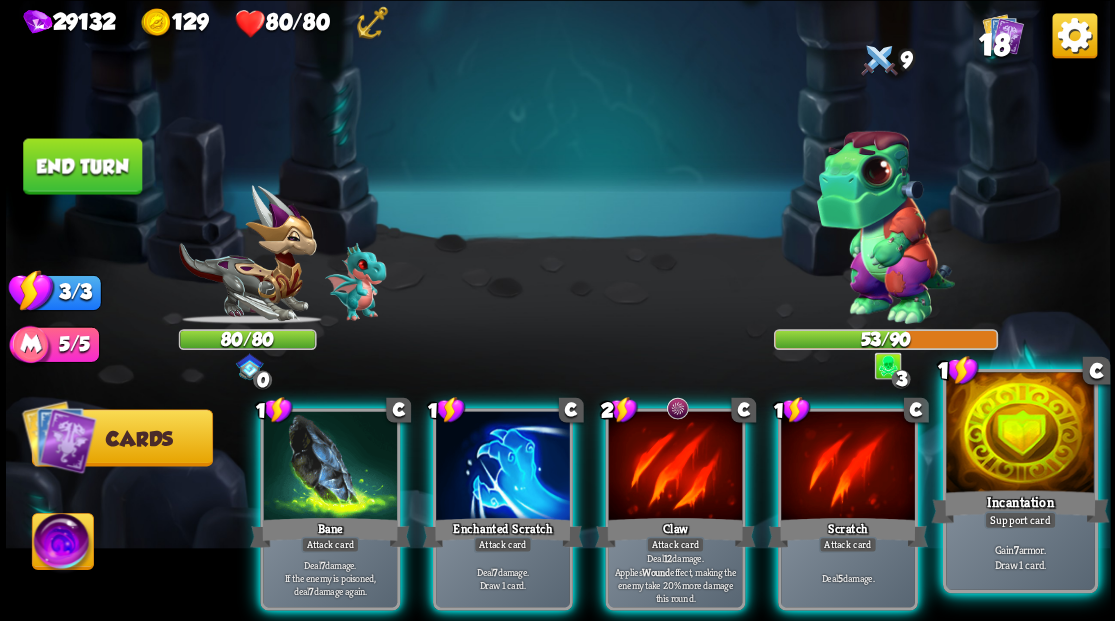 click at bounding box center (1020, 434) 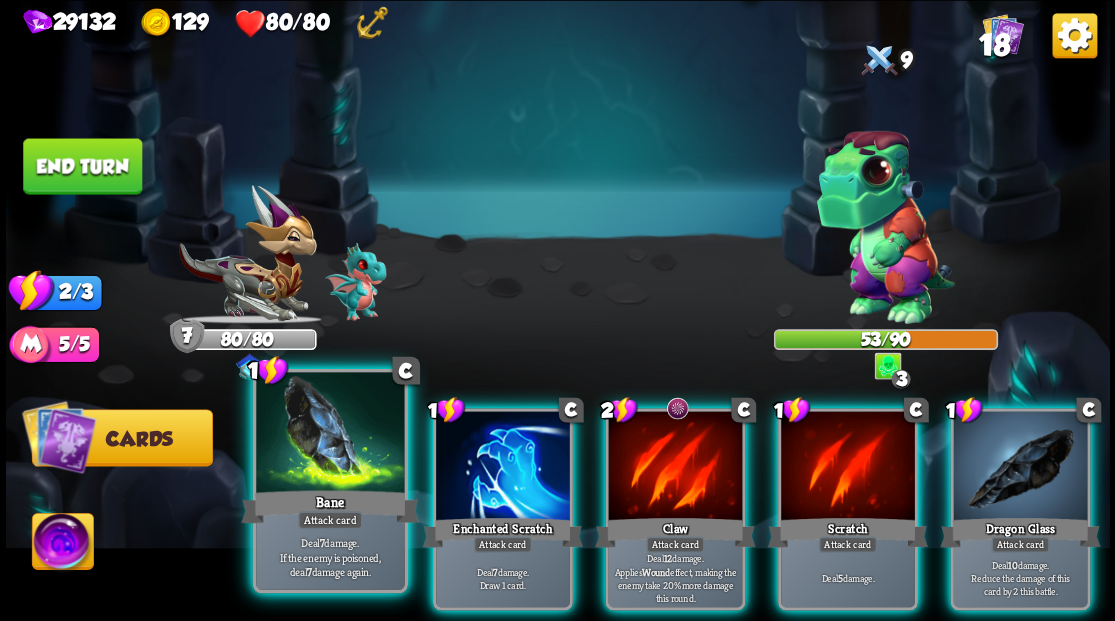 click at bounding box center [330, 434] 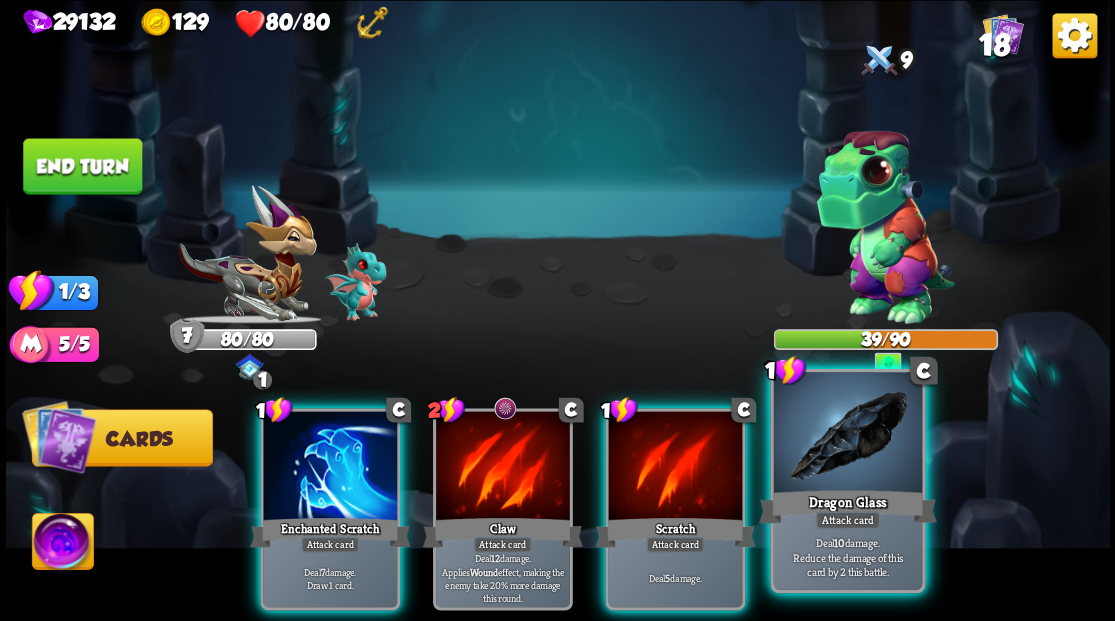 click on "Dragon Glass" at bounding box center [847, 506] 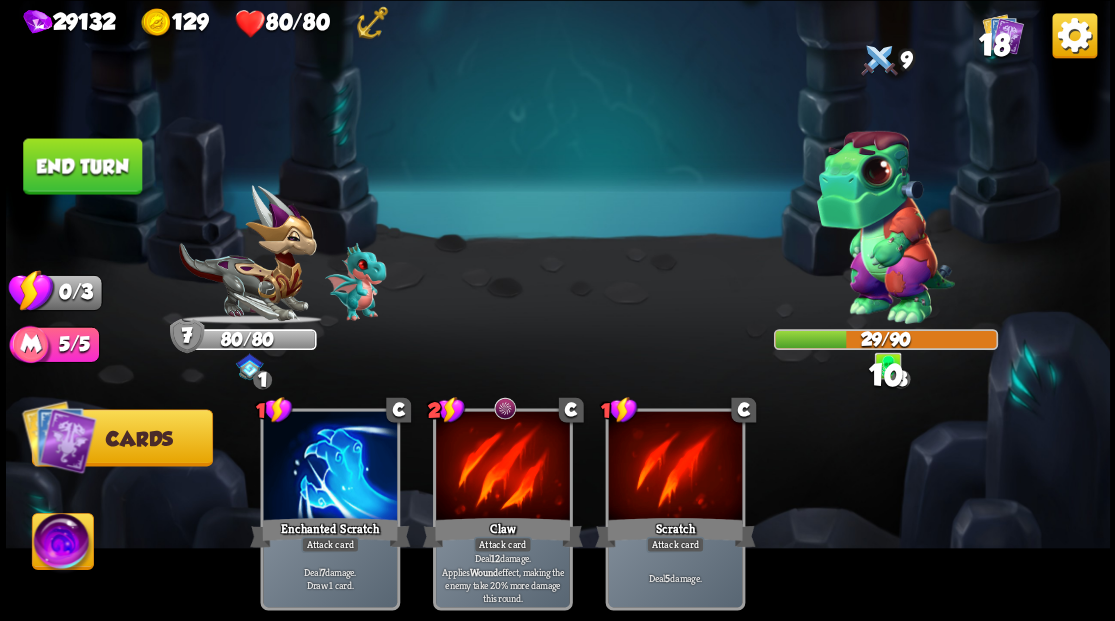 drag, startPoint x: 82, startPoint y: 160, endPoint x: 266, endPoint y: 175, distance: 184.6104 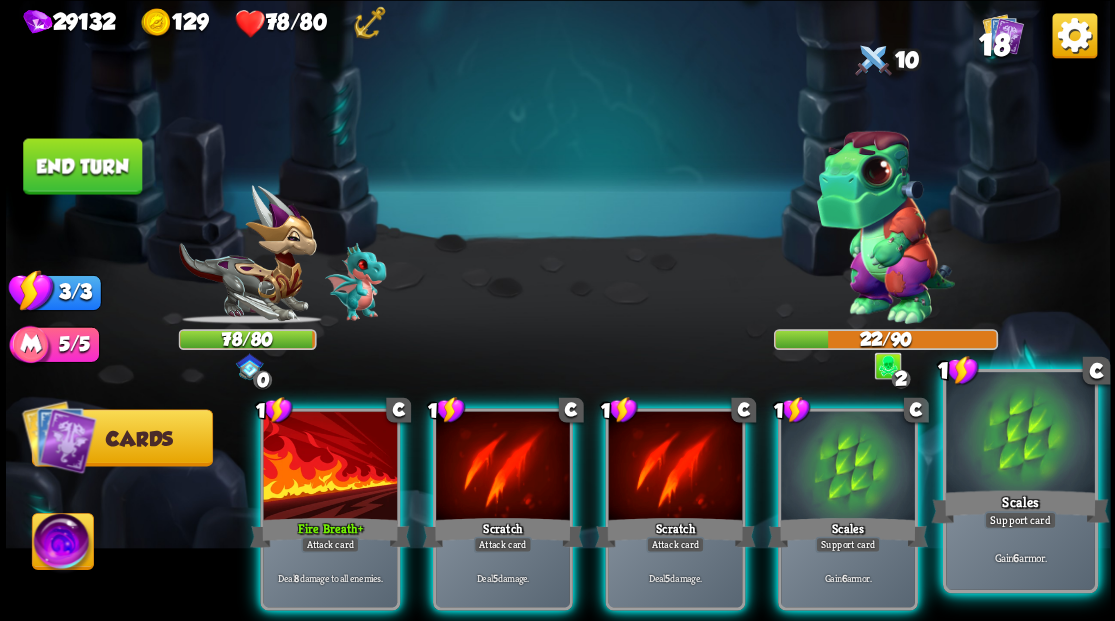 click on "Scales" at bounding box center (1020, 506) 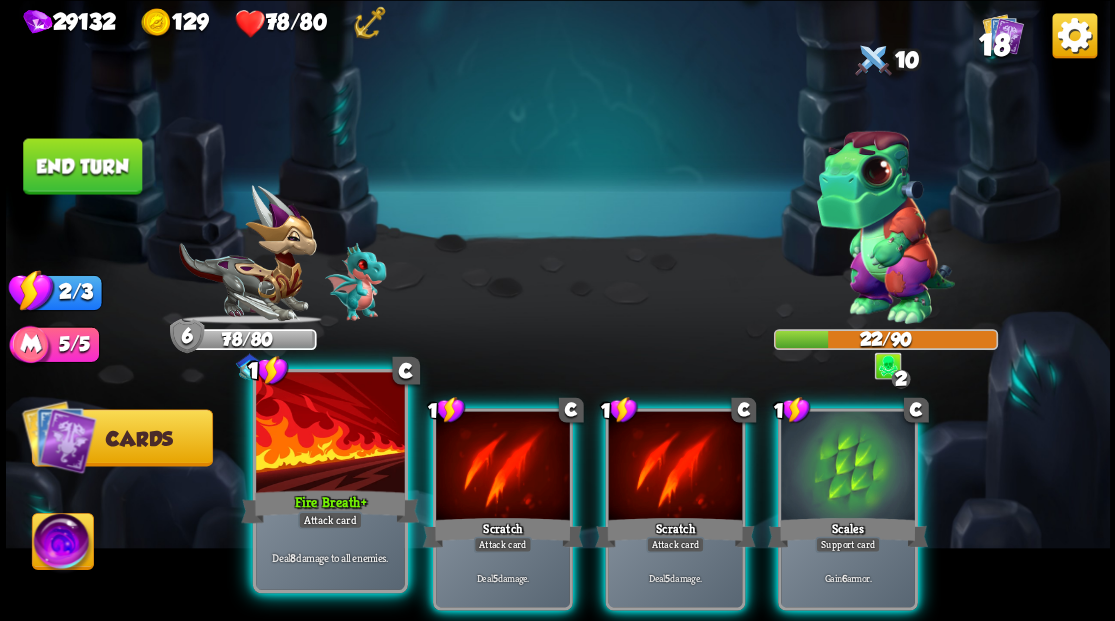 click at bounding box center (330, 434) 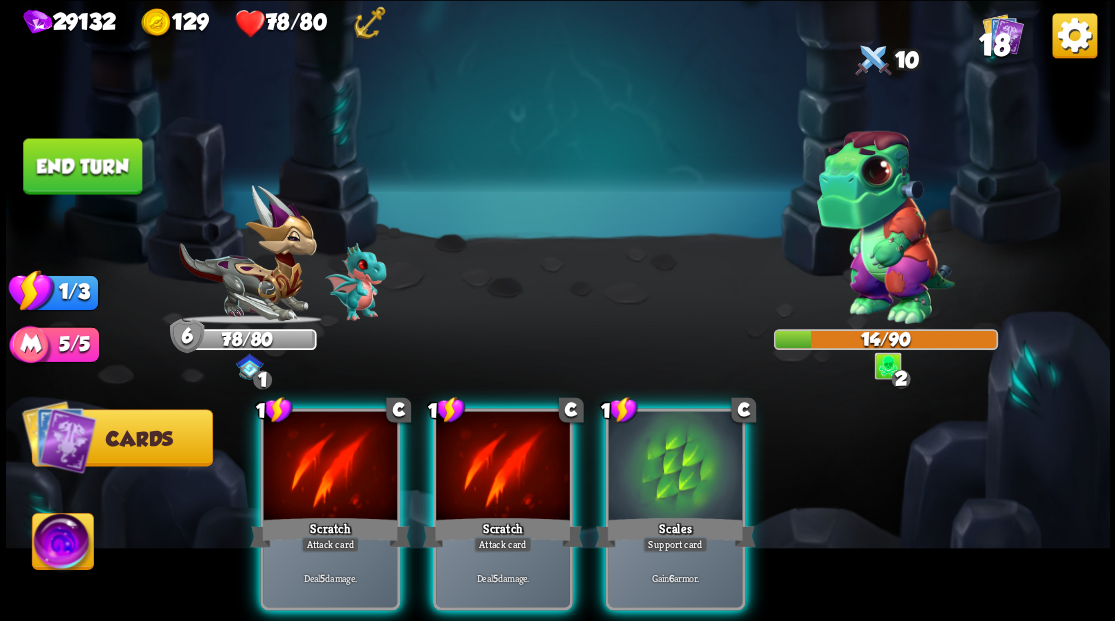 click at bounding box center (330, 467) 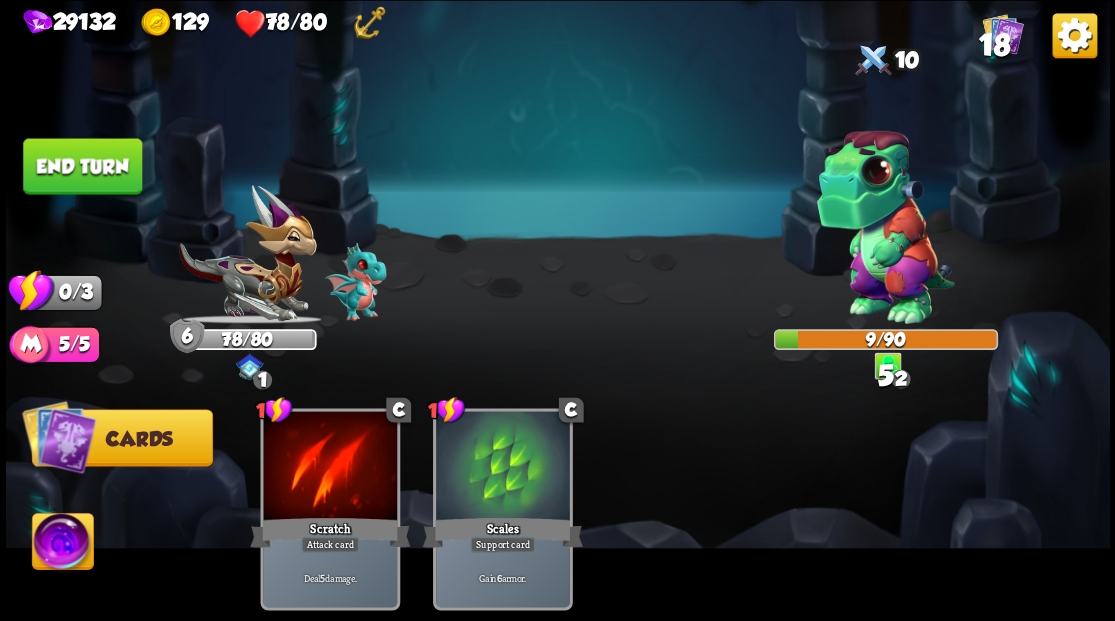 click on "End turn" at bounding box center [82, 166] 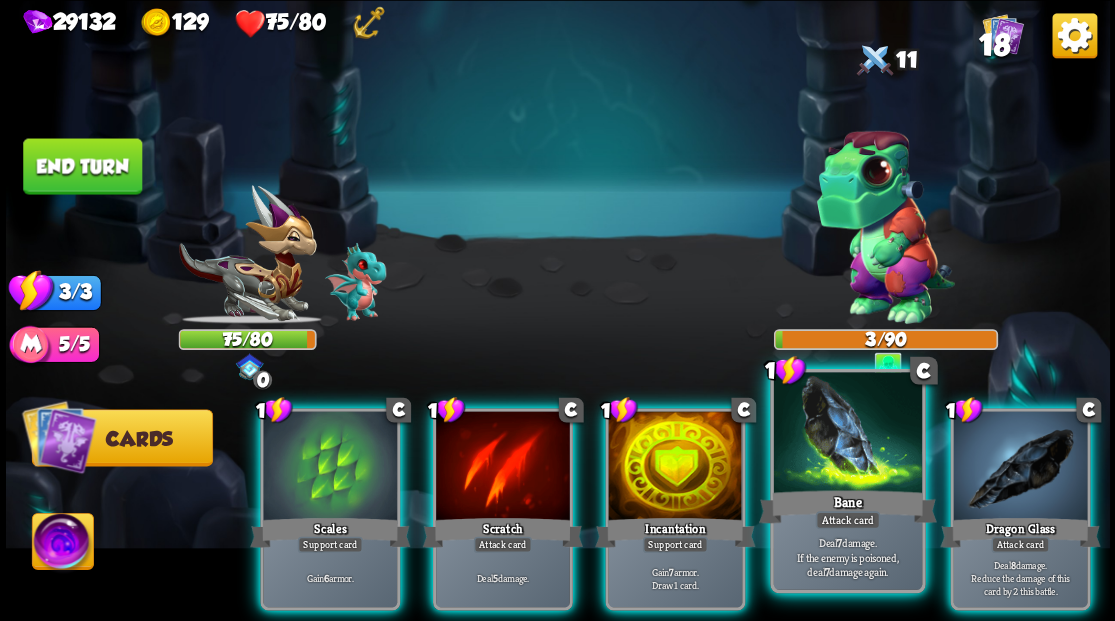 click at bounding box center (847, 434) 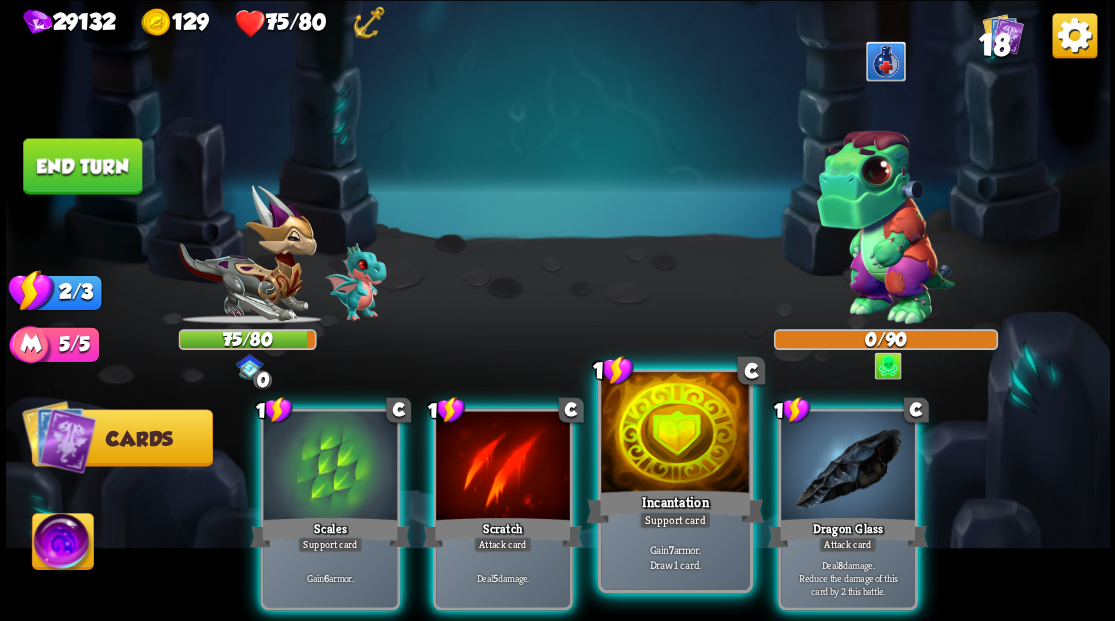 click at bounding box center [675, 434] 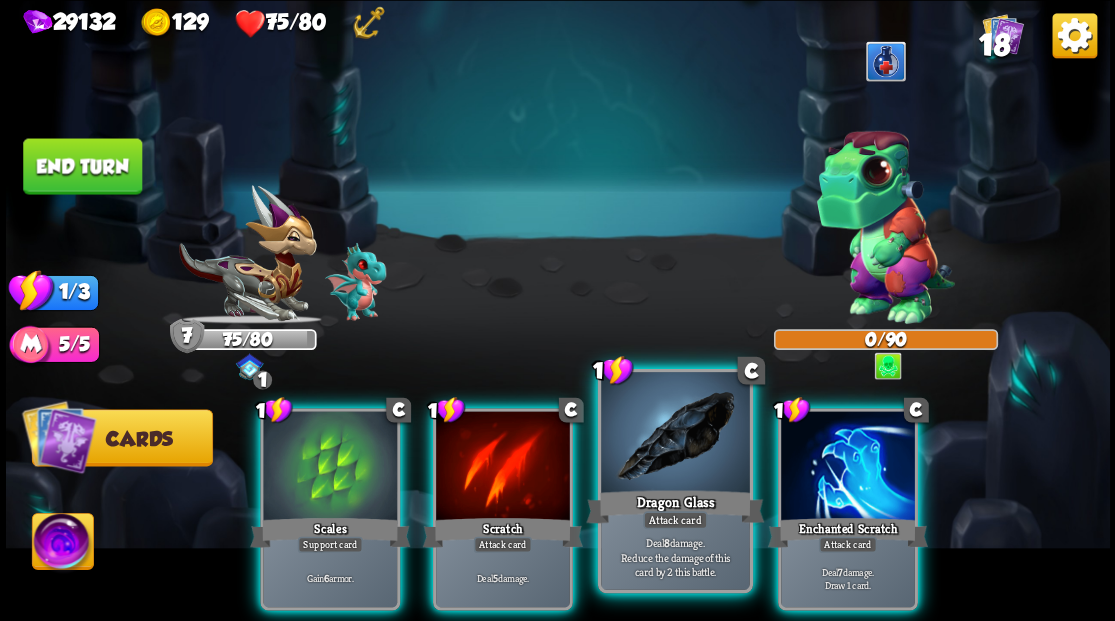 click at bounding box center [675, 434] 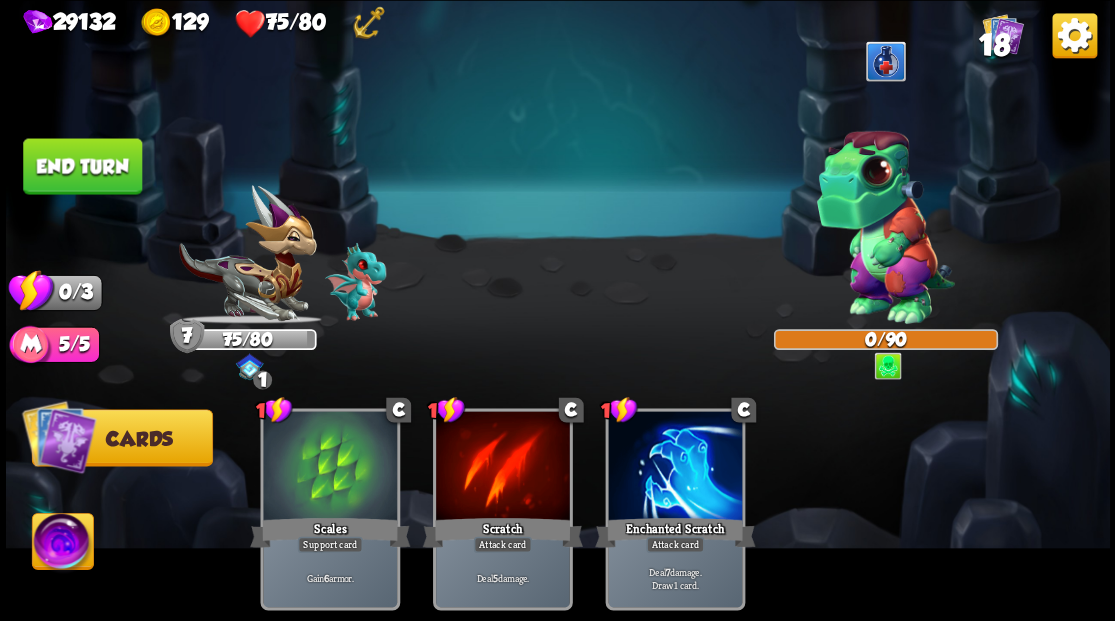 click on "End turn" at bounding box center (82, 166) 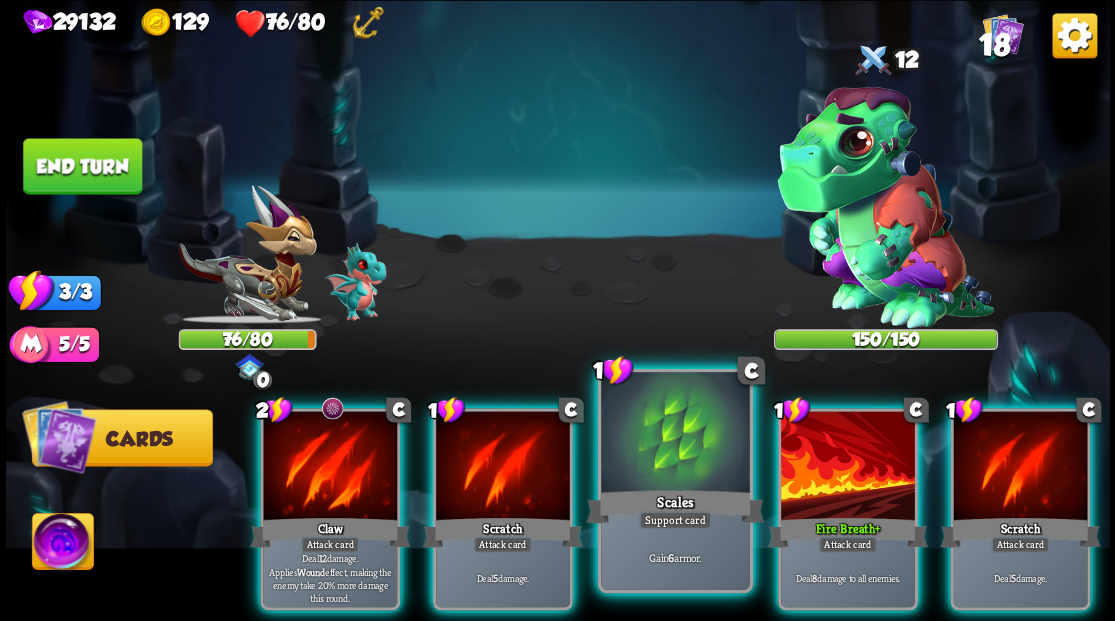 click on "Gain  6  armor." at bounding box center [675, 556] 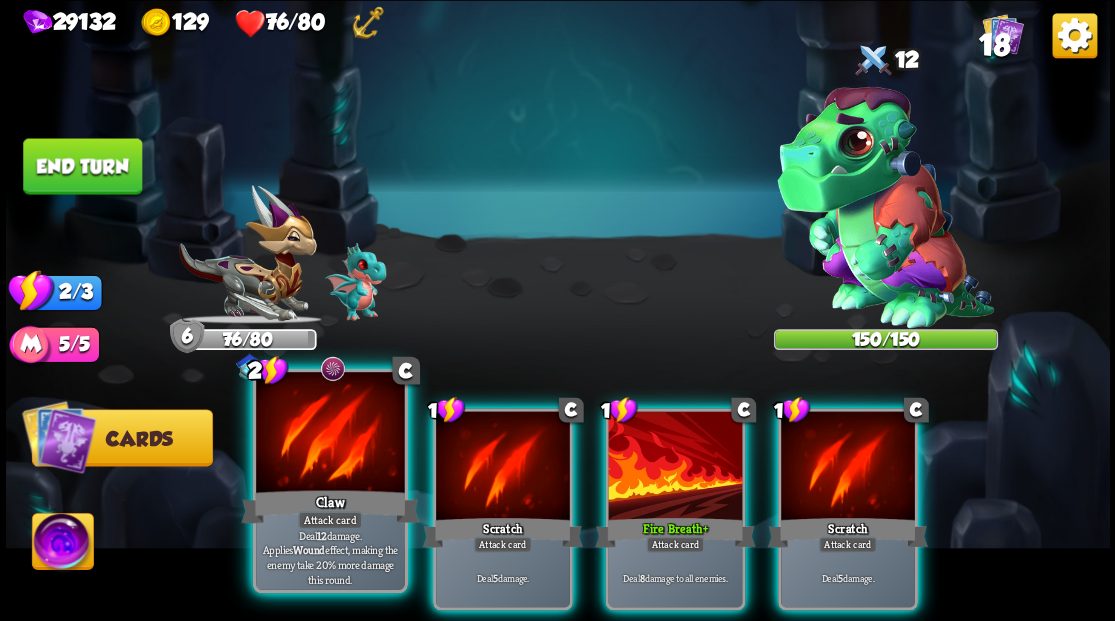 click at bounding box center (330, 434) 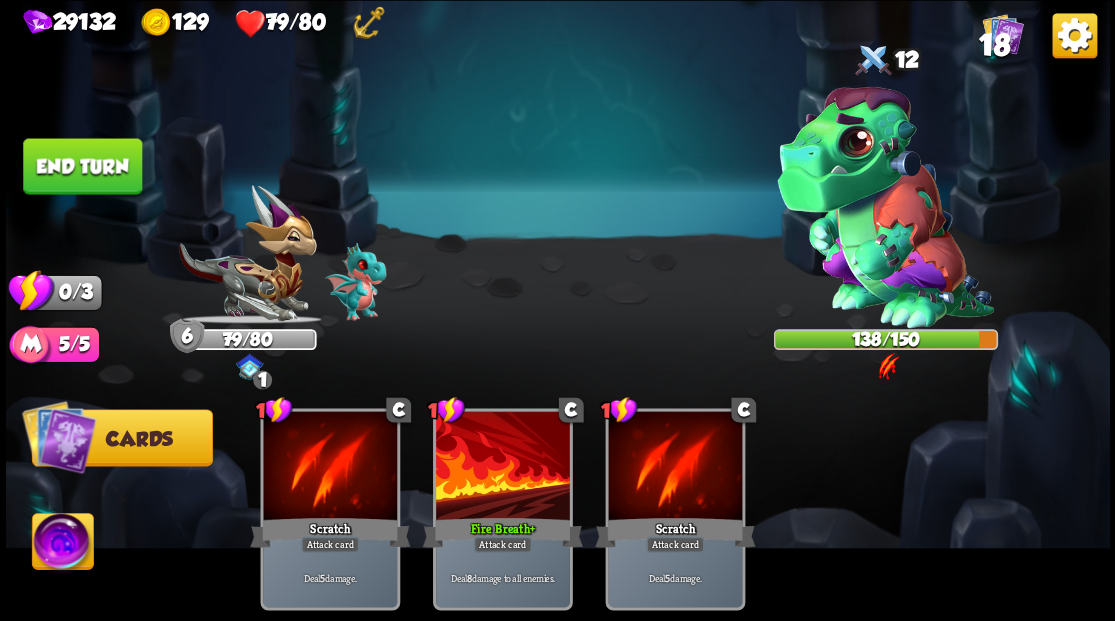 click on "End turn" at bounding box center (82, 166) 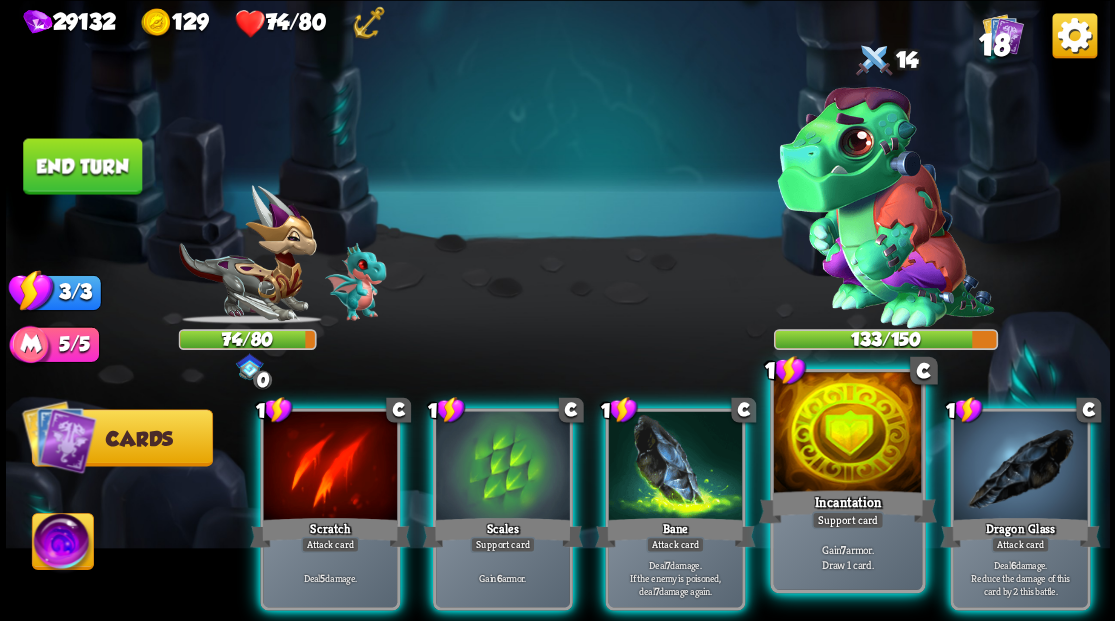 click at bounding box center (847, 434) 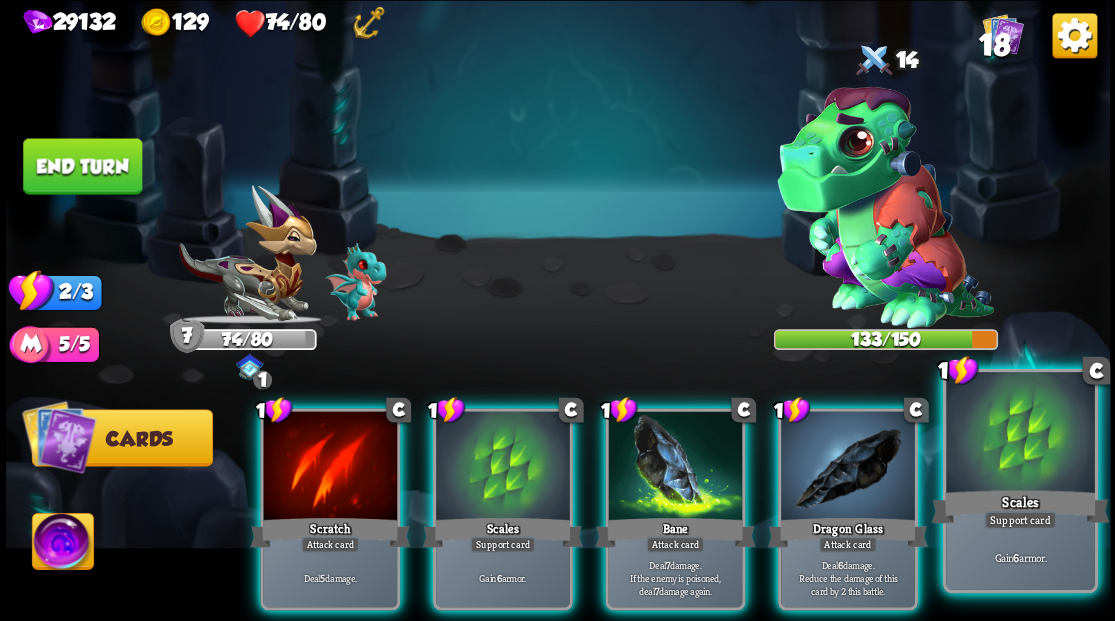 click at bounding box center [1020, 434] 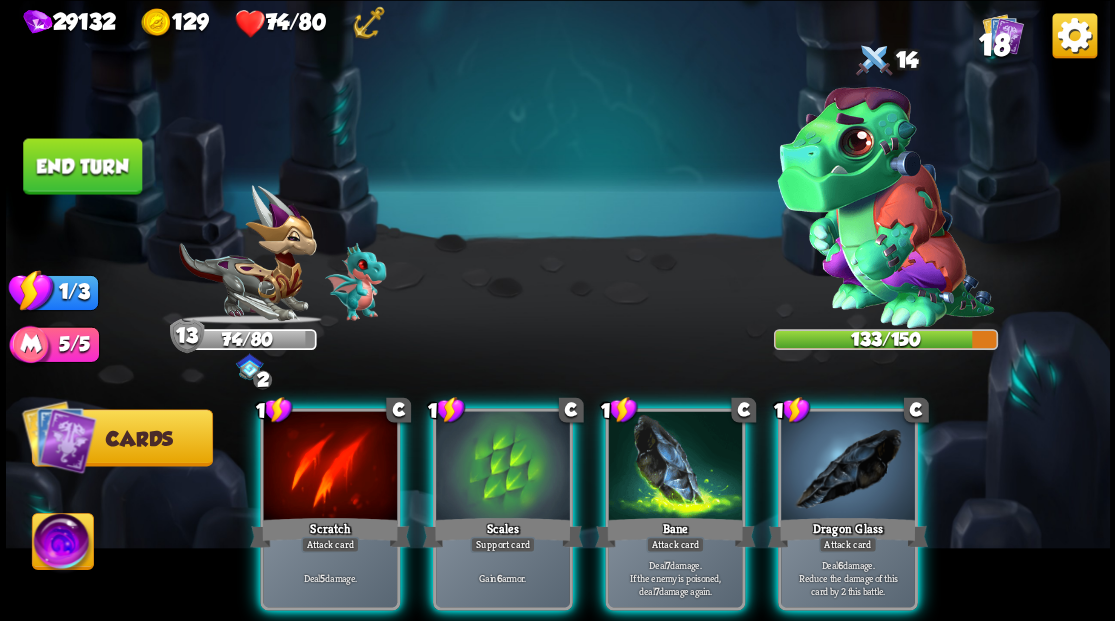 click at bounding box center (62, 544) 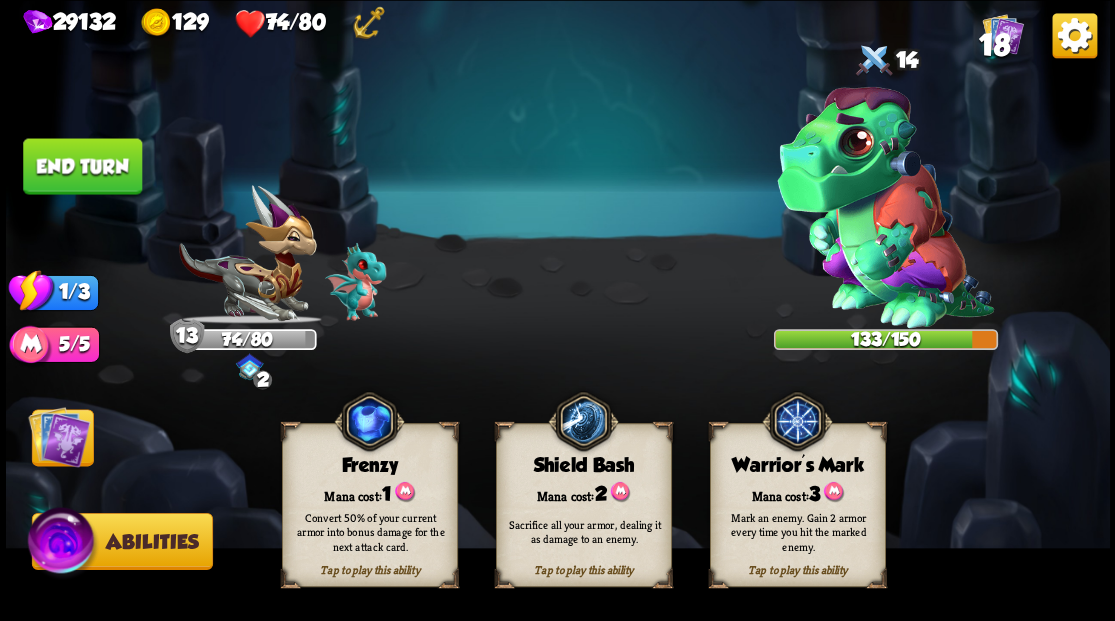 click on "Tap to play this ability   Warrior's Mark
Mana cost:  3       Mark an enemy. Gain 2 armor every time you hit the marked enemy." at bounding box center [797, 505] 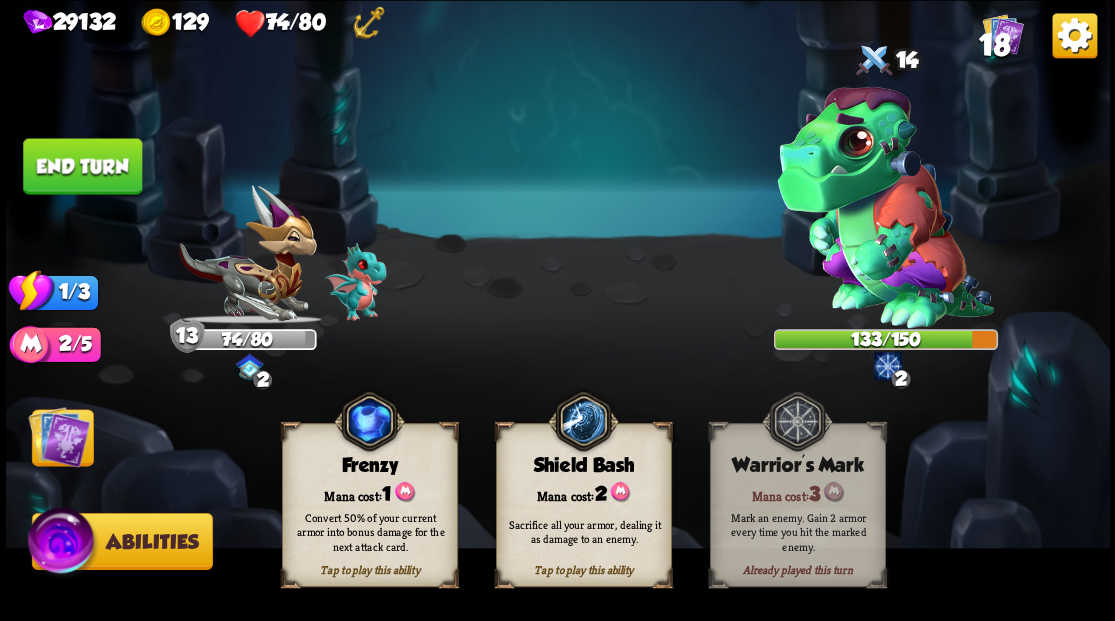 click at bounding box center [59, 436] 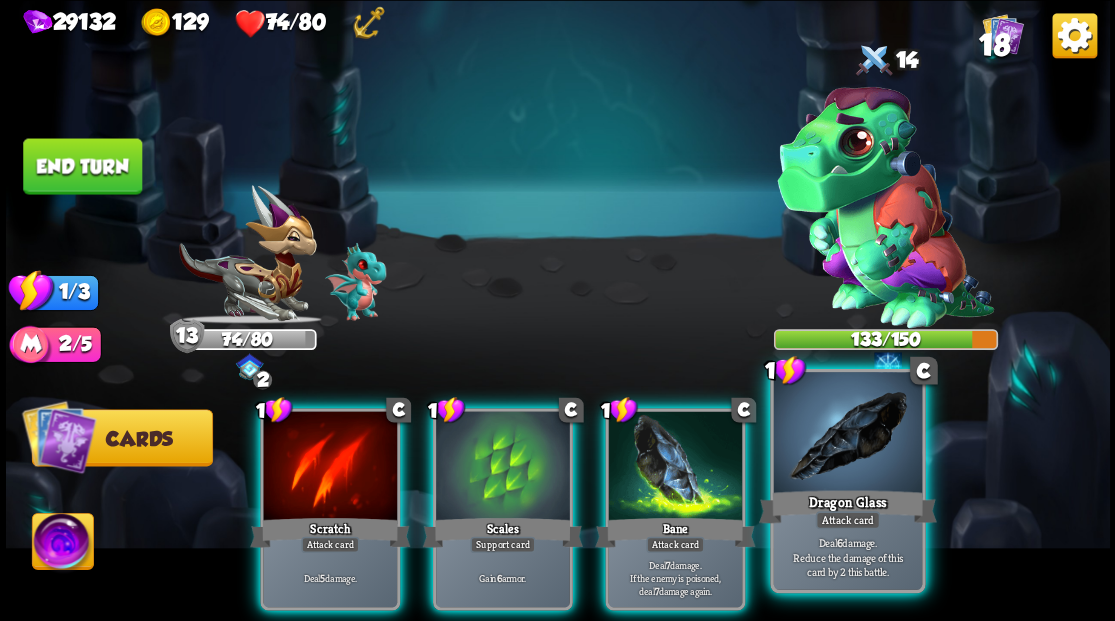click at bounding box center (847, 434) 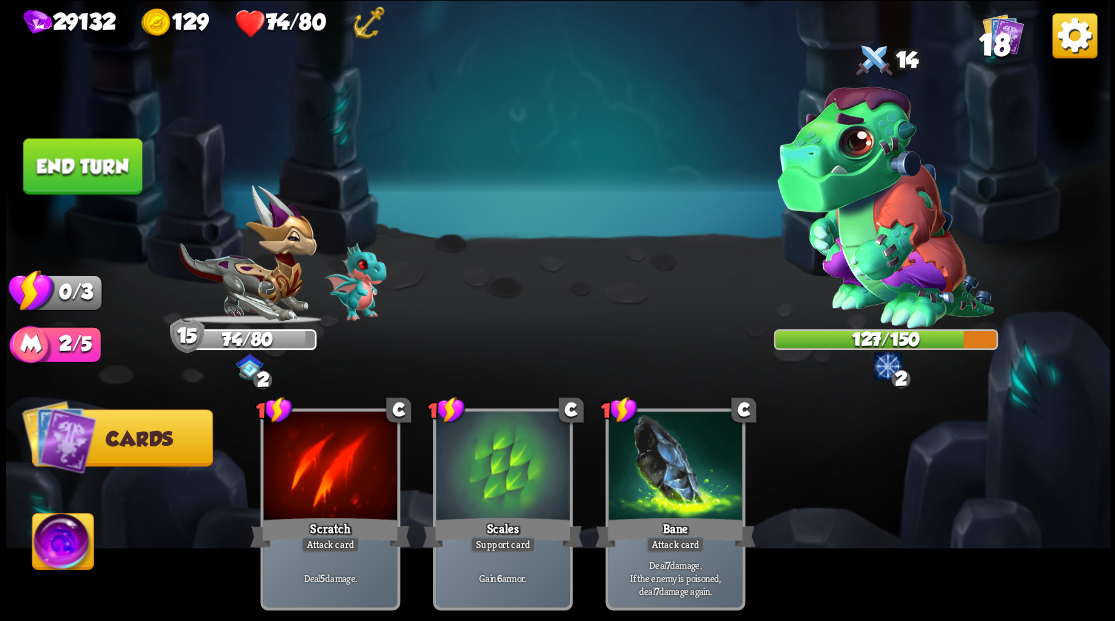 click on "End turn" at bounding box center [82, 166] 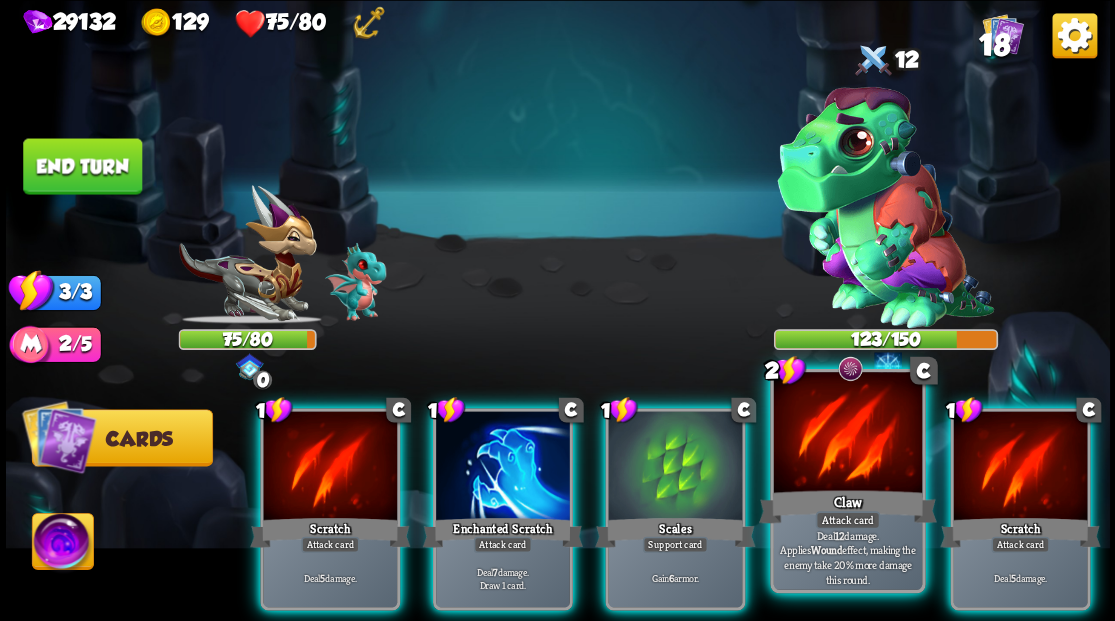 click at bounding box center [847, 434] 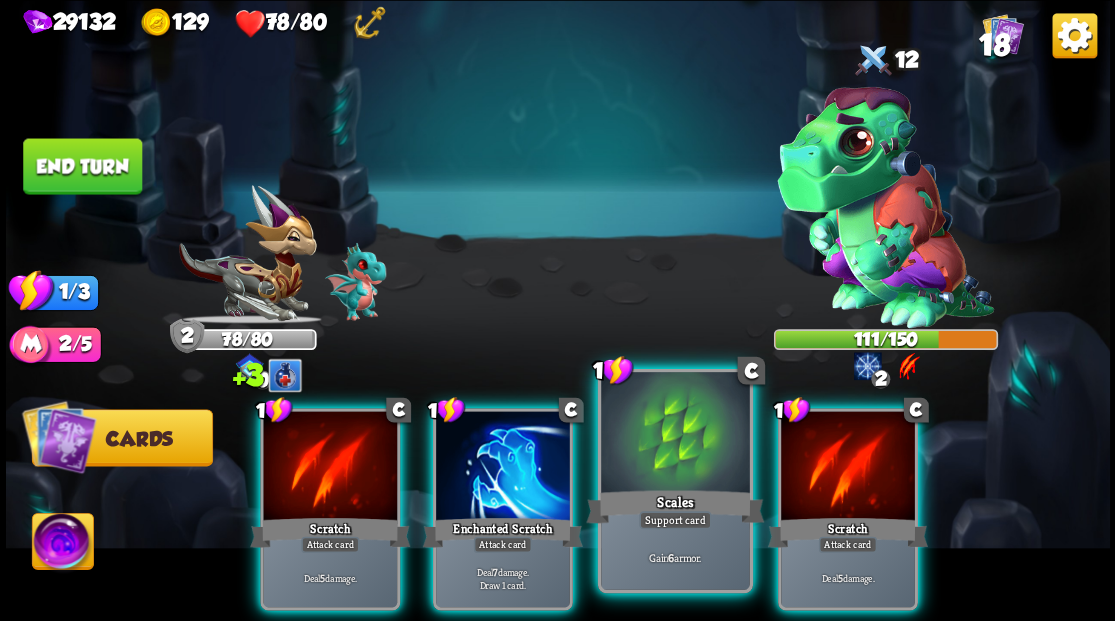 click at bounding box center [675, 434] 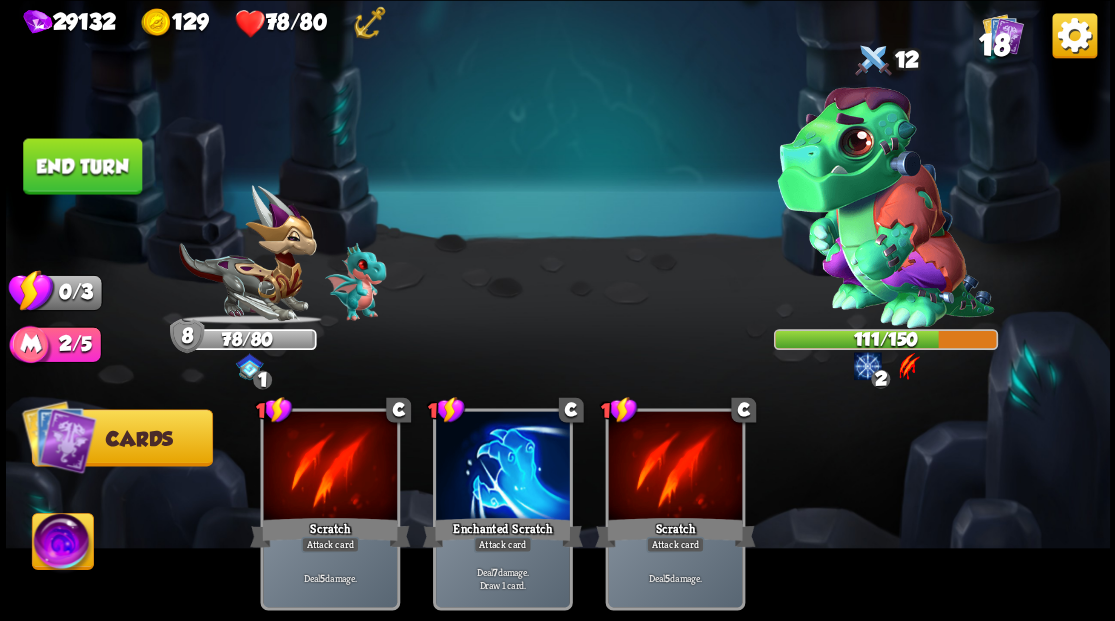 click on "End turn" at bounding box center [82, 166] 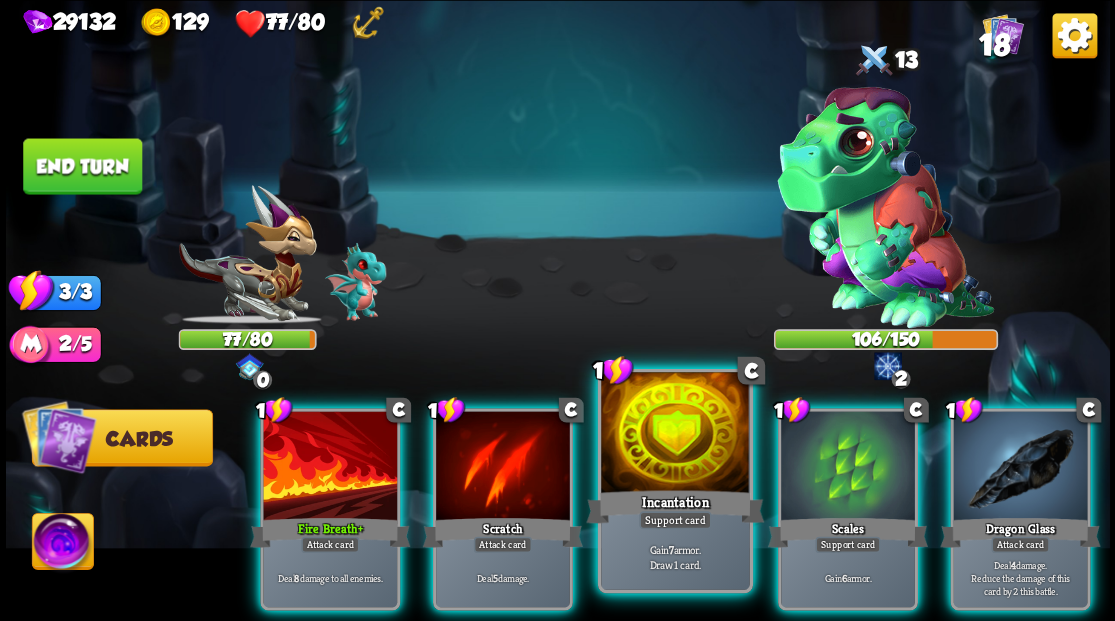 click at bounding box center (675, 434) 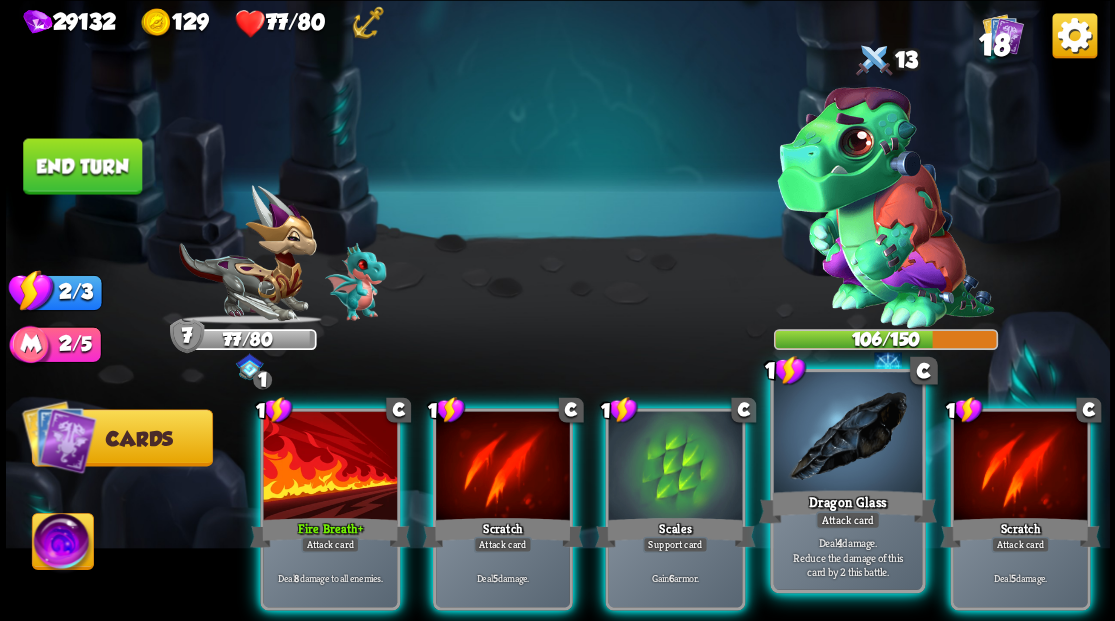 click at bounding box center (847, 434) 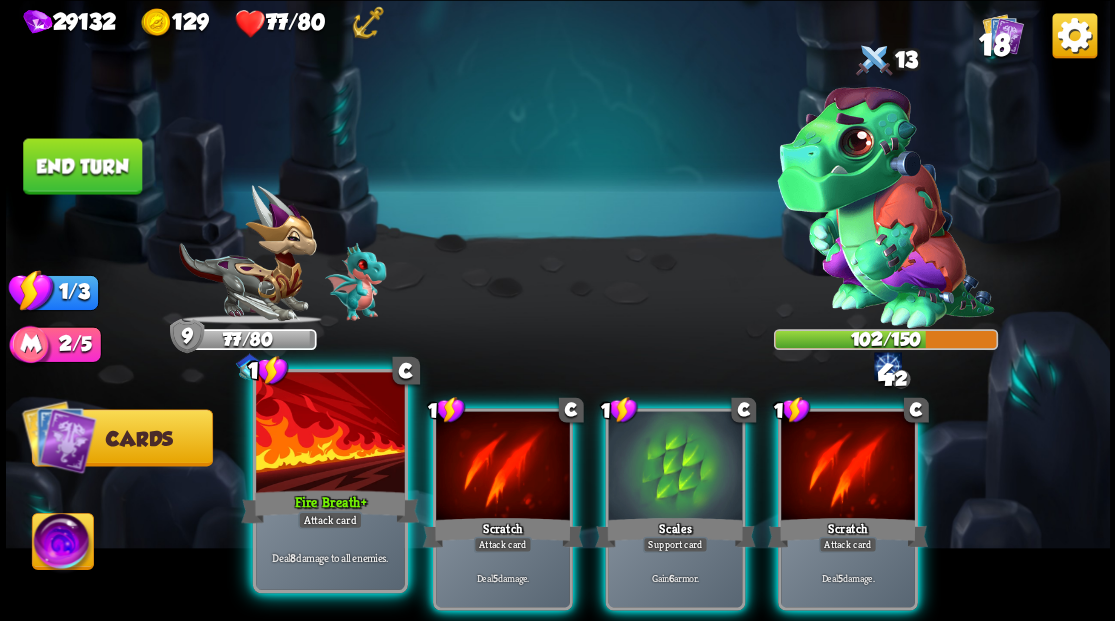 click at bounding box center [330, 434] 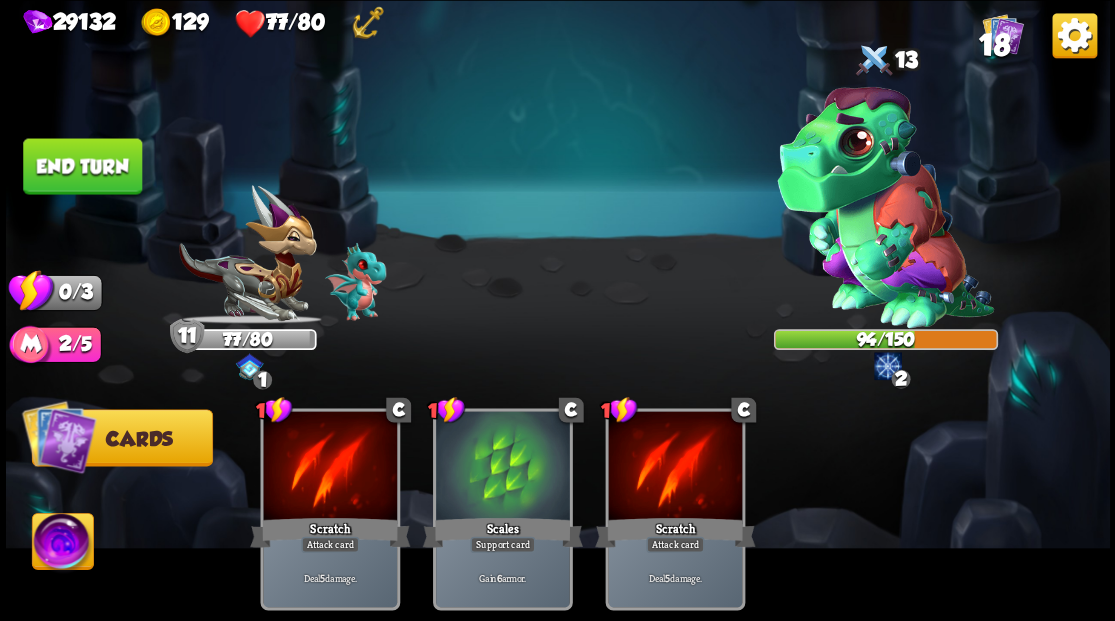 click on "End turn" at bounding box center (82, 166) 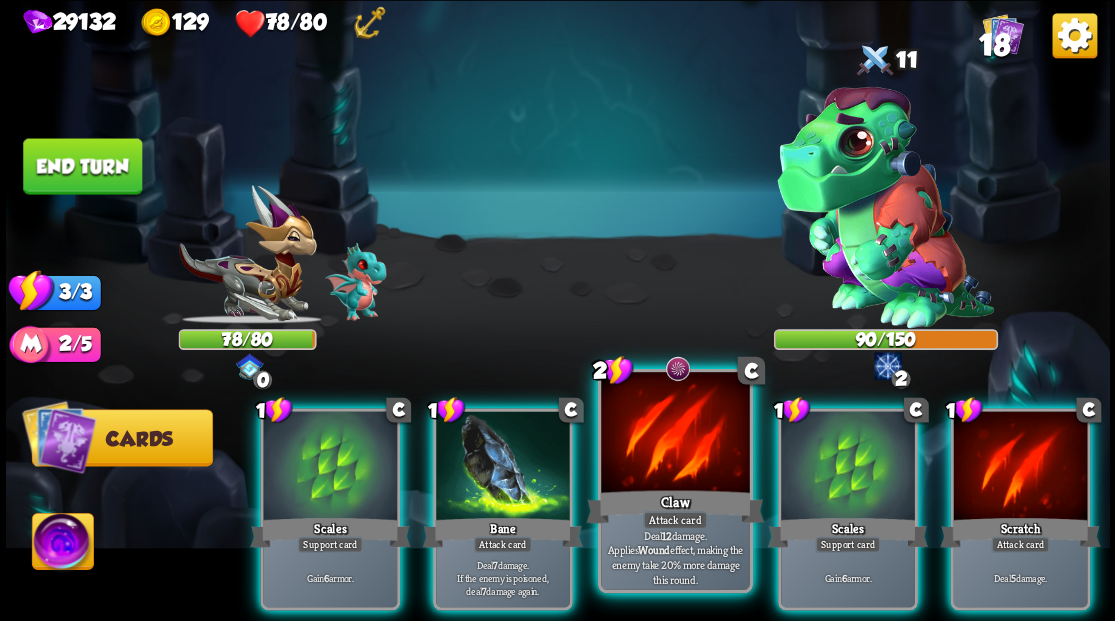 click at bounding box center [675, 434] 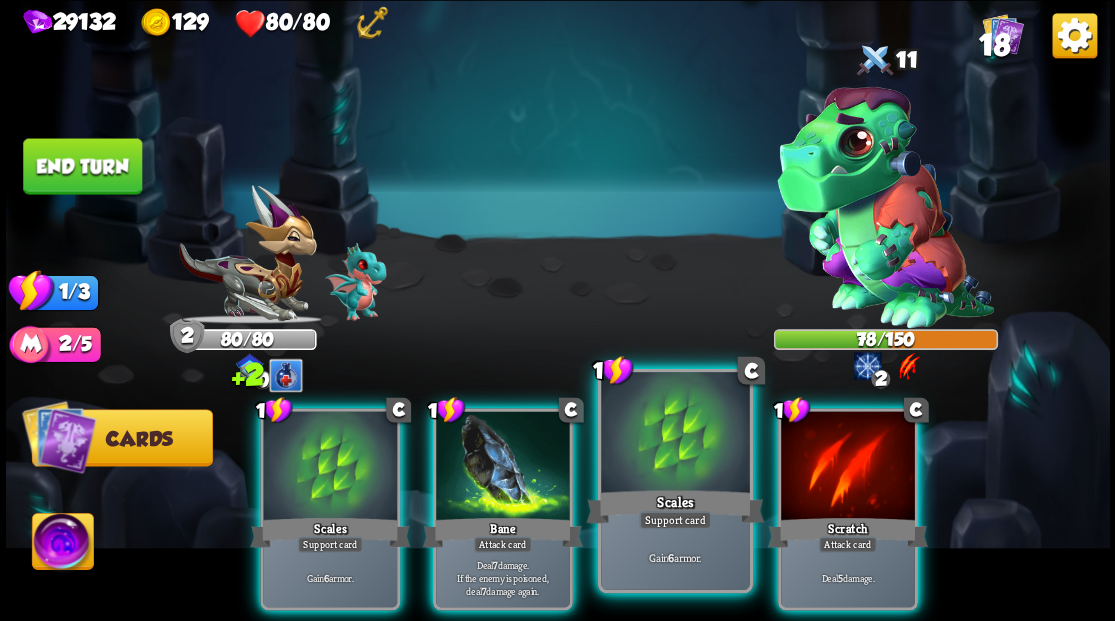 click at bounding box center [675, 434] 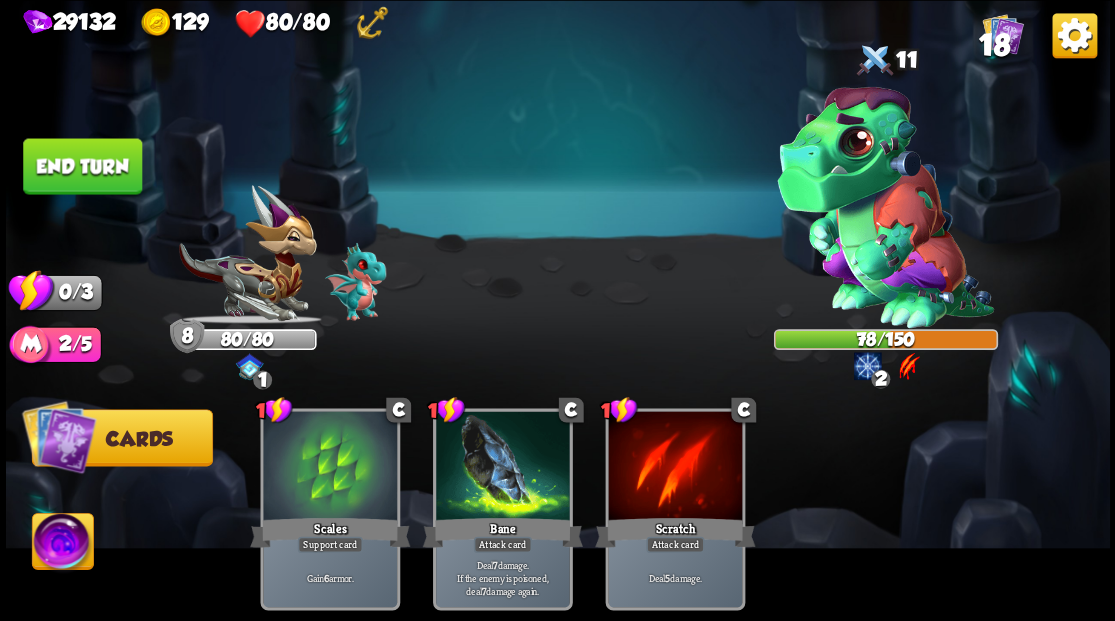 click on "End turn" at bounding box center [82, 166] 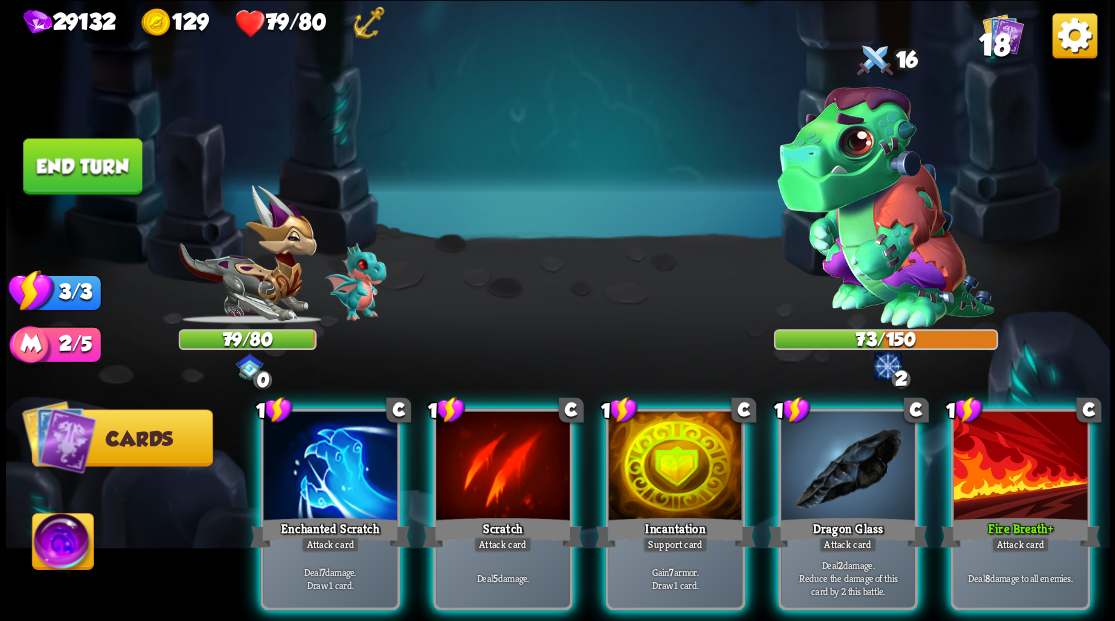 click on "Support card" at bounding box center (674, 544) 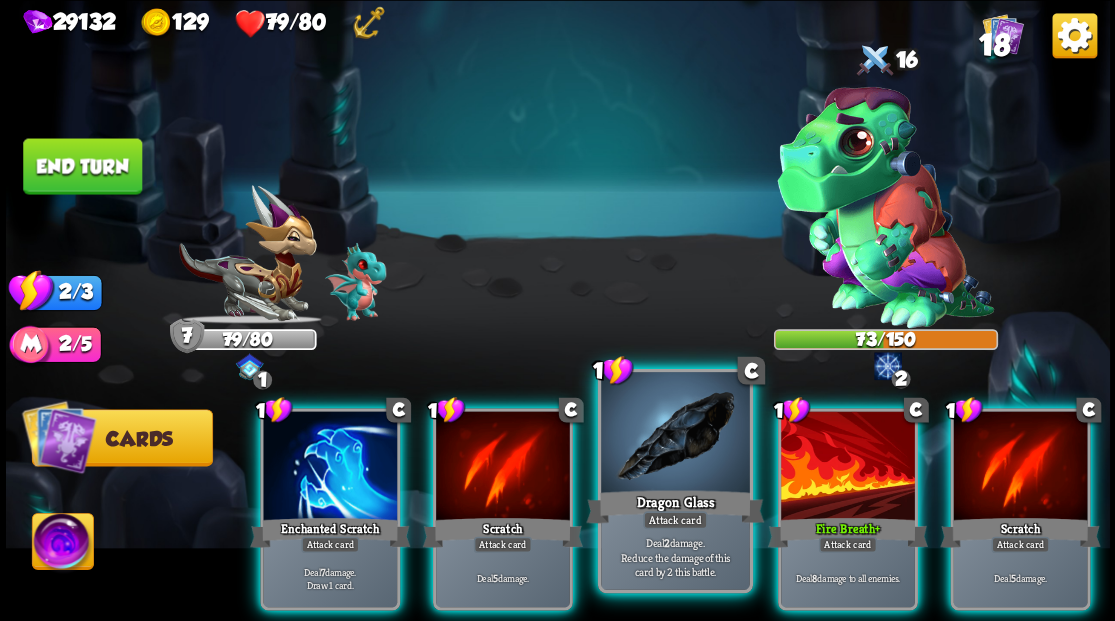 click at bounding box center (675, 434) 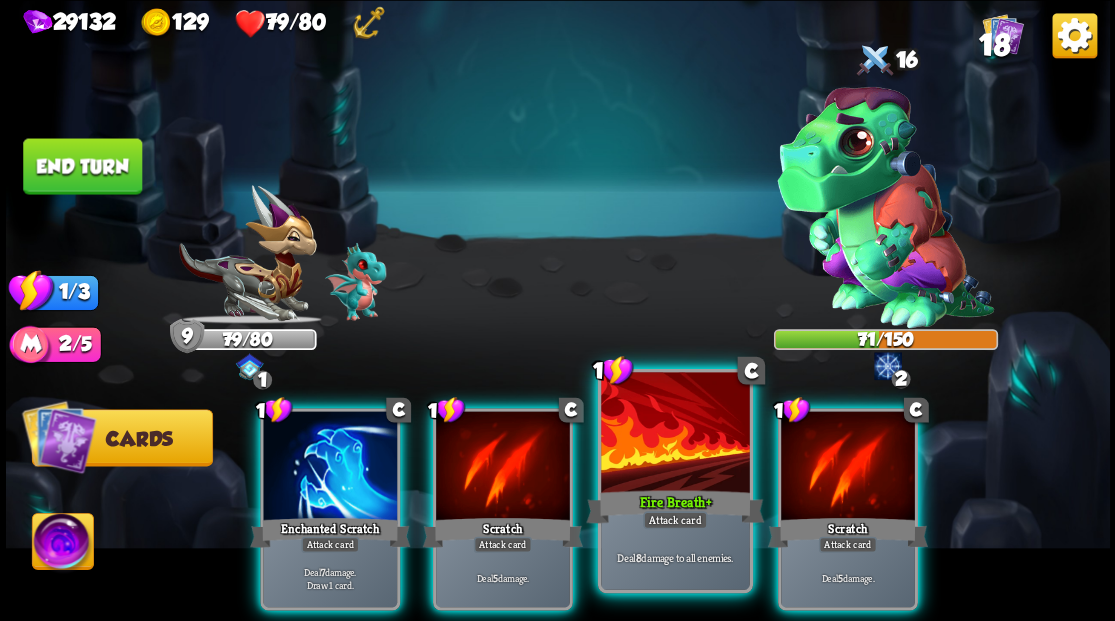 click at bounding box center (675, 434) 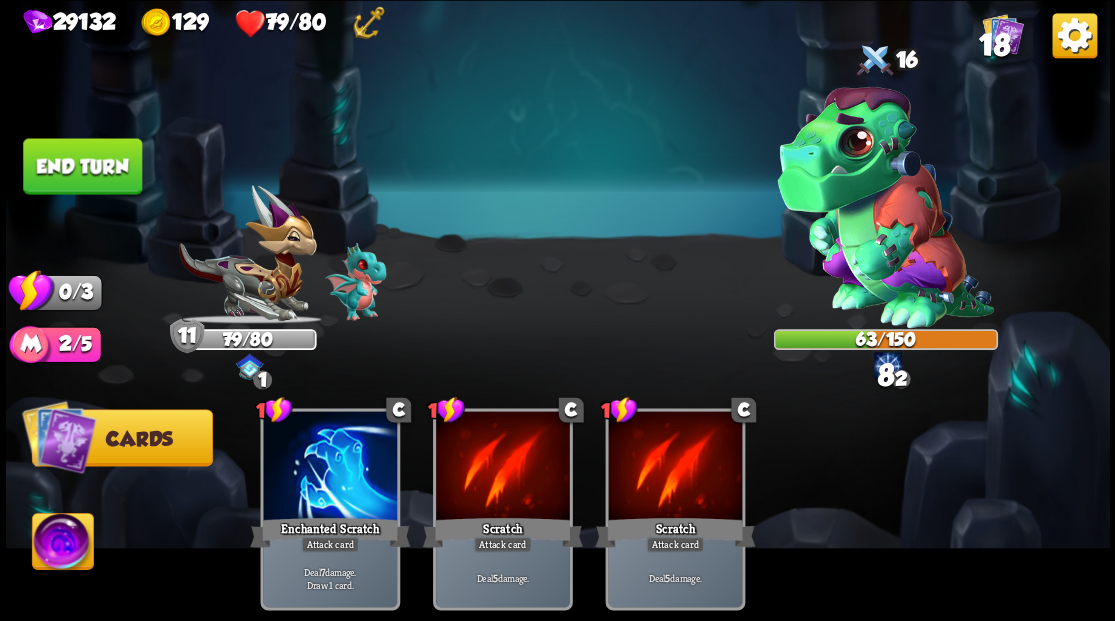 click on "End turn" at bounding box center (82, 166) 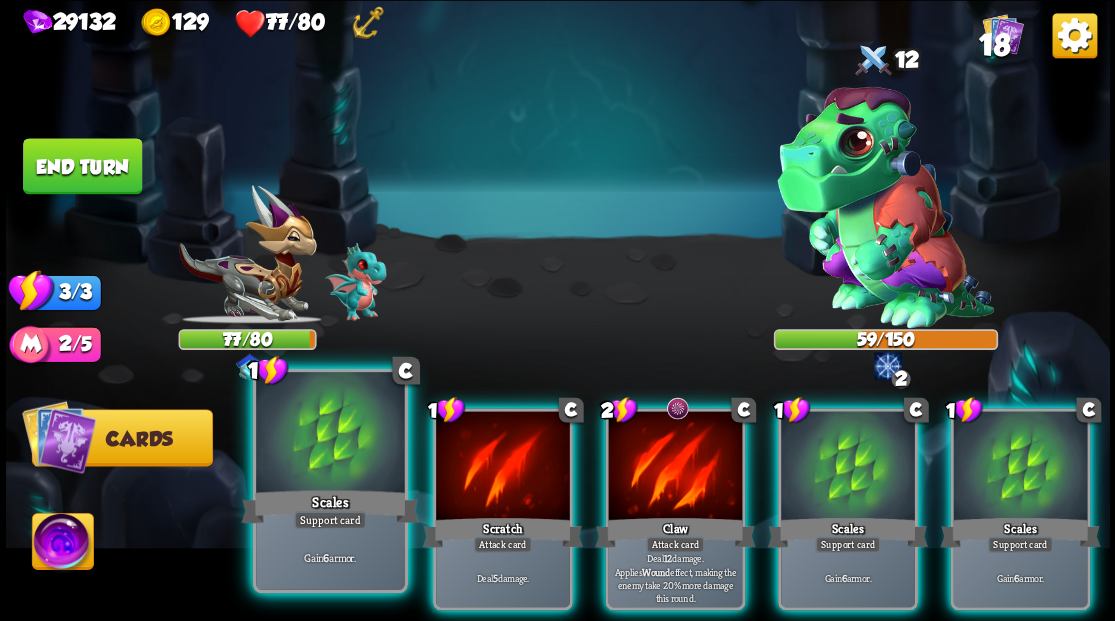 click at bounding box center (330, 434) 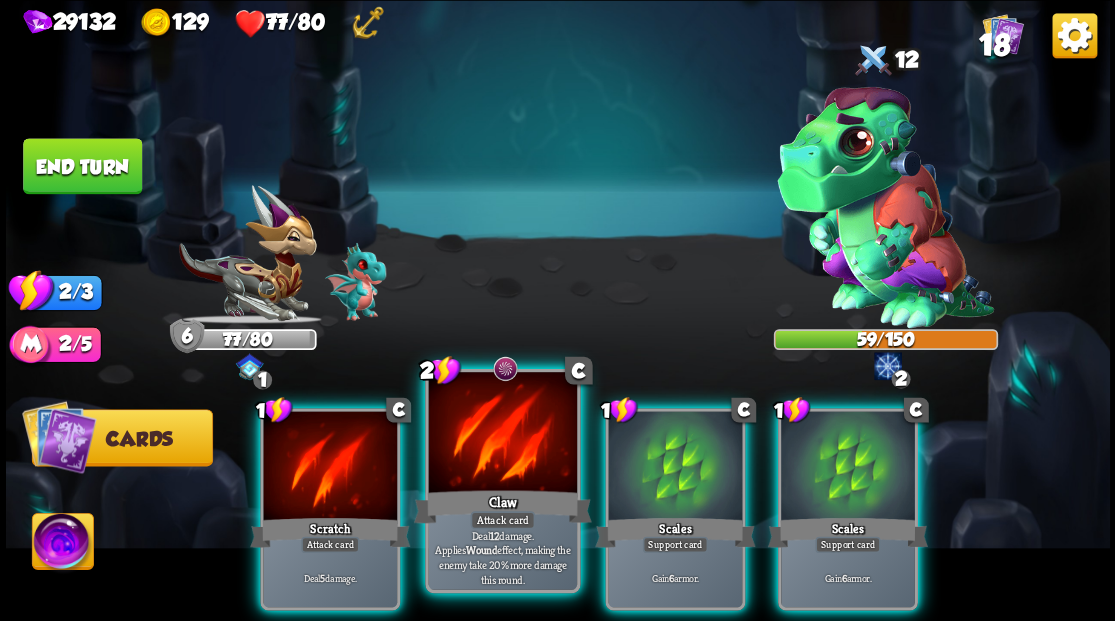 click at bounding box center (502, 434) 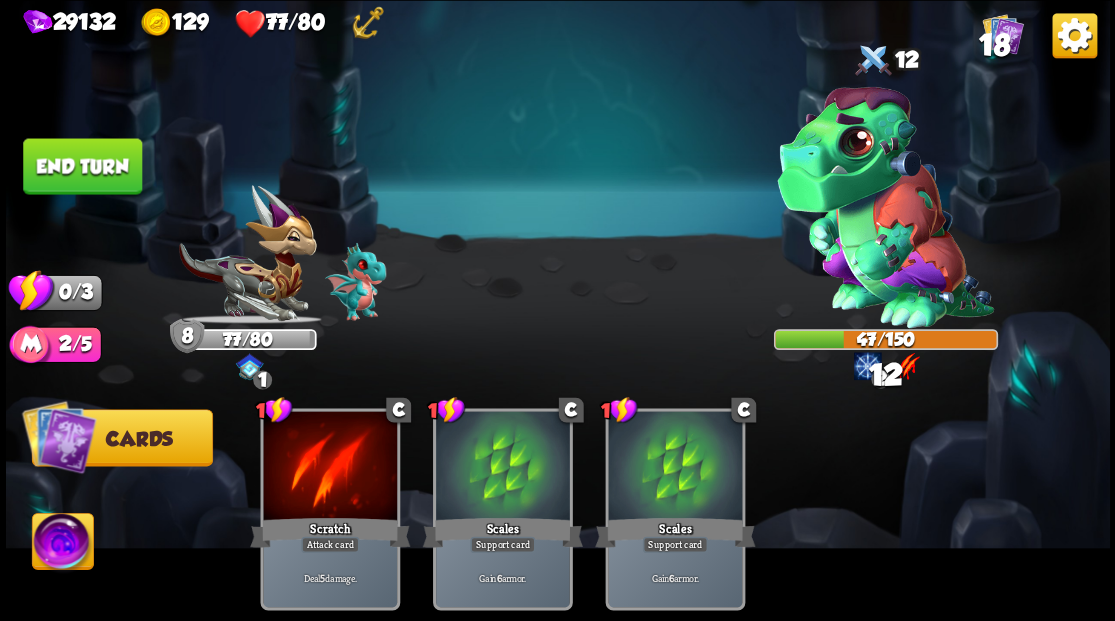 click on "End turn" at bounding box center [82, 166] 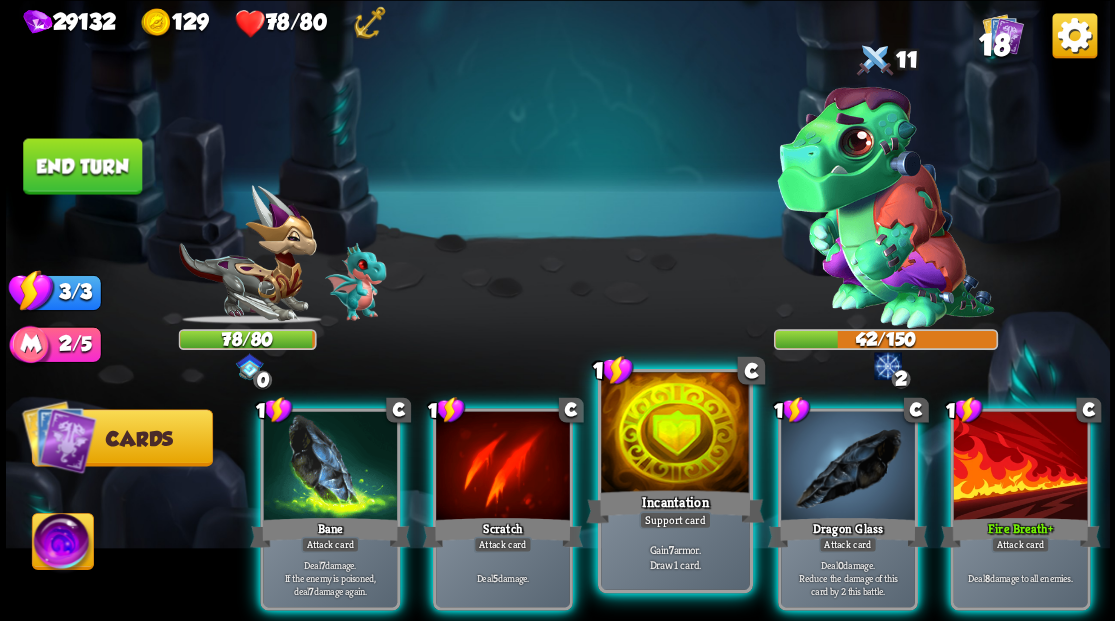 click at bounding box center (675, 434) 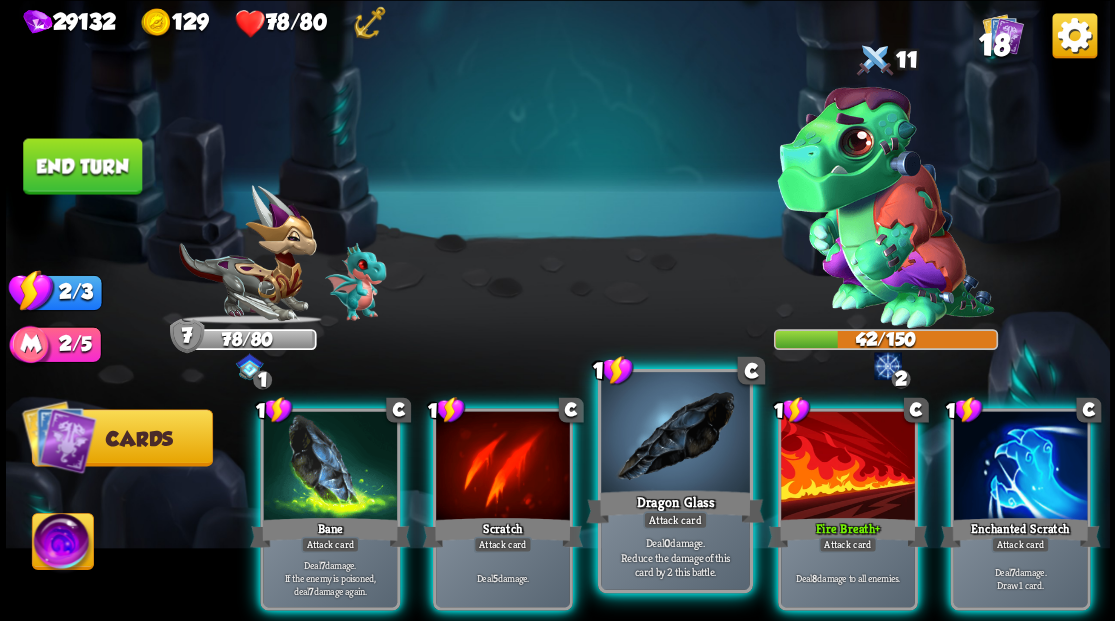 click at bounding box center (675, 434) 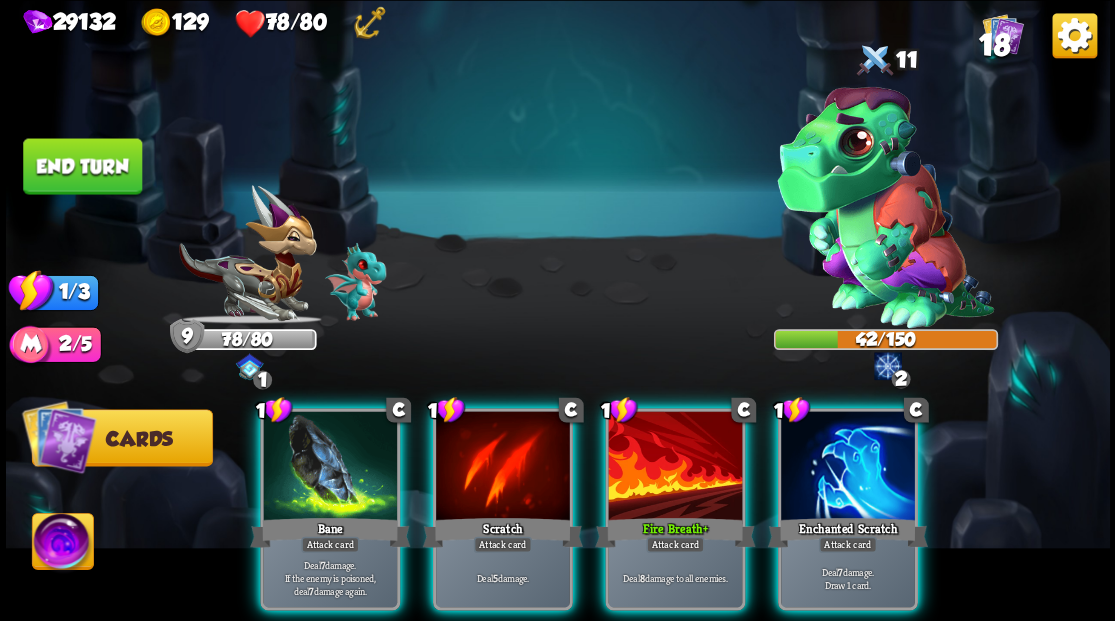 click at bounding box center (675, 467) 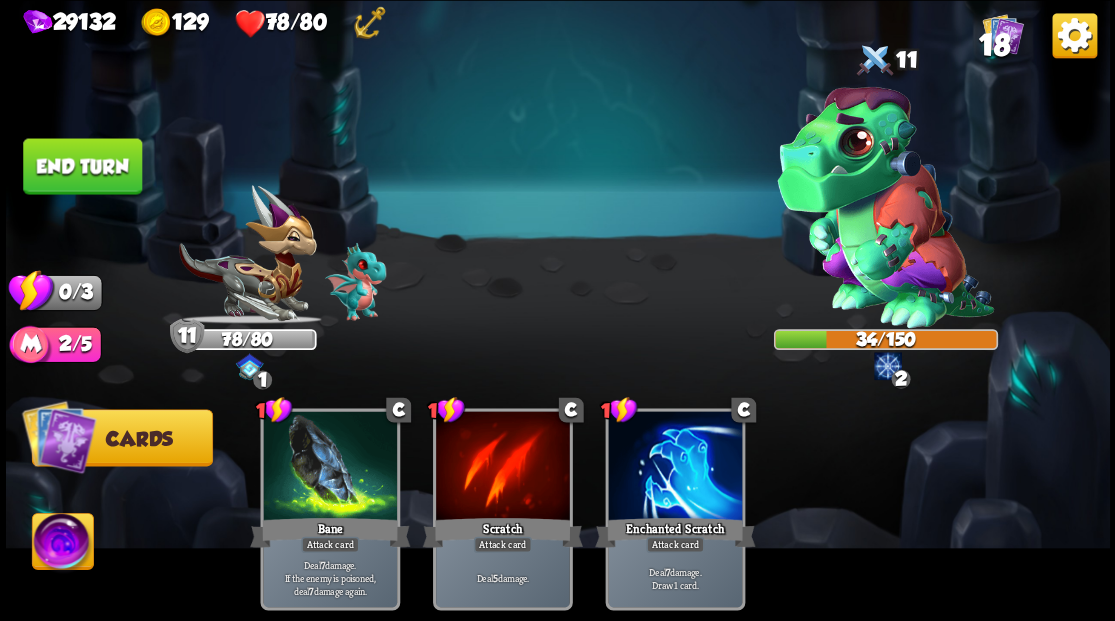 click on "End turn" at bounding box center (82, 166) 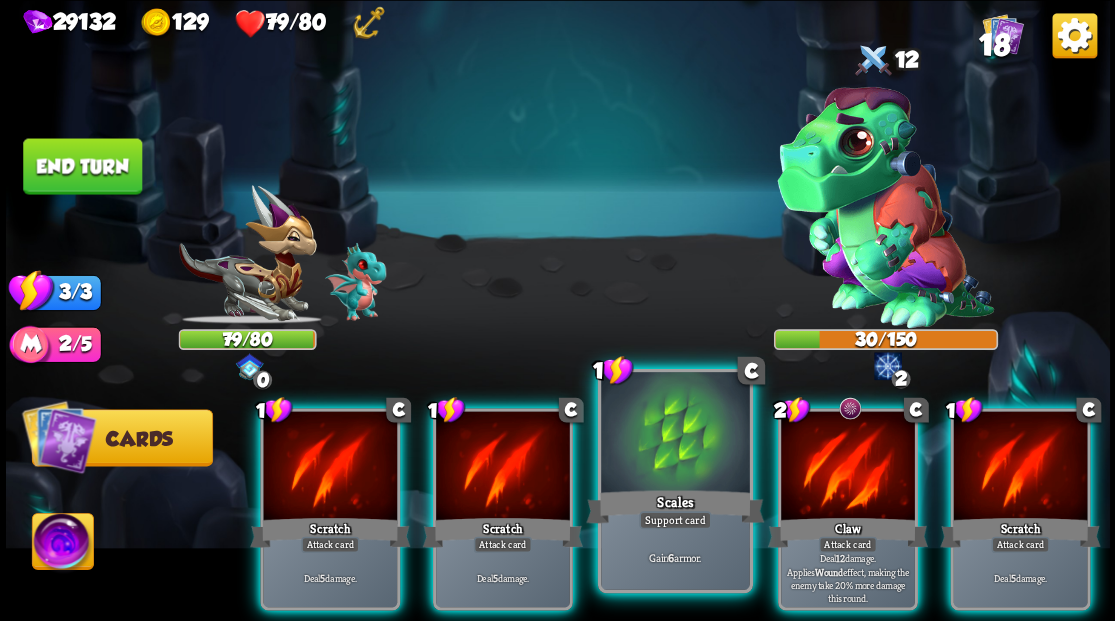 click at bounding box center [675, 434] 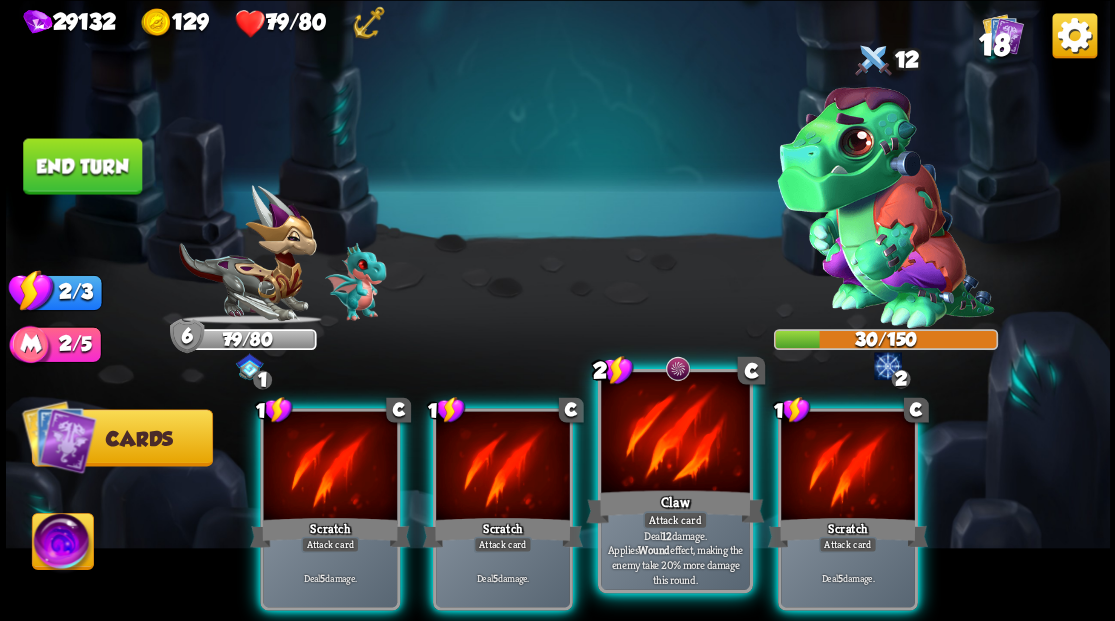 click at bounding box center (675, 434) 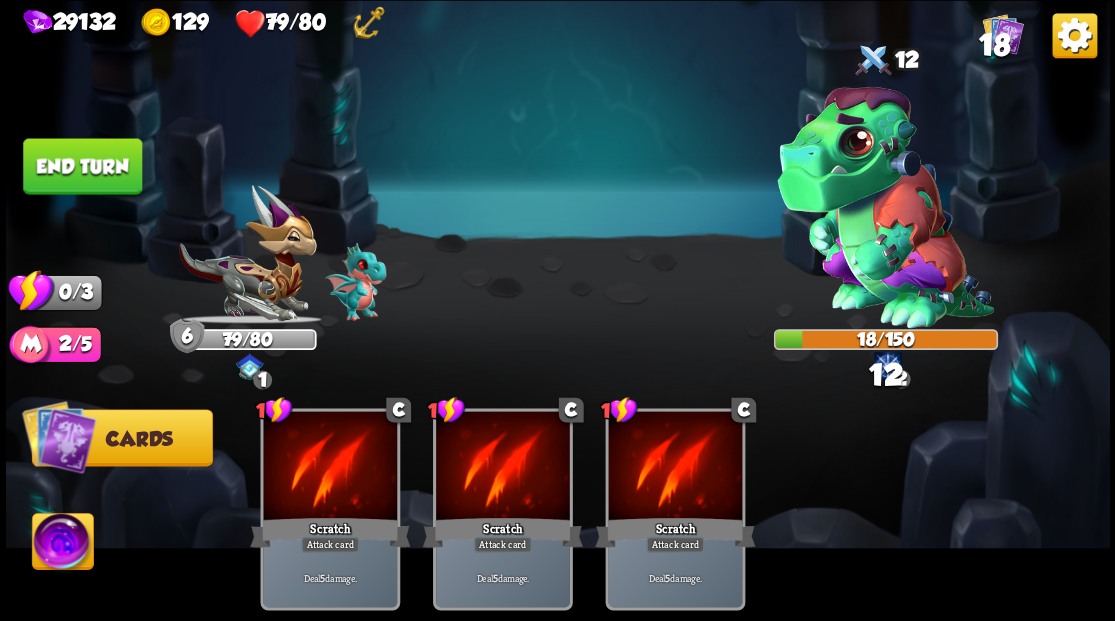 drag, startPoint x: 69, startPoint y: 199, endPoint x: 66, endPoint y: 184, distance: 15.297058 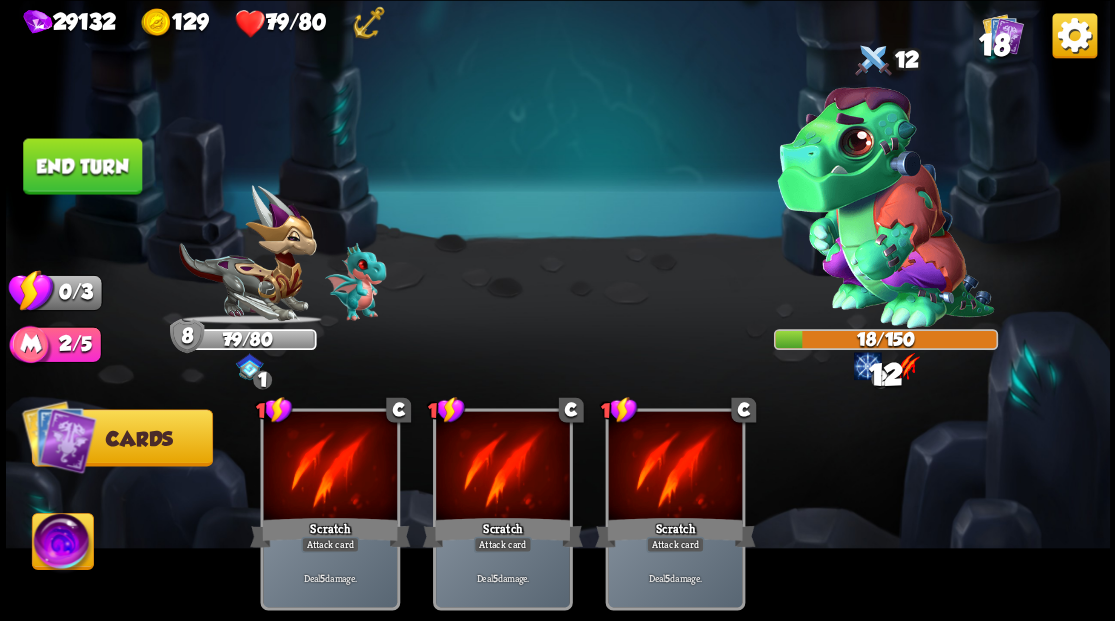 click on "End turn" at bounding box center [82, 166] 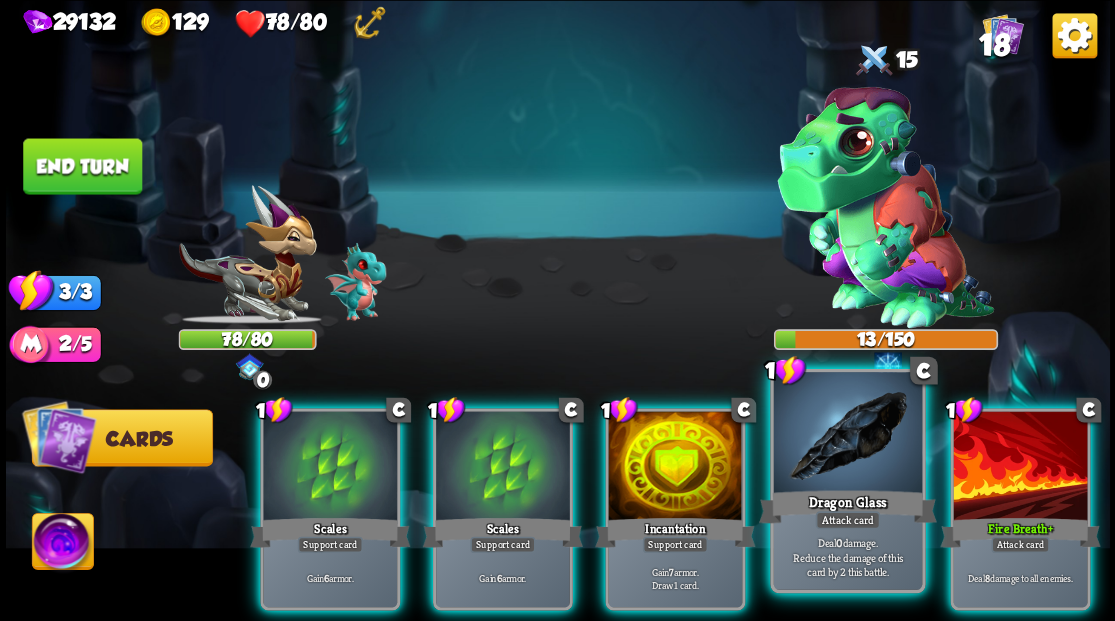 click at bounding box center [847, 434] 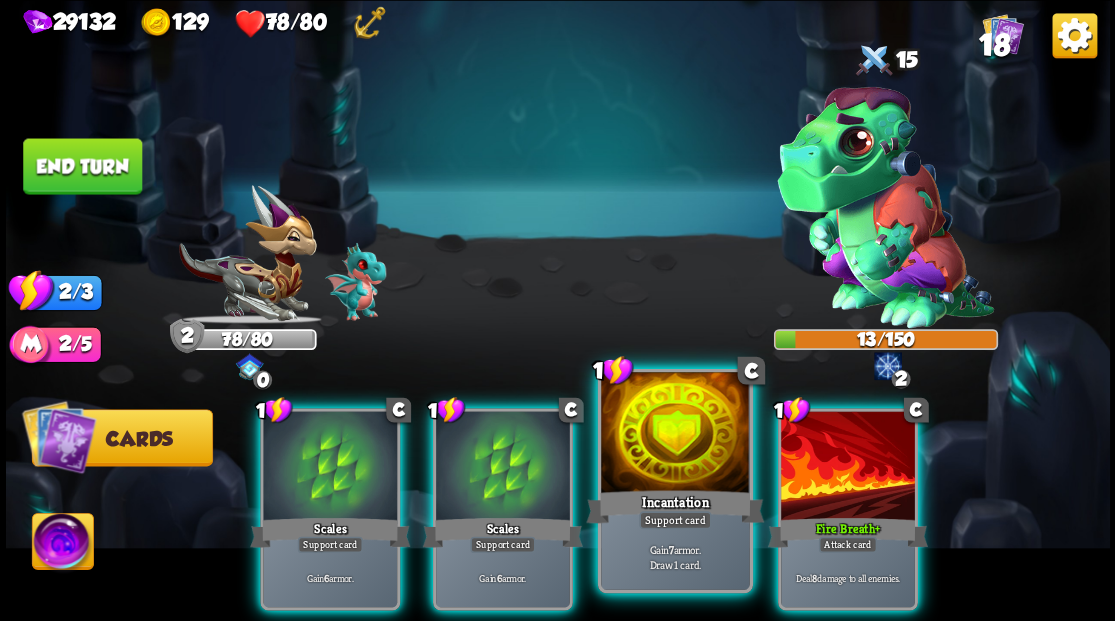 click at bounding box center (675, 434) 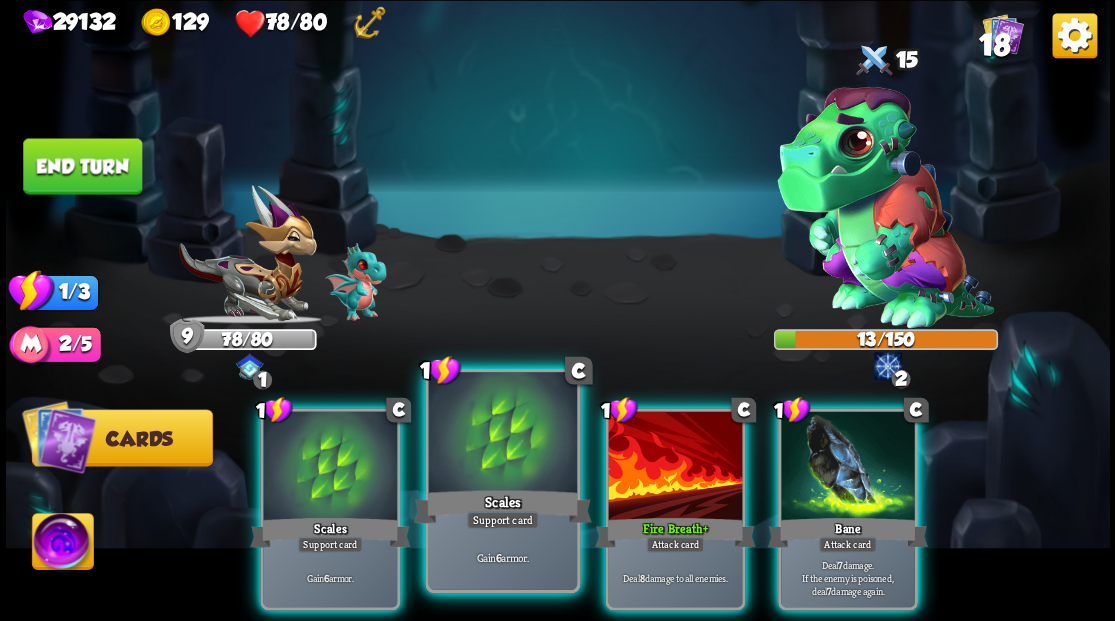 click at bounding box center [502, 434] 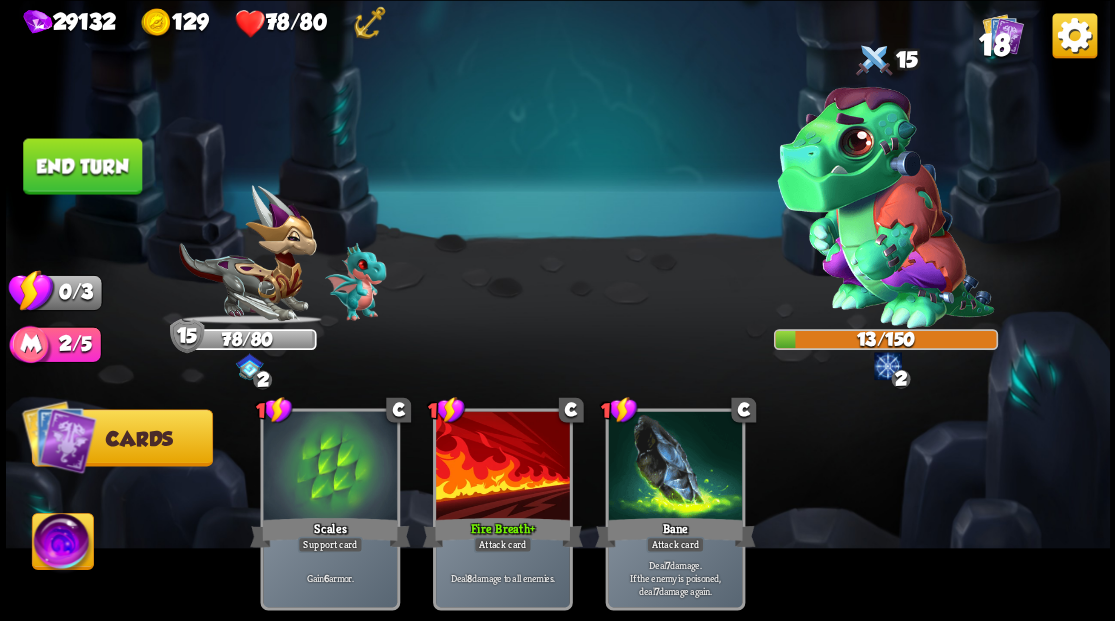 click on "End turn" at bounding box center (82, 166) 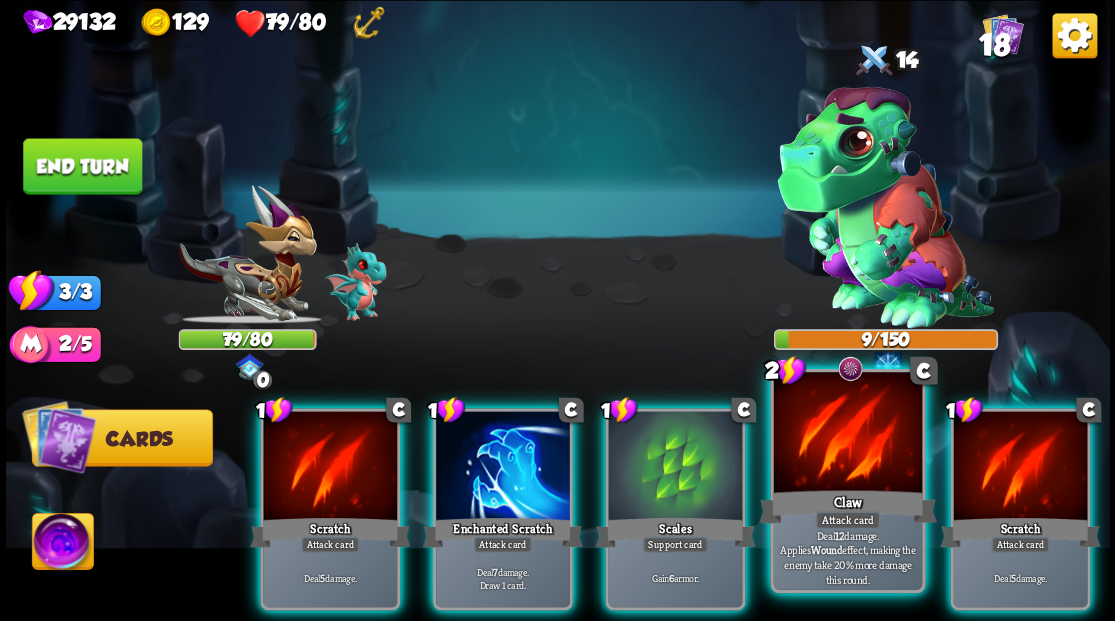 click at bounding box center (847, 434) 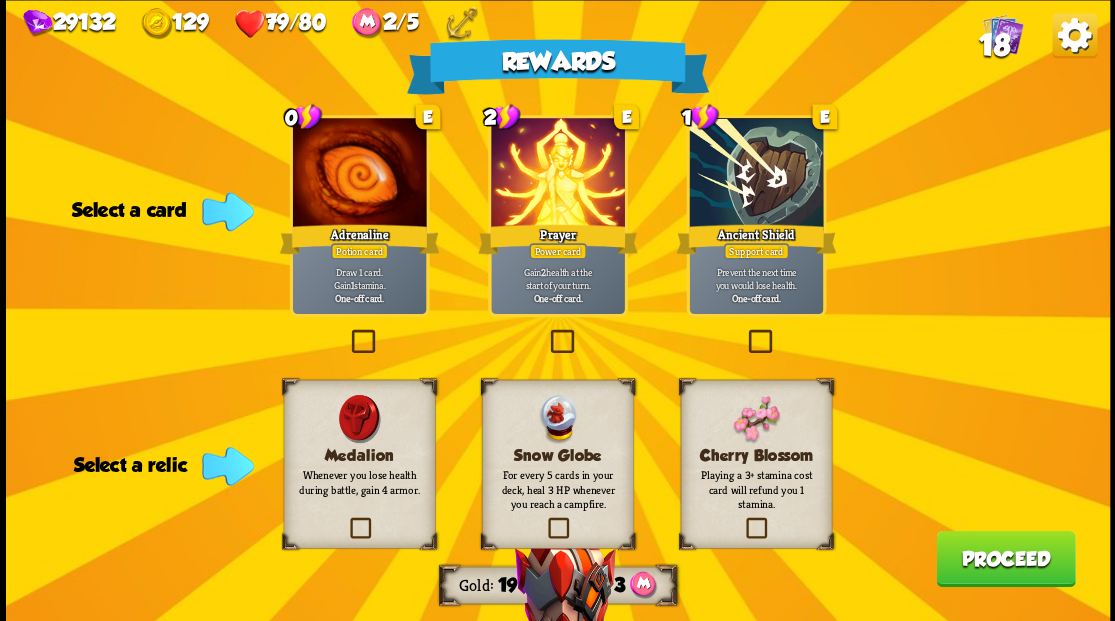 click at bounding box center (347, 332) 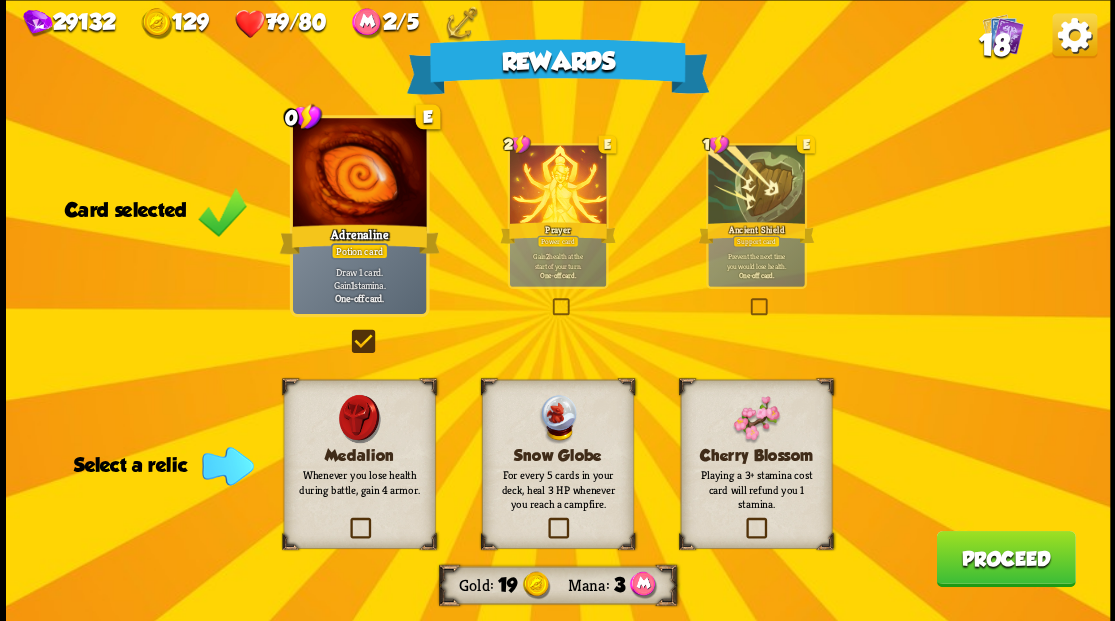 click at bounding box center (756, 185) 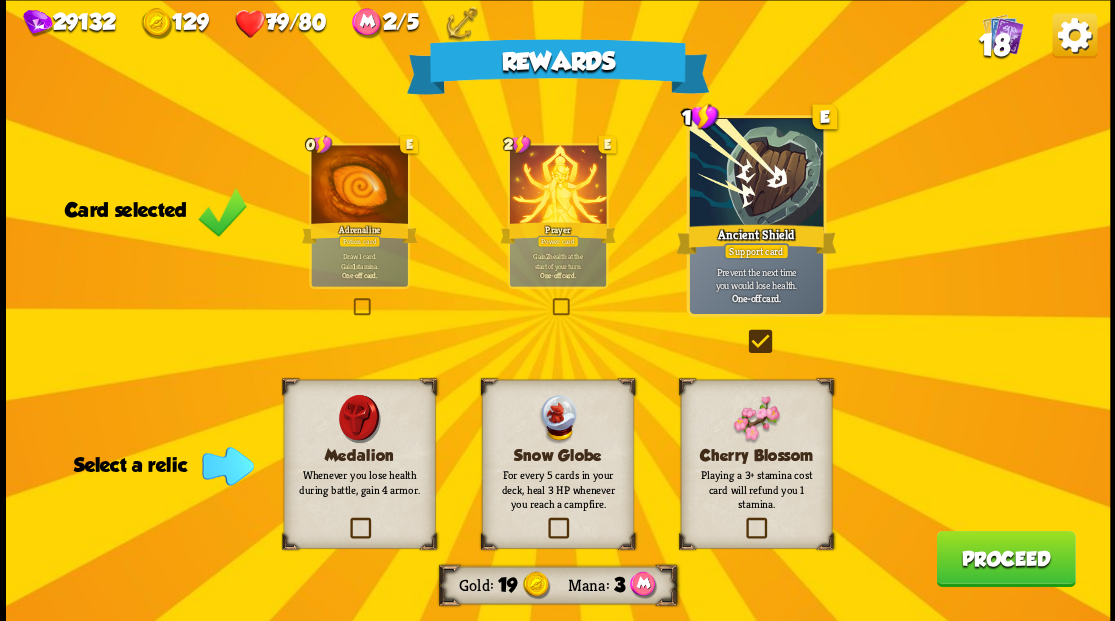 click at bounding box center [351, 300] 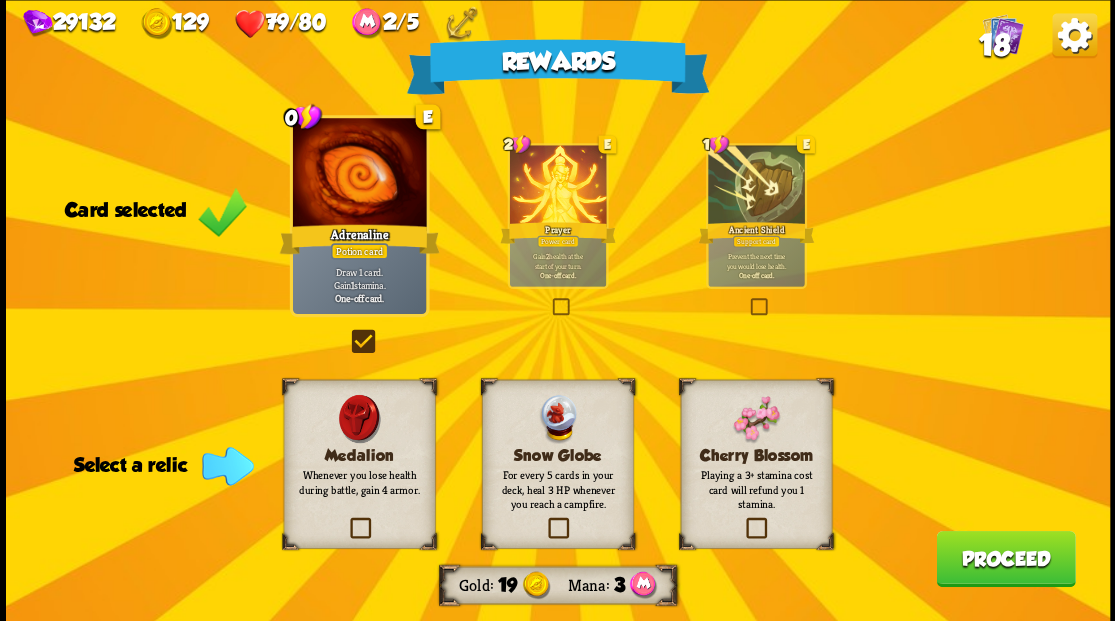 click at bounding box center [346, 520] 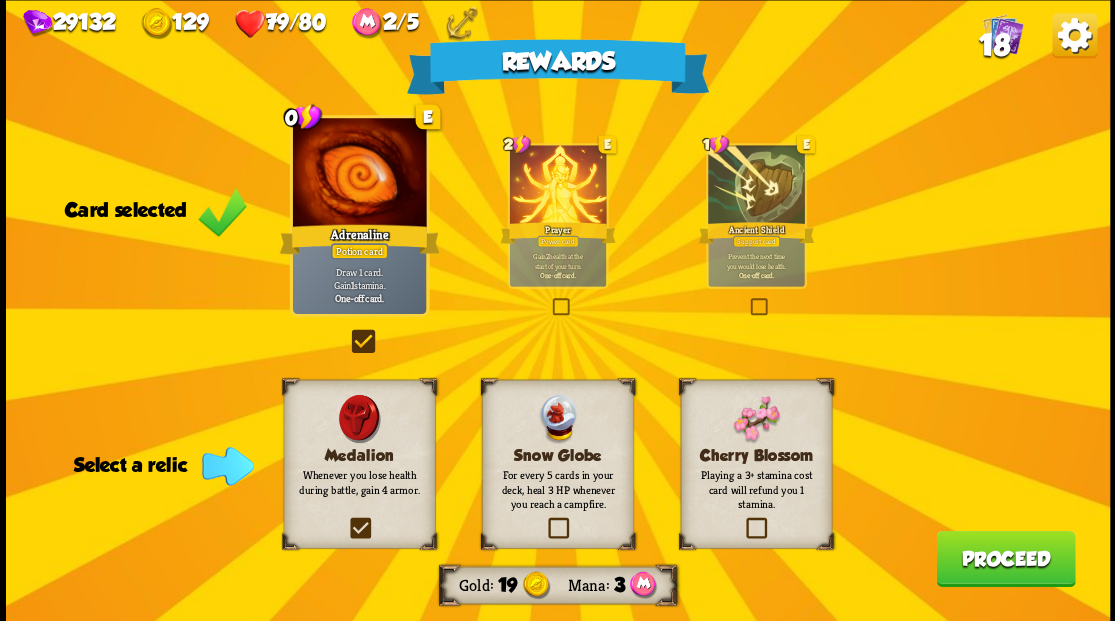click at bounding box center (0, 0) 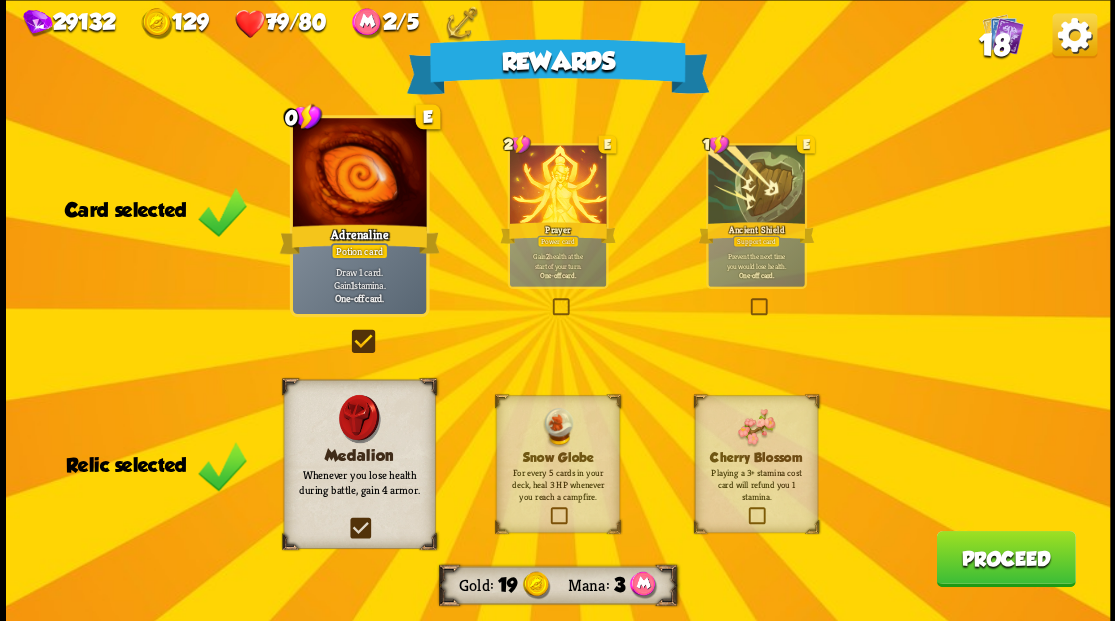 click on "Proceed" at bounding box center (1005, 558) 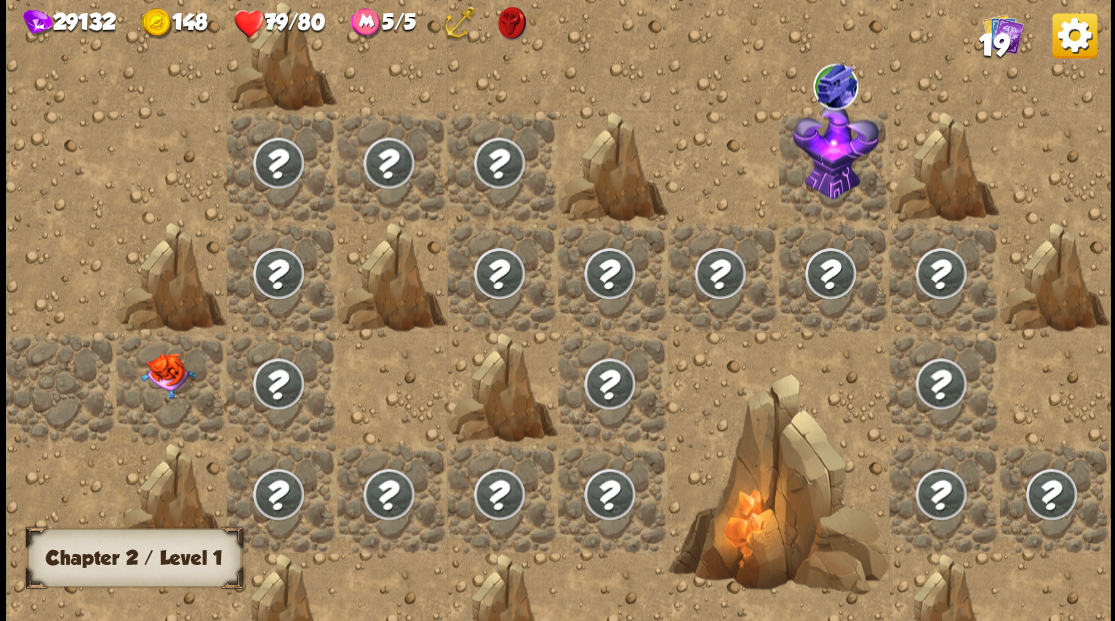 click at bounding box center (171, 386) 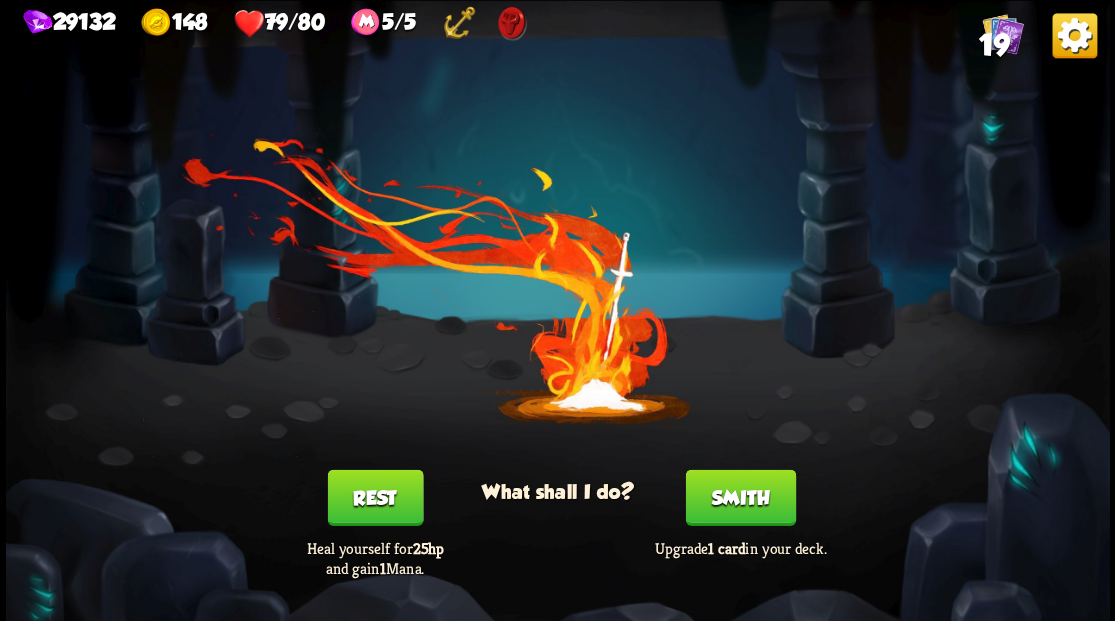 click on "Smith" at bounding box center [740, 497] 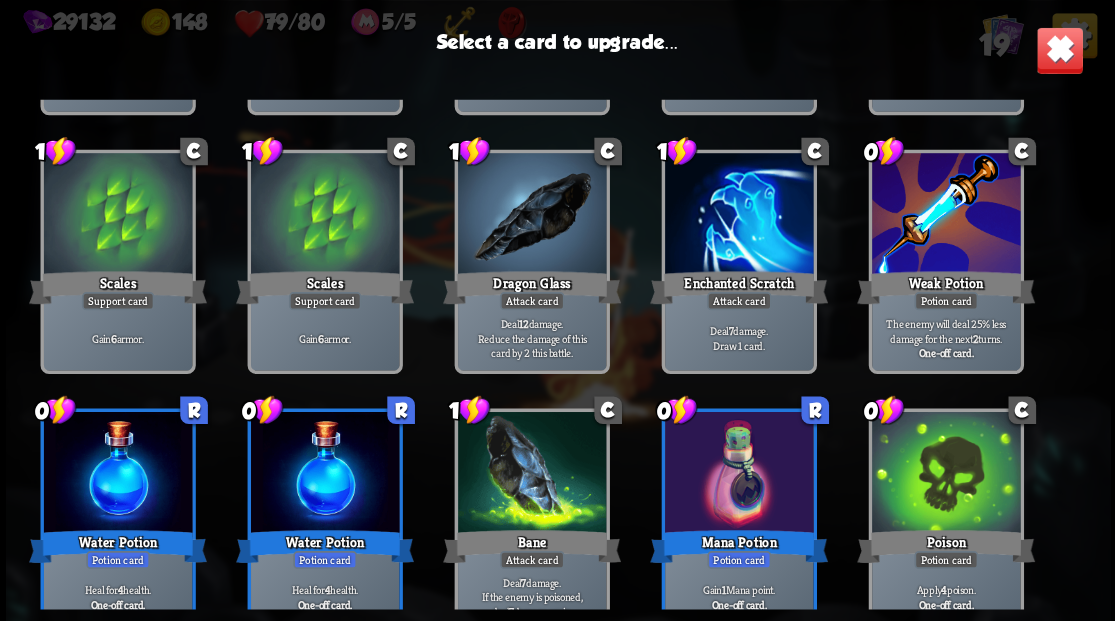 scroll, scrollTop: 333, scrollLeft: 0, axis: vertical 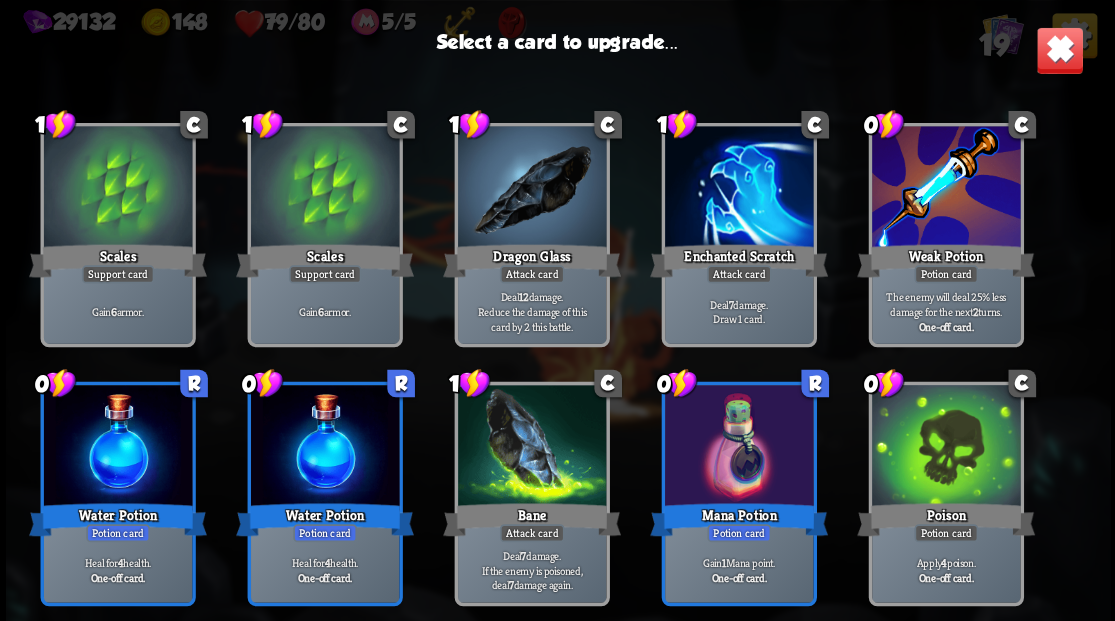 click at bounding box center [738, 188] 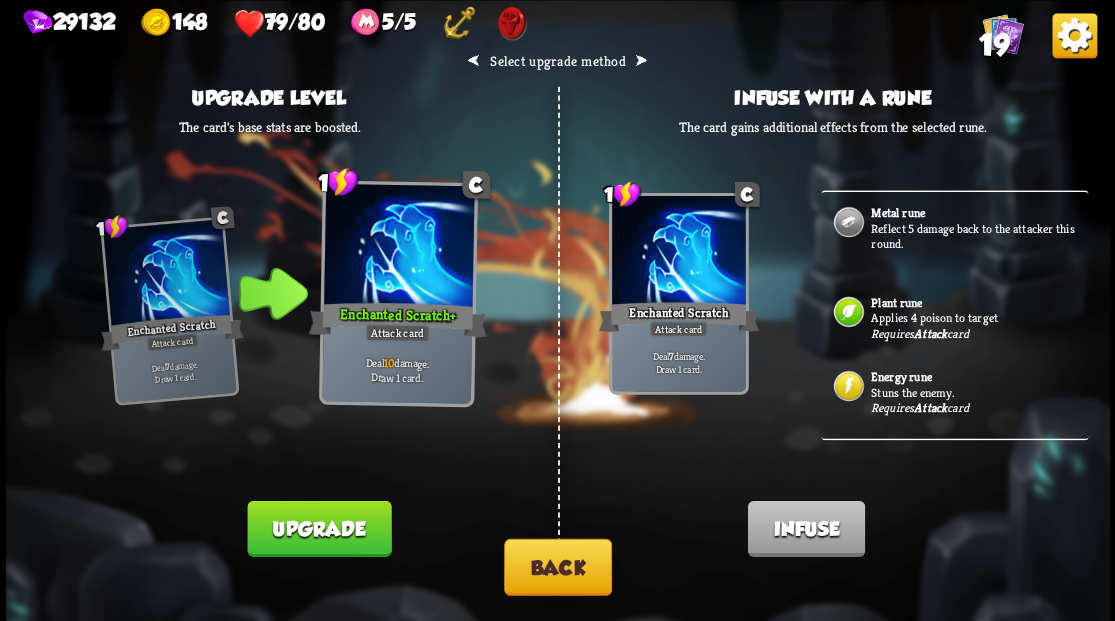 click on "Reflect 5 damage back to the attacker this round." at bounding box center (977, 235) 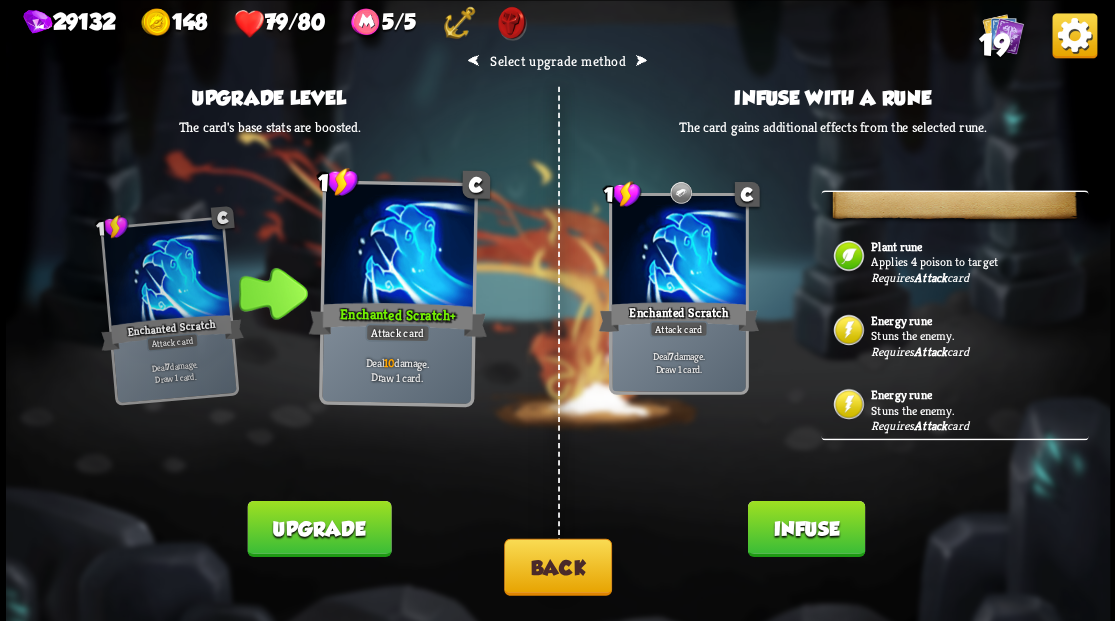scroll, scrollTop: 70, scrollLeft: 0, axis: vertical 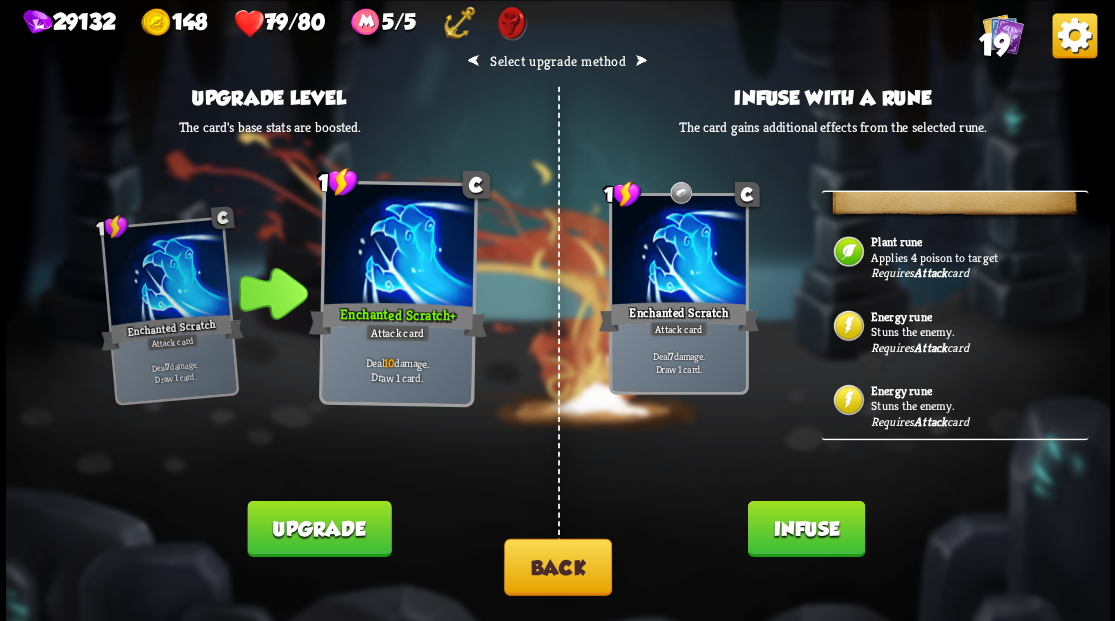 click on "Infuse" at bounding box center [805, 528] 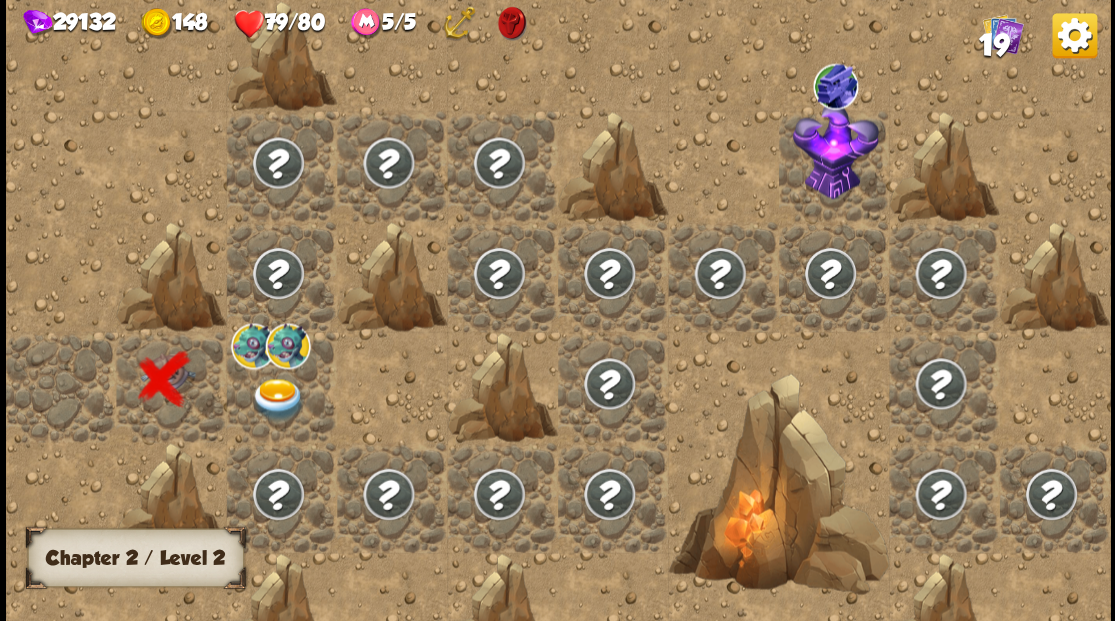 click at bounding box center (281, 386) 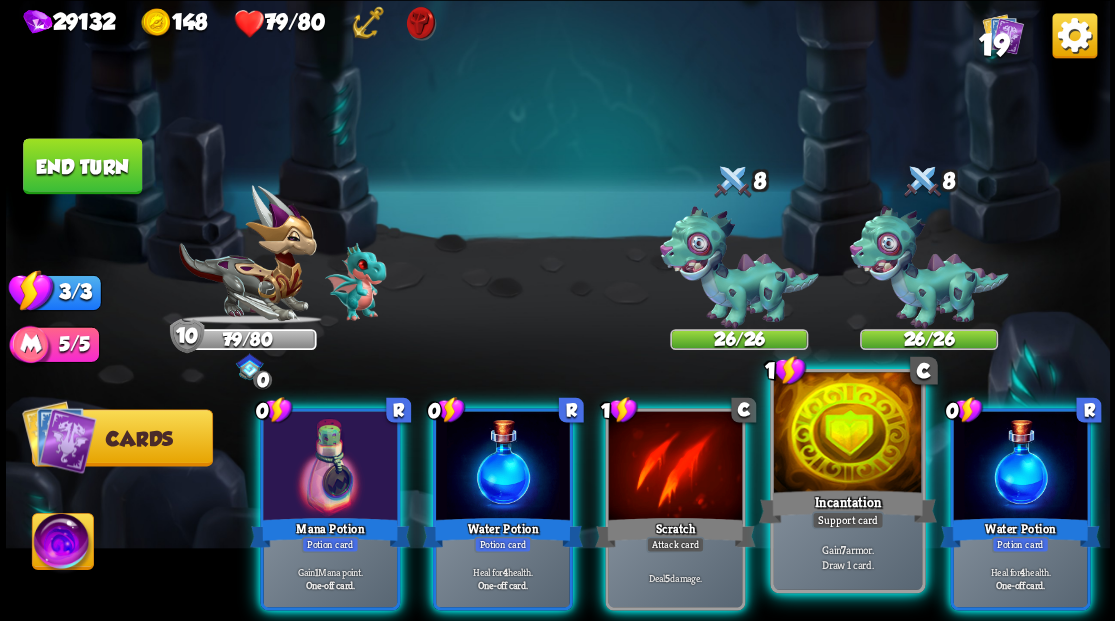 click at bounding box center [847, 434] 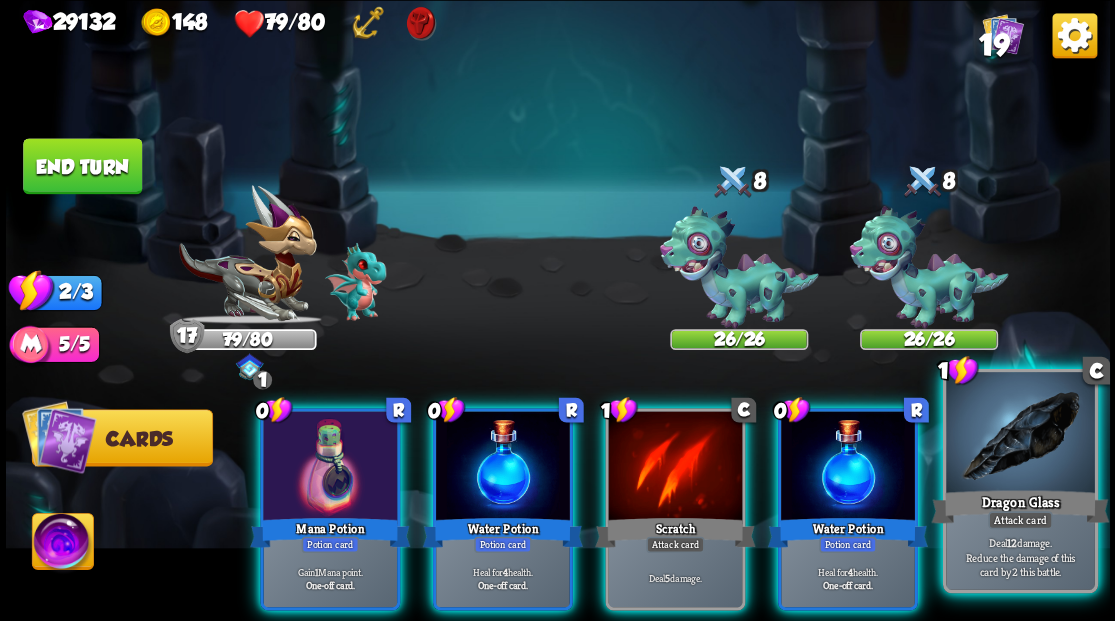 click at bounding box center [1020, 434] 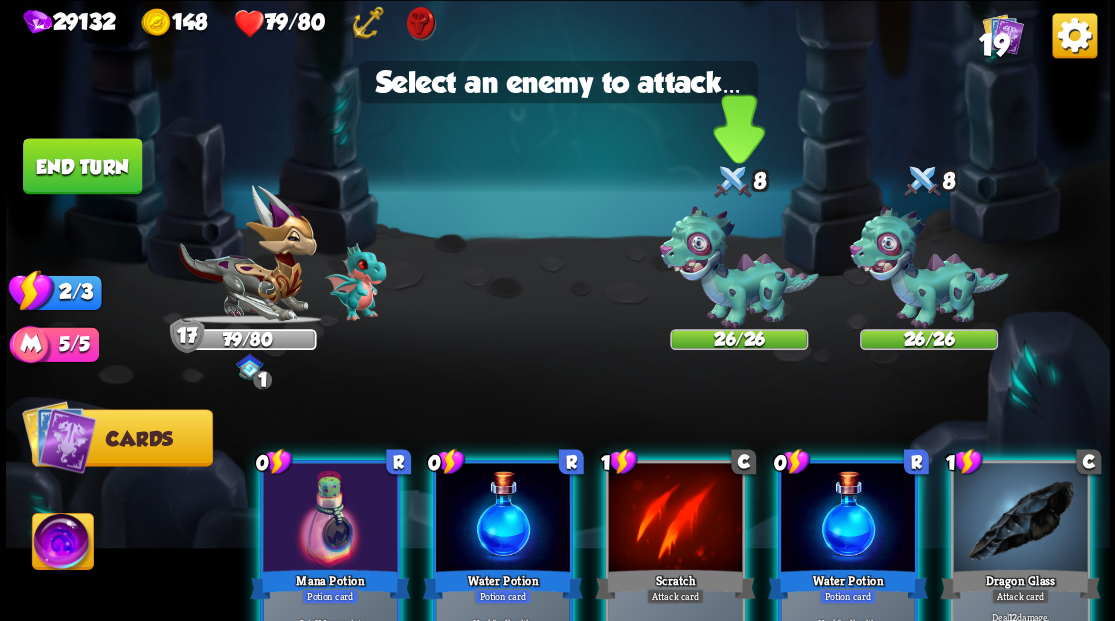 click at bounding box center (738, 267) 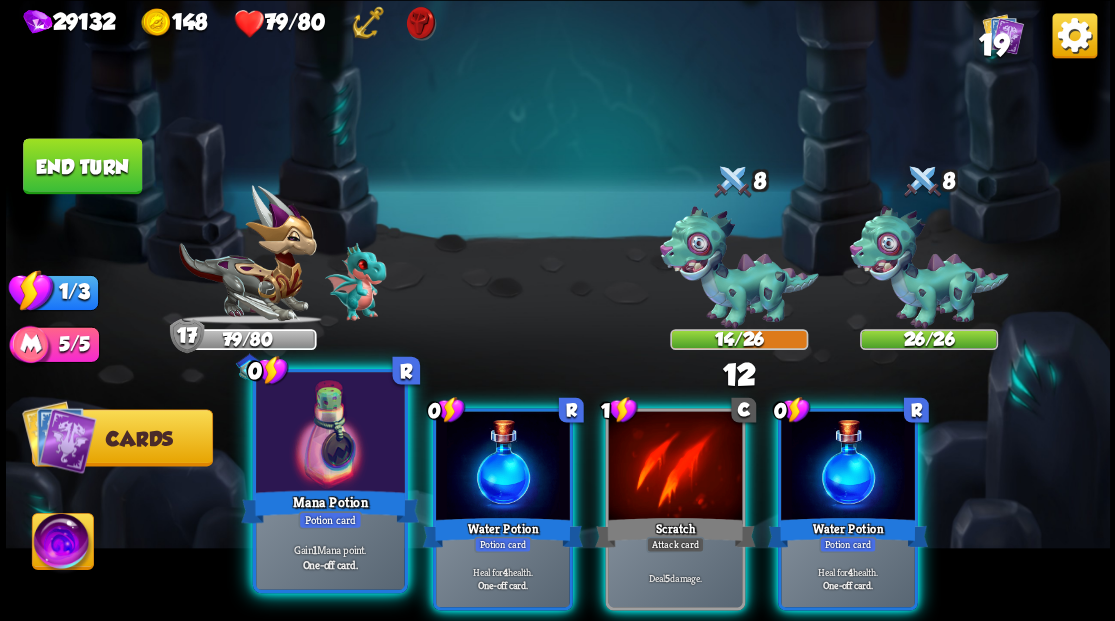 click at bounding box center (330, 434) 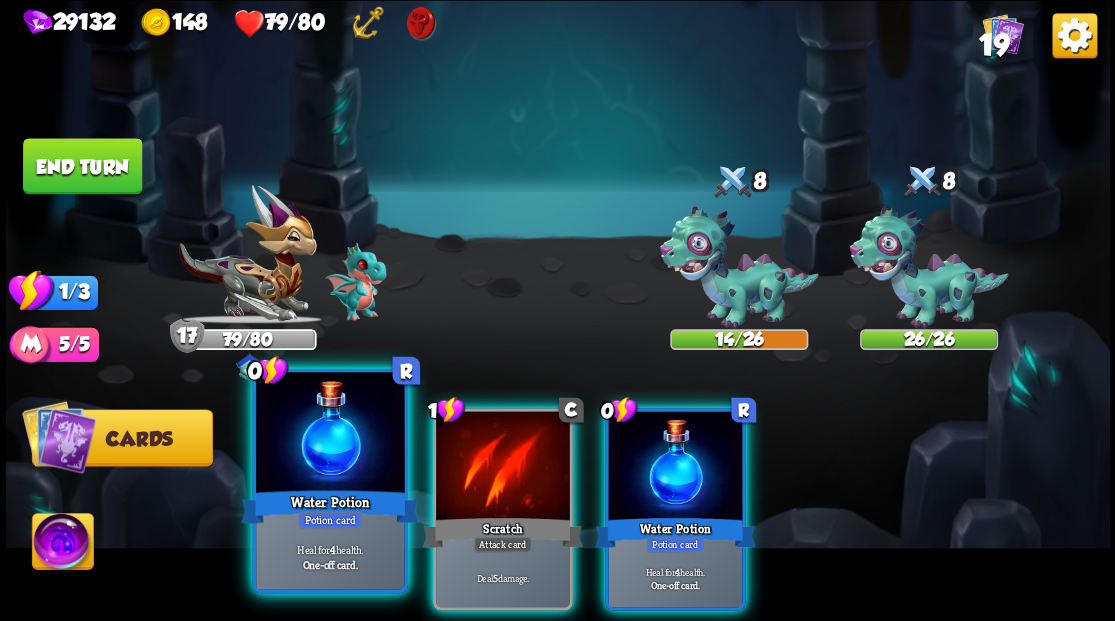 click at bounding box center (330, 434) 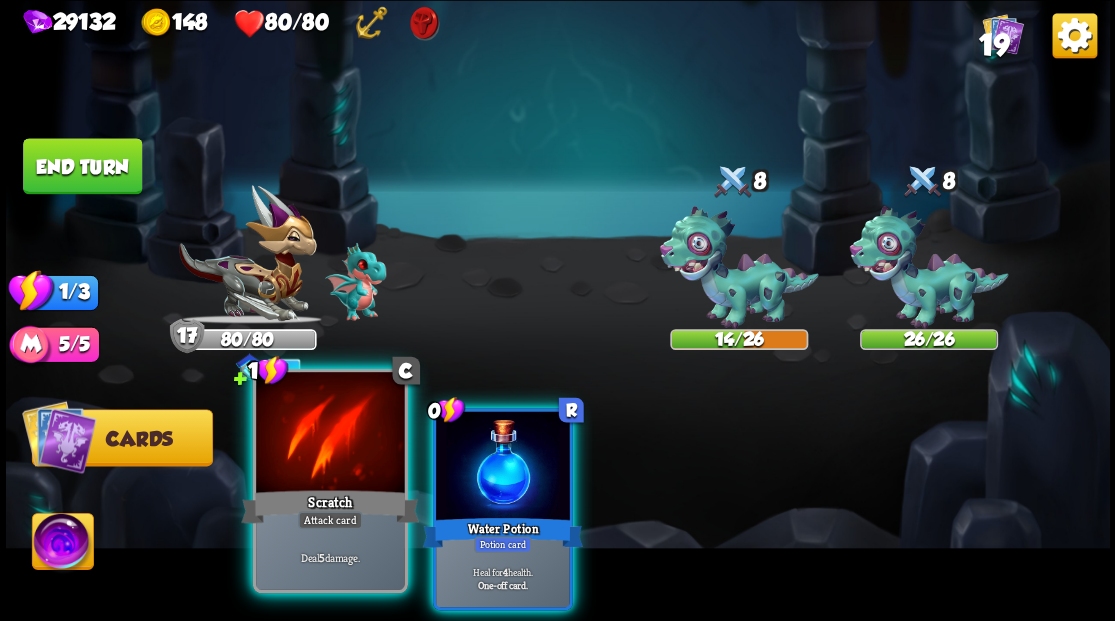 click at bounding box center (330, 434) 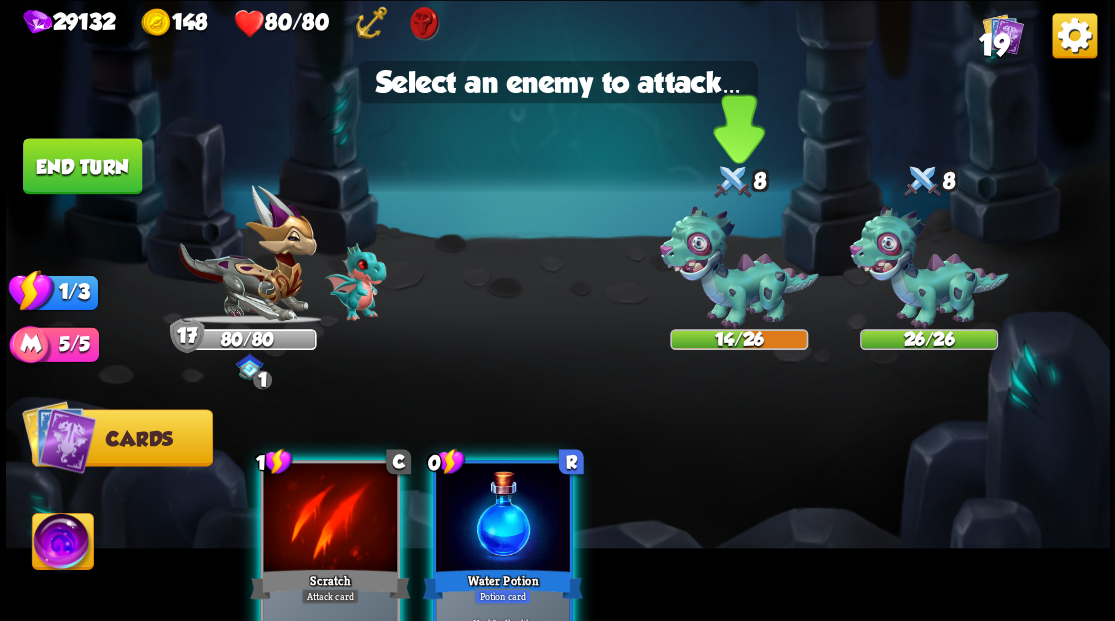 click at bounding box center [738, 267] 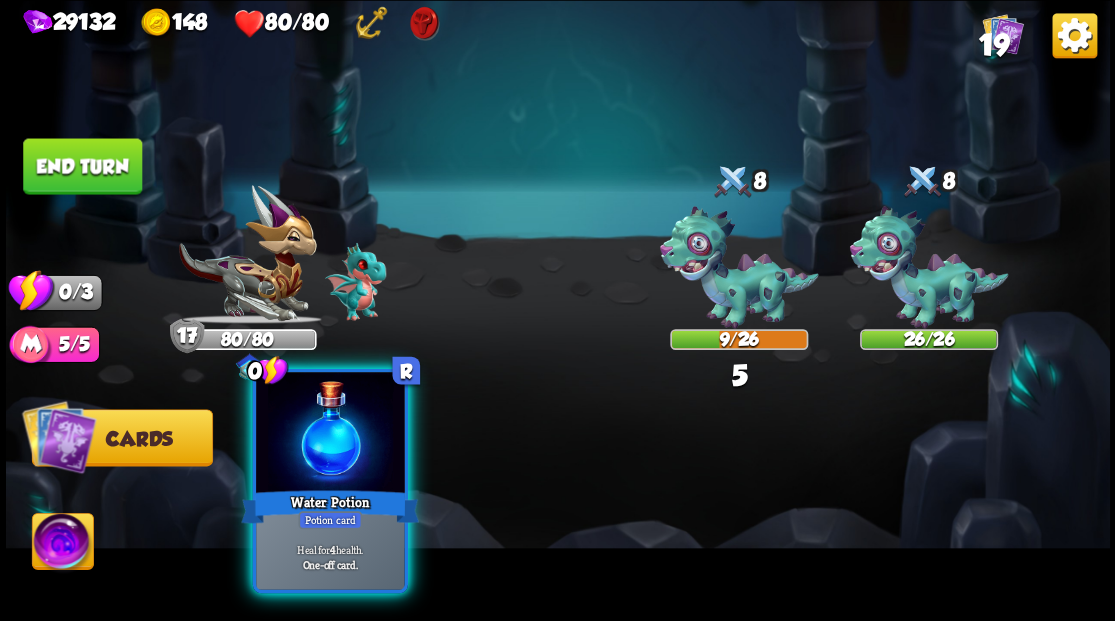 click at bounding box center [330, 434] 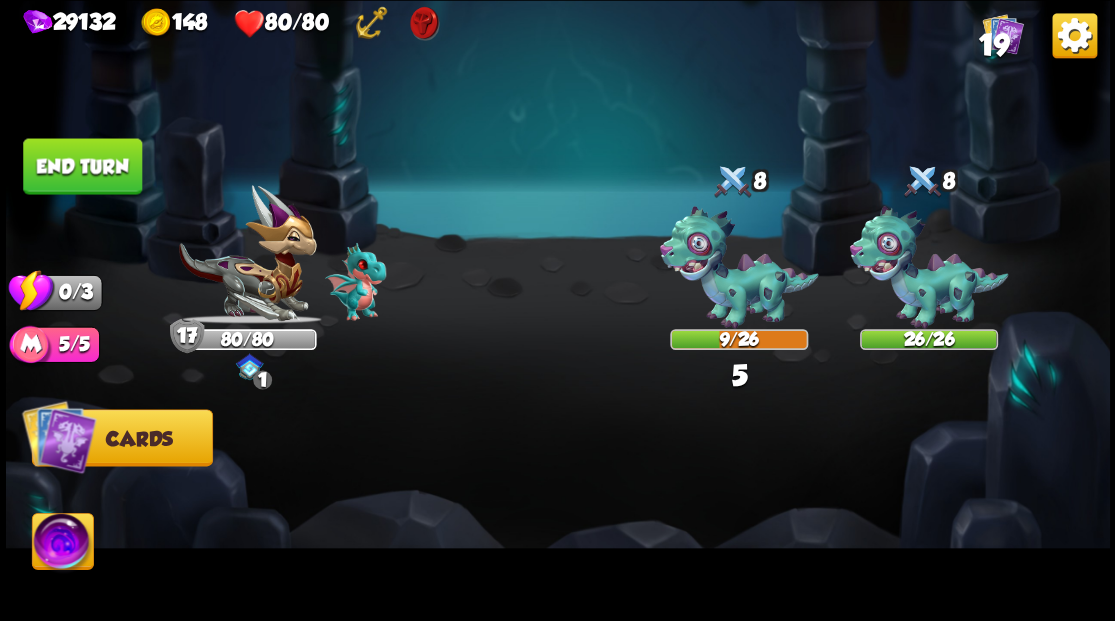 click on "End turn" at bounding box center [82, 166] 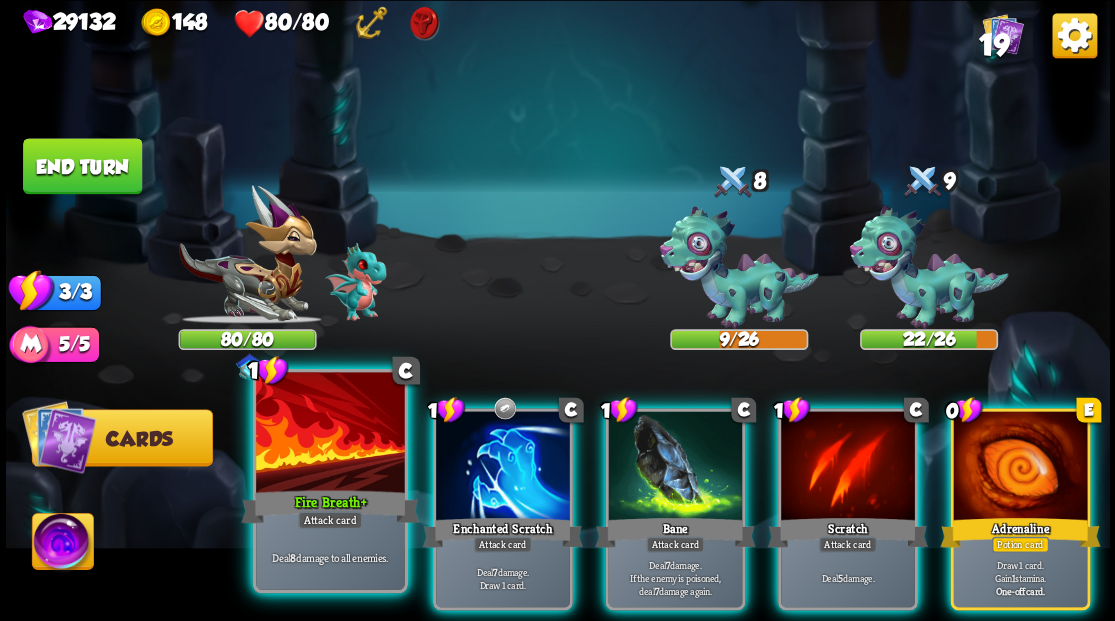 click at bounding box center (330, 434) 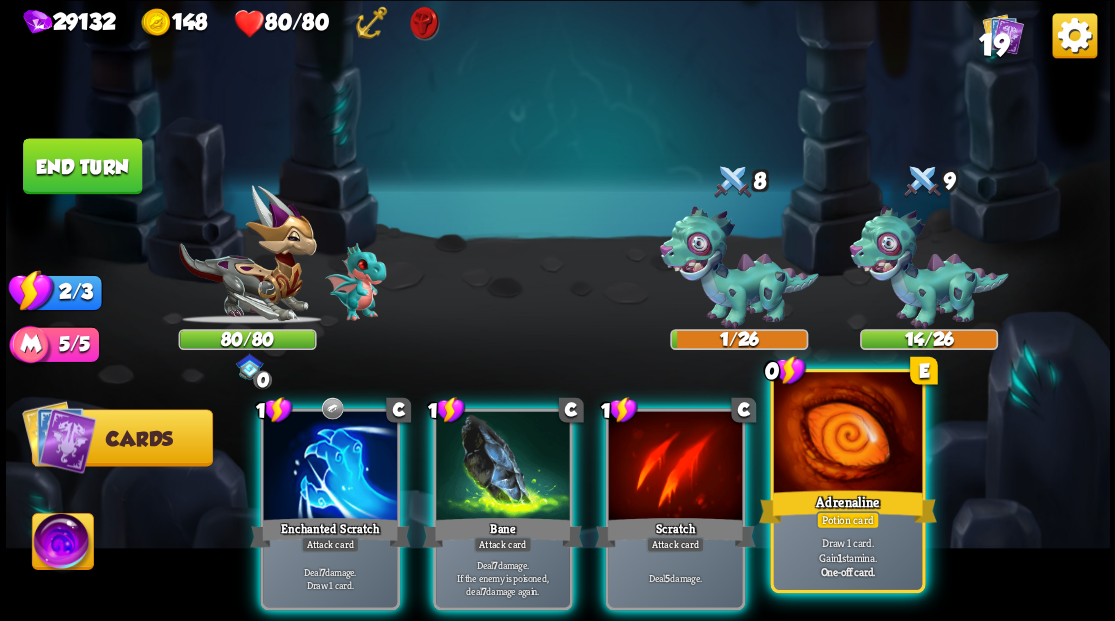 click at bounding box center (847, 434) 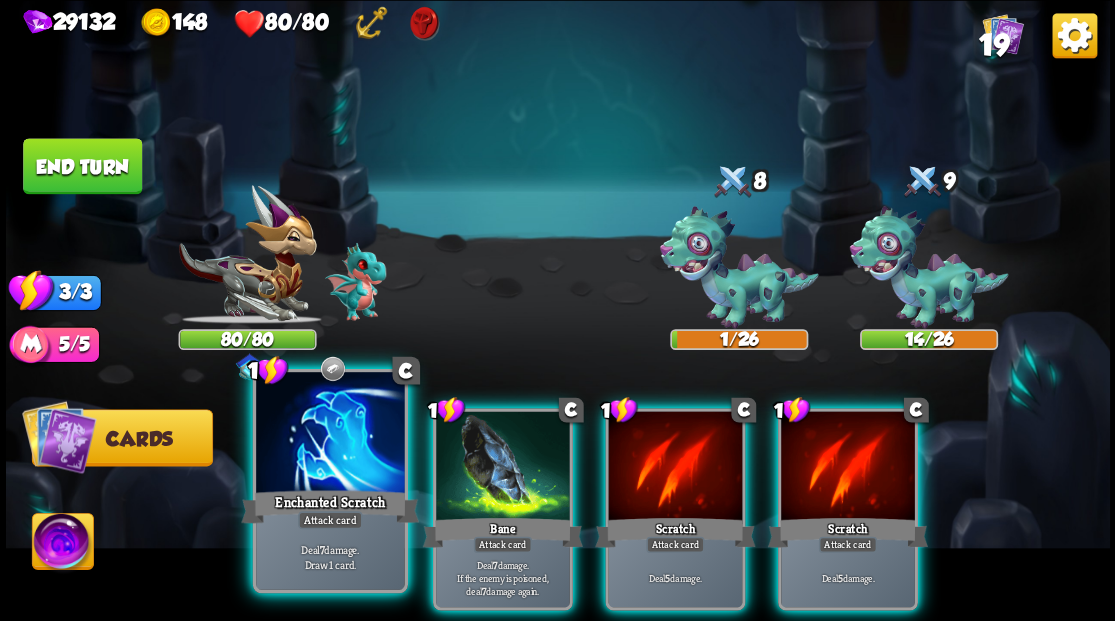 click at bounding box center (330, 434) 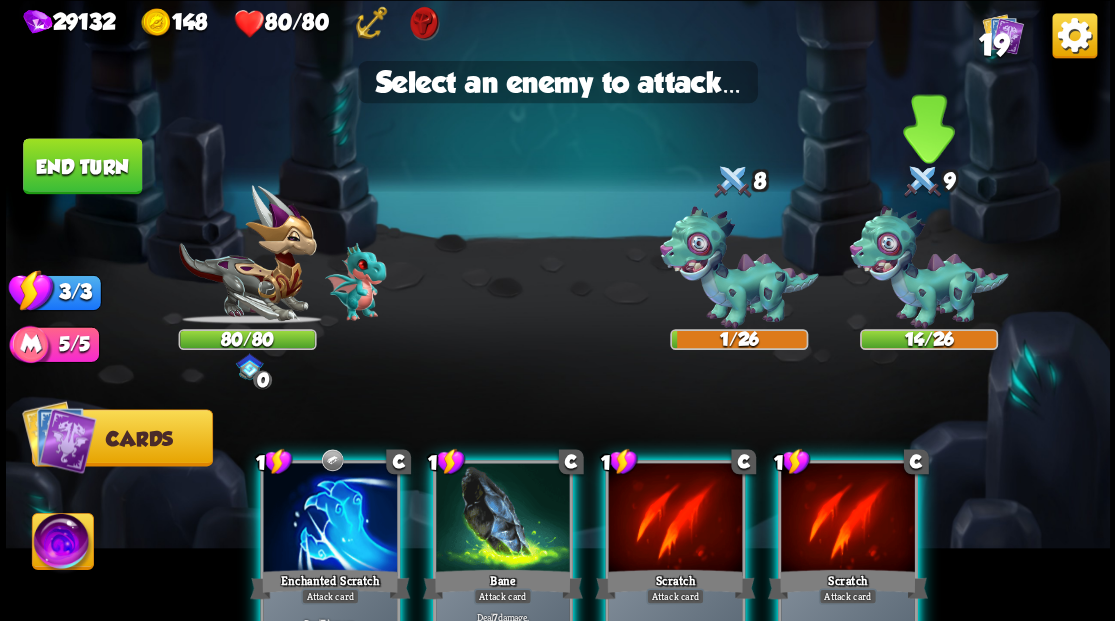 click at bounding box center [928, 267] 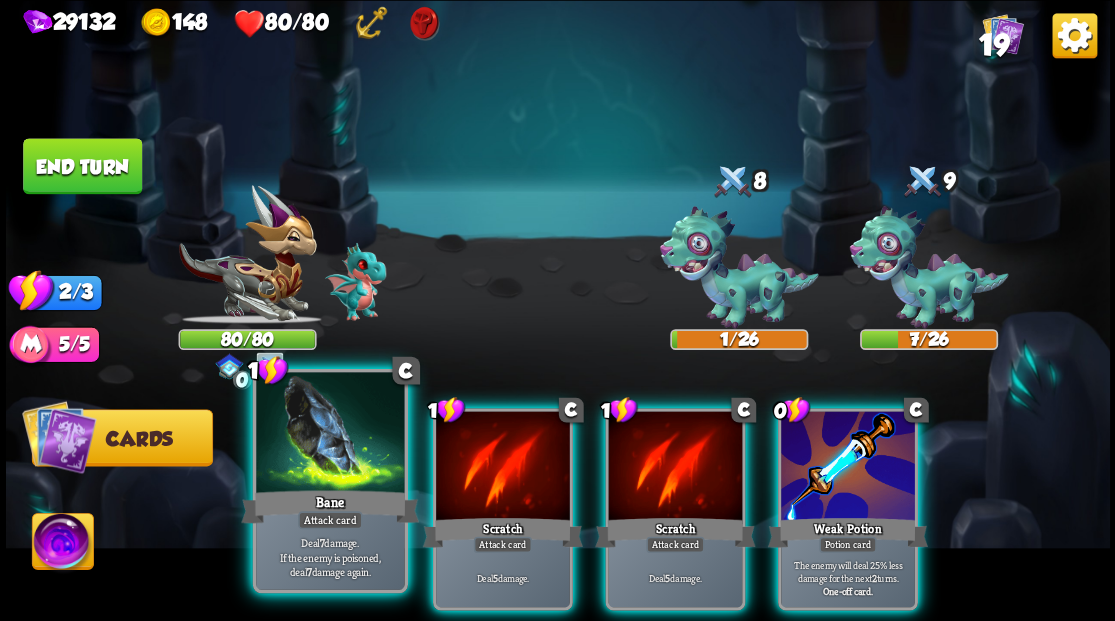 click at bounding box center [330, 434] 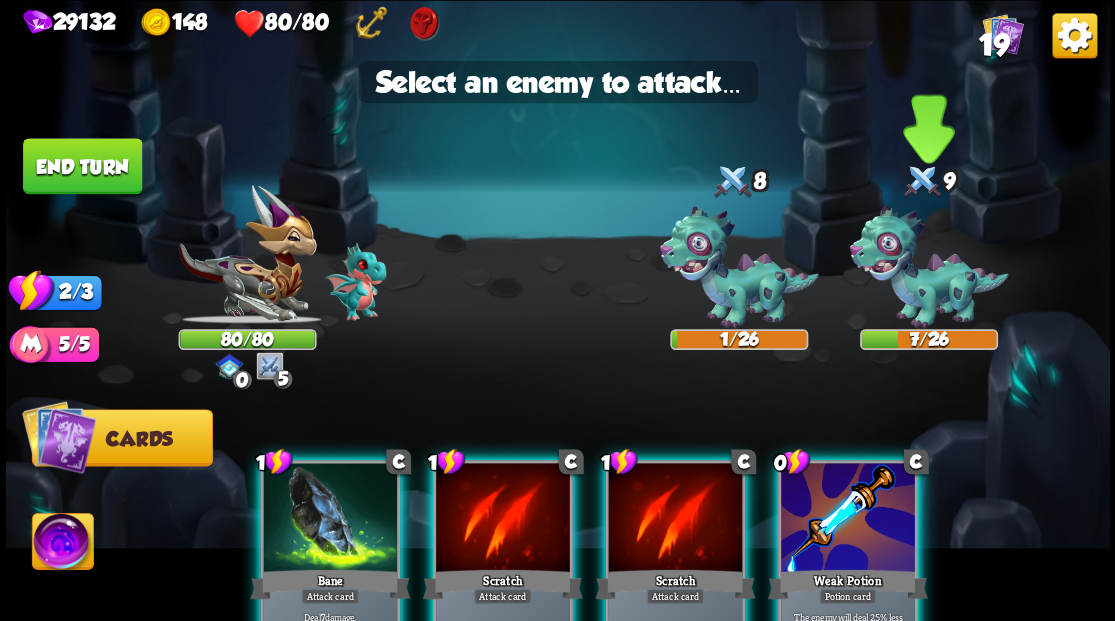 click at bounding box center [928, 267] 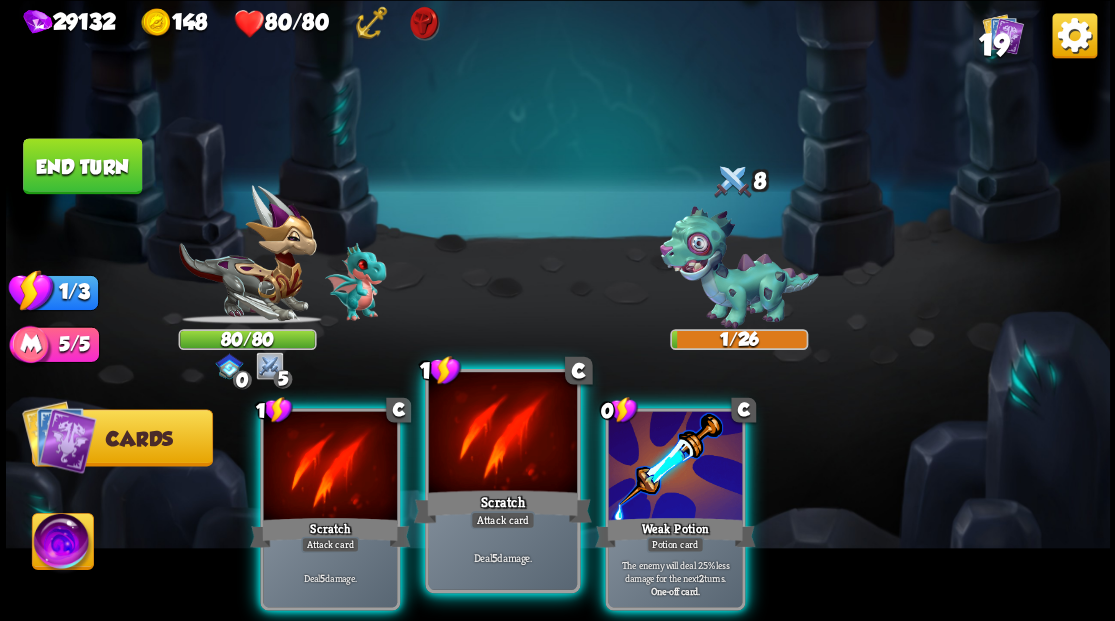 click at bounding box center [502, 434] 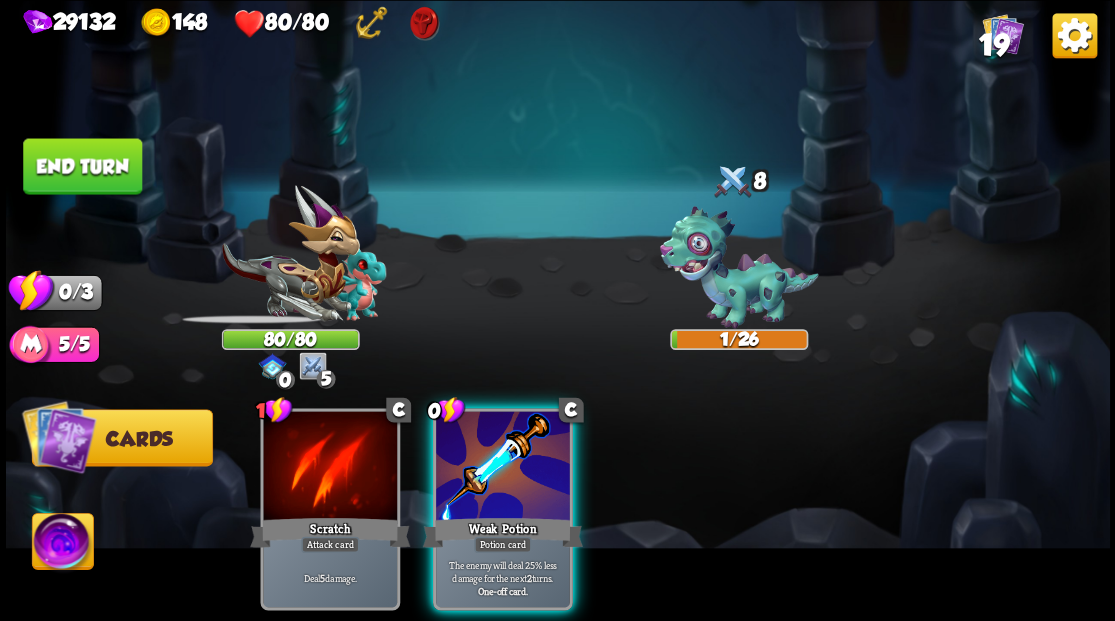 click at bounding box center (738, 267) 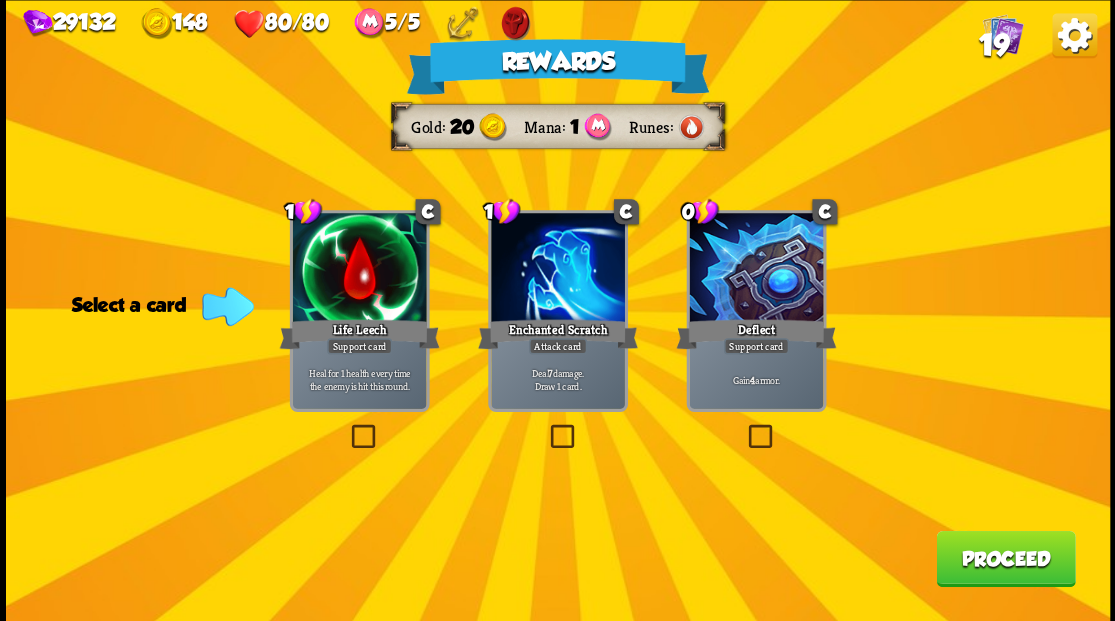 click on "Proceed" at bounding box center [1005, 558] 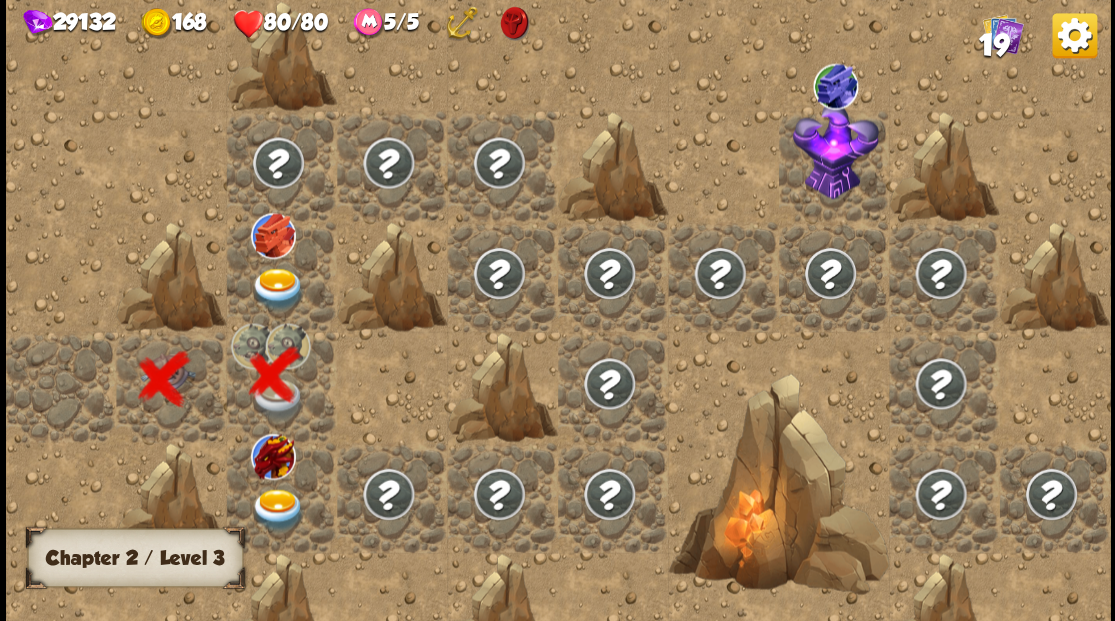 click at bounding box center (277, 288) 